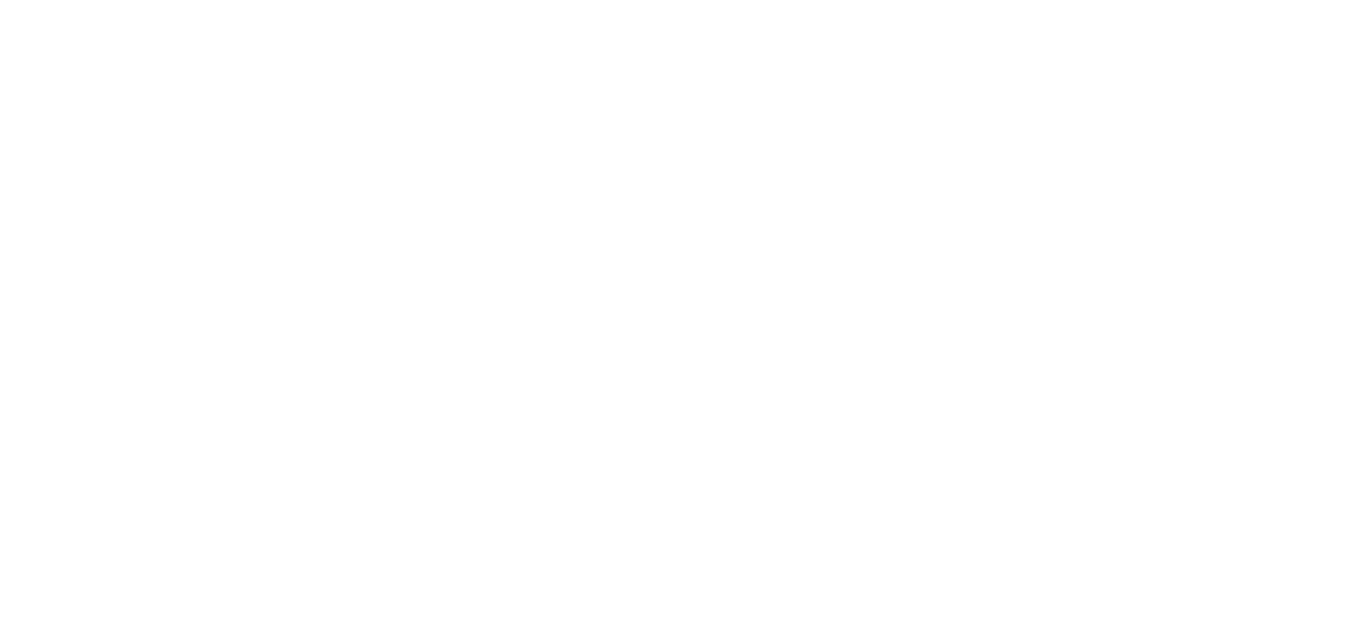 scroll, scrollTop: 0, scrollLeft: 0, axis: both 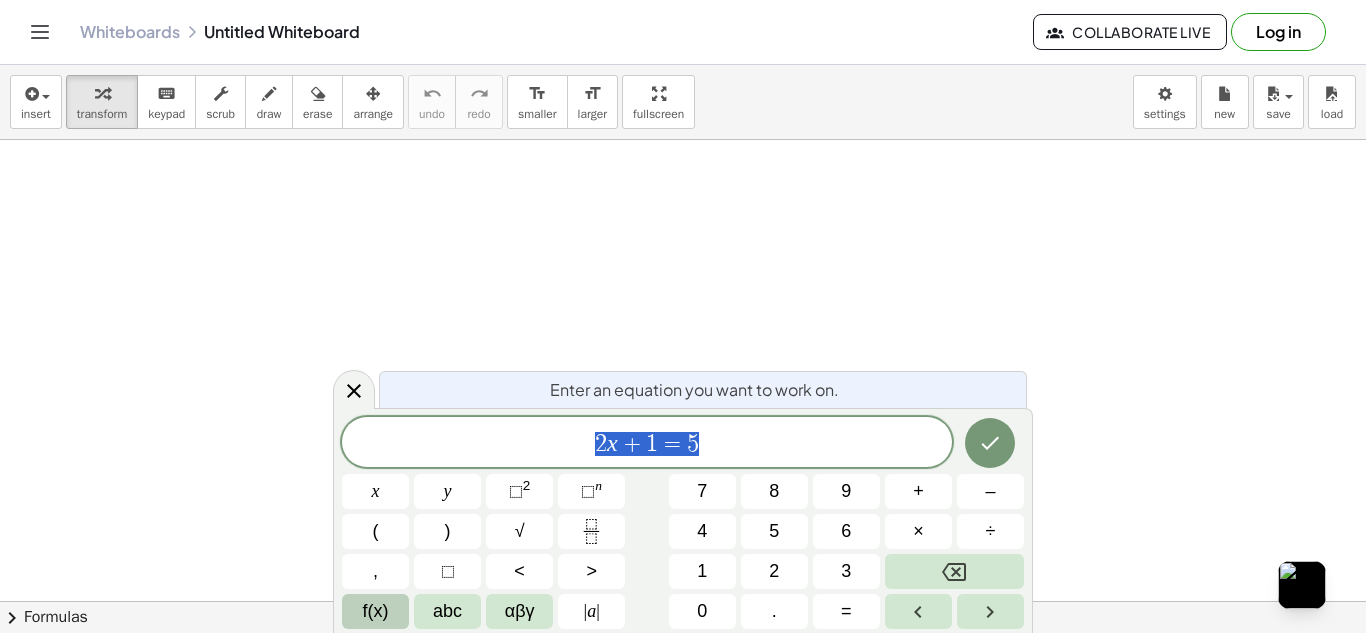 click on "f(x)" at bounding box center [376, 611] 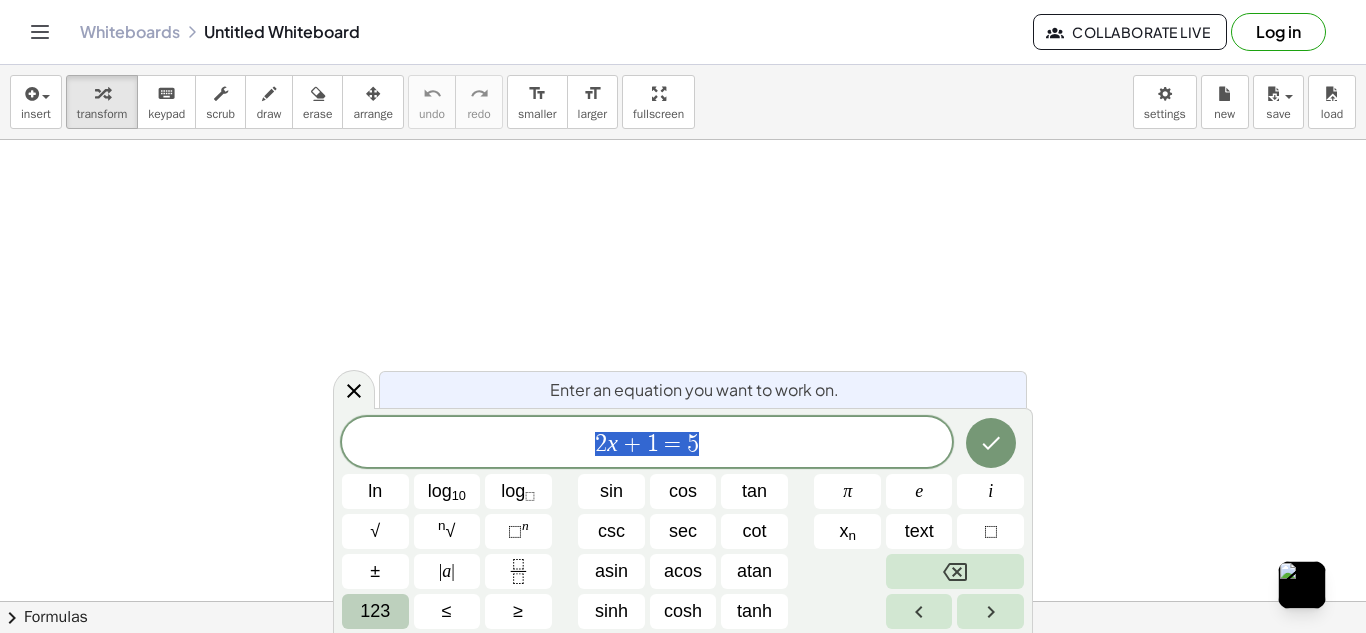 click on "123" at bounding box center [375, 611] 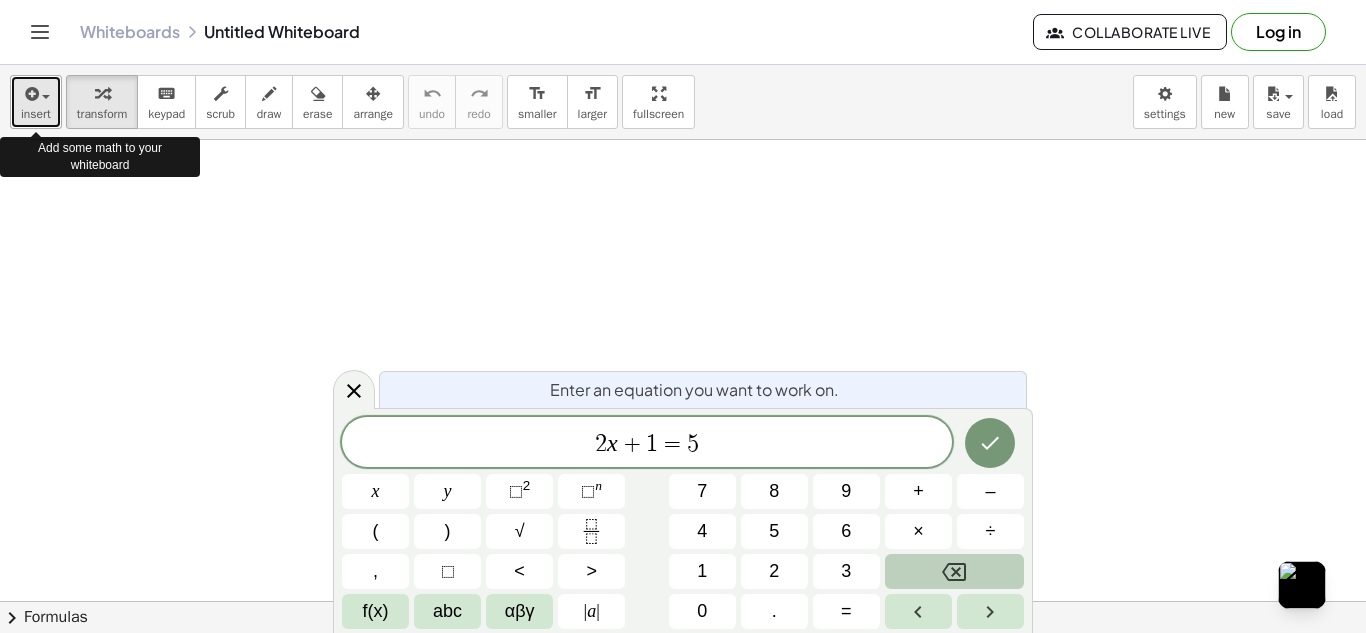 click on "insert" at bounding box center [36, 114] 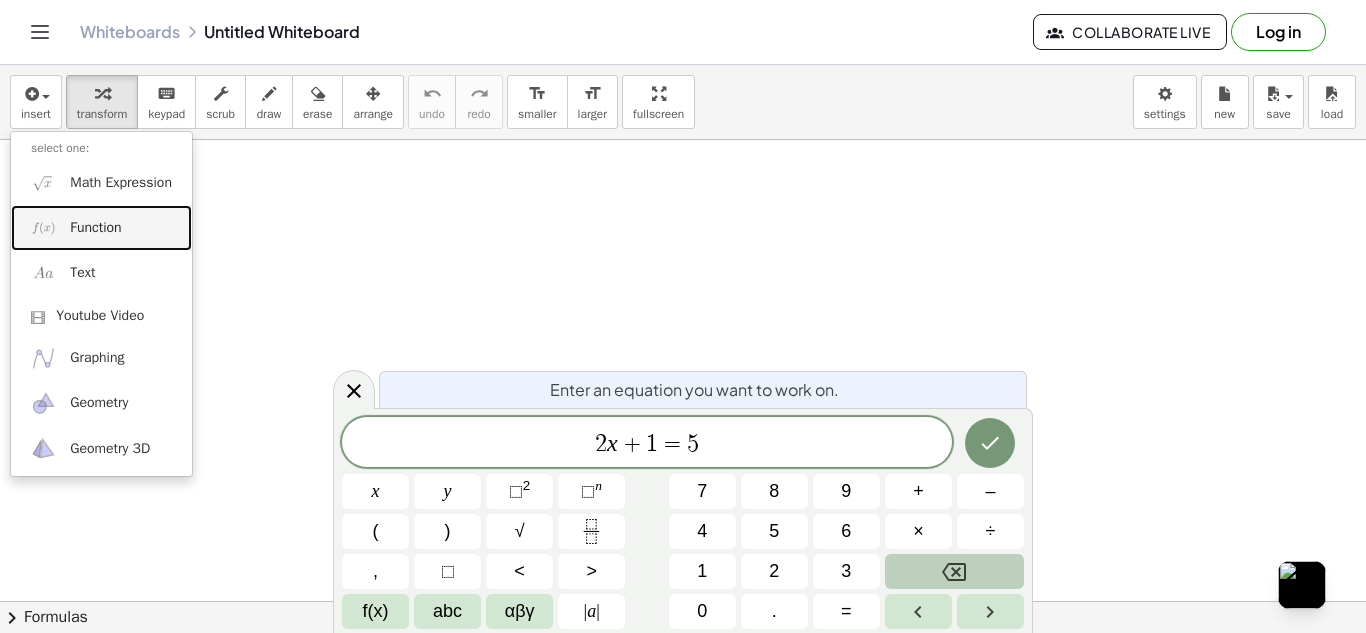 click on "Function" at bounding box center (95, 228) 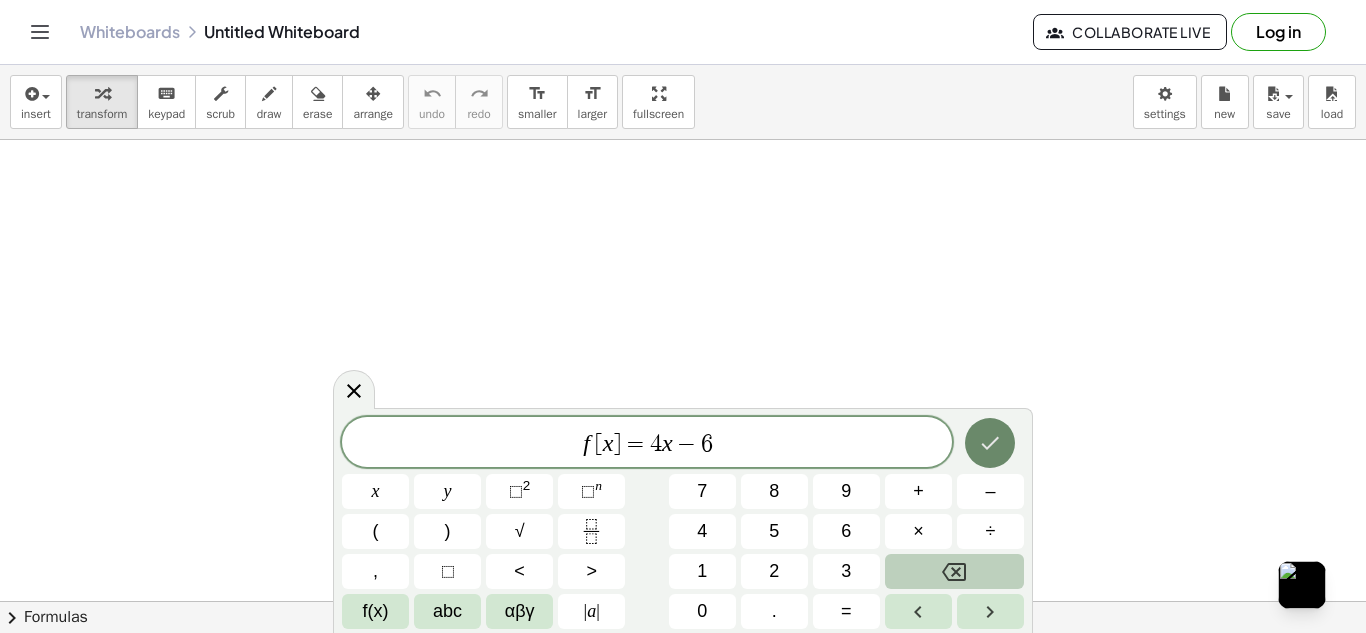 click 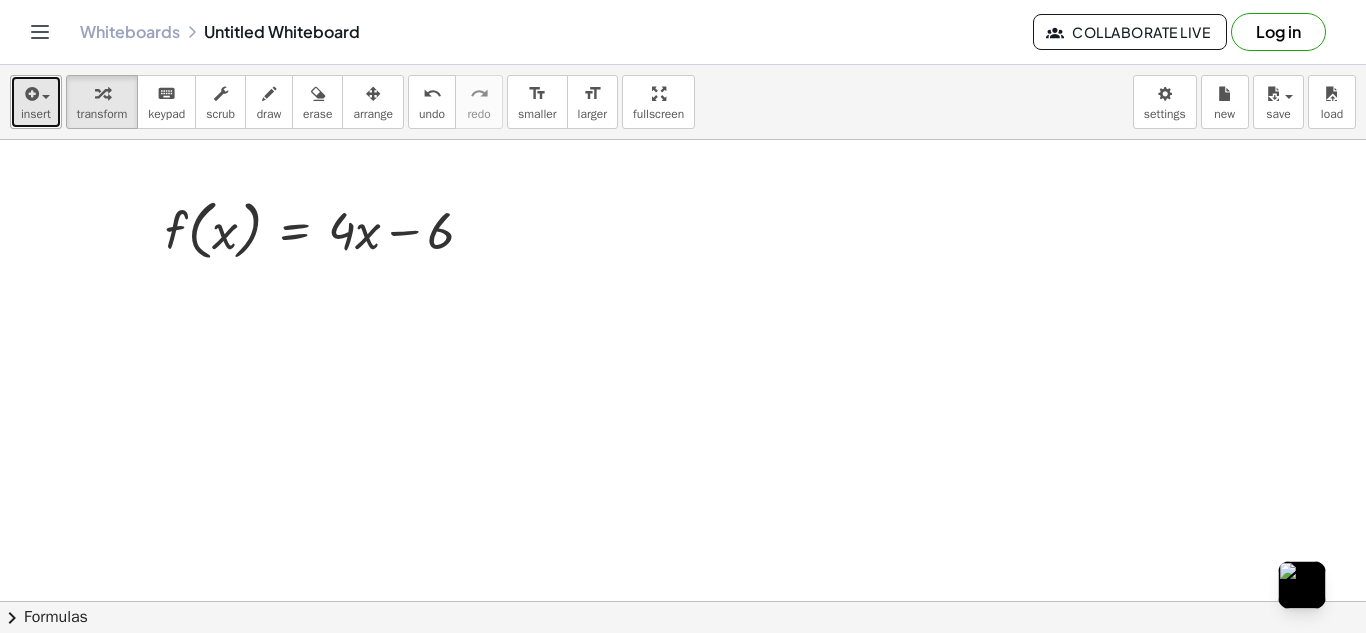 click on "insert" at bounding box center [36, 114] 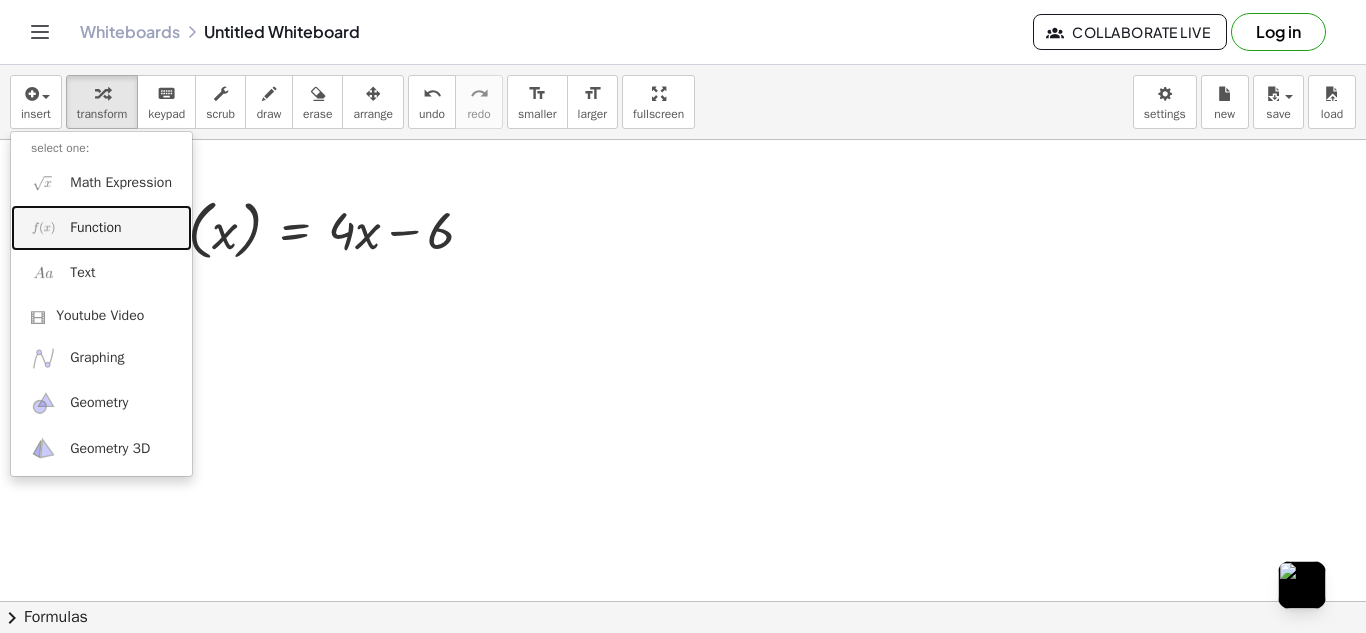 click on "Function" at bounding box center (101, 227) 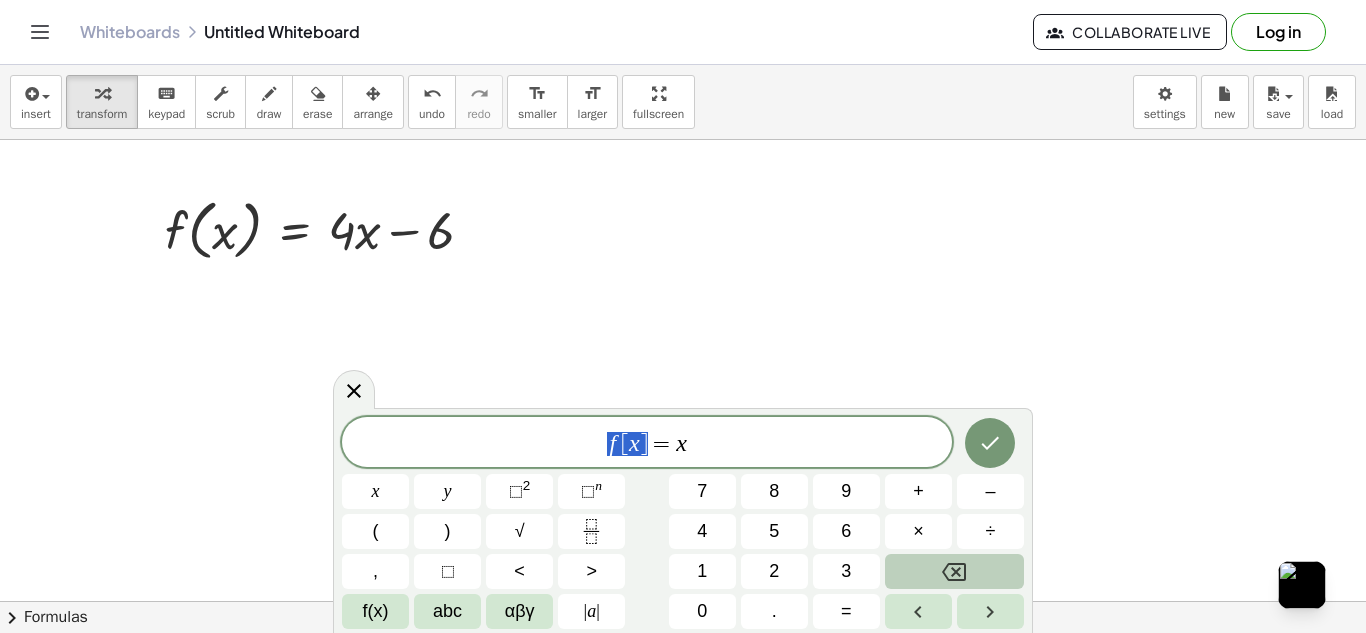 drag, startPoint x: 646, startPoint y: 444, endPoint x: 526, endPoint y: 456, distance: 120.59851 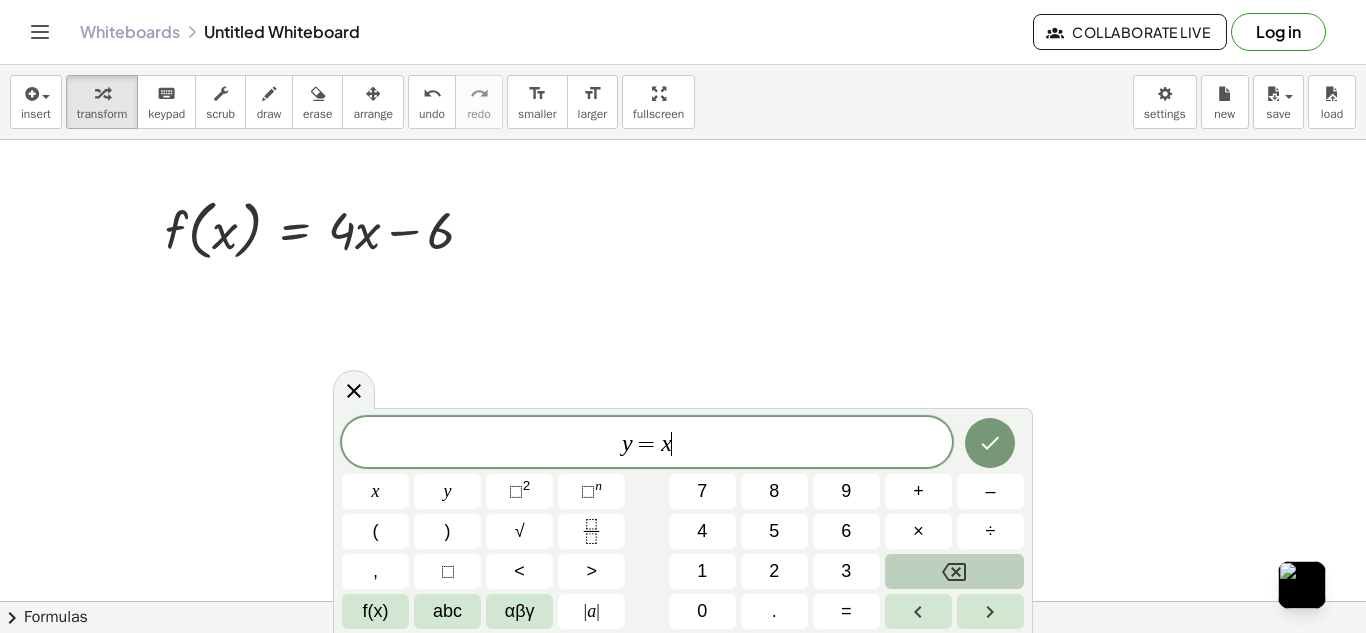 click on "y = x ​" at bounding box center (647, 444) 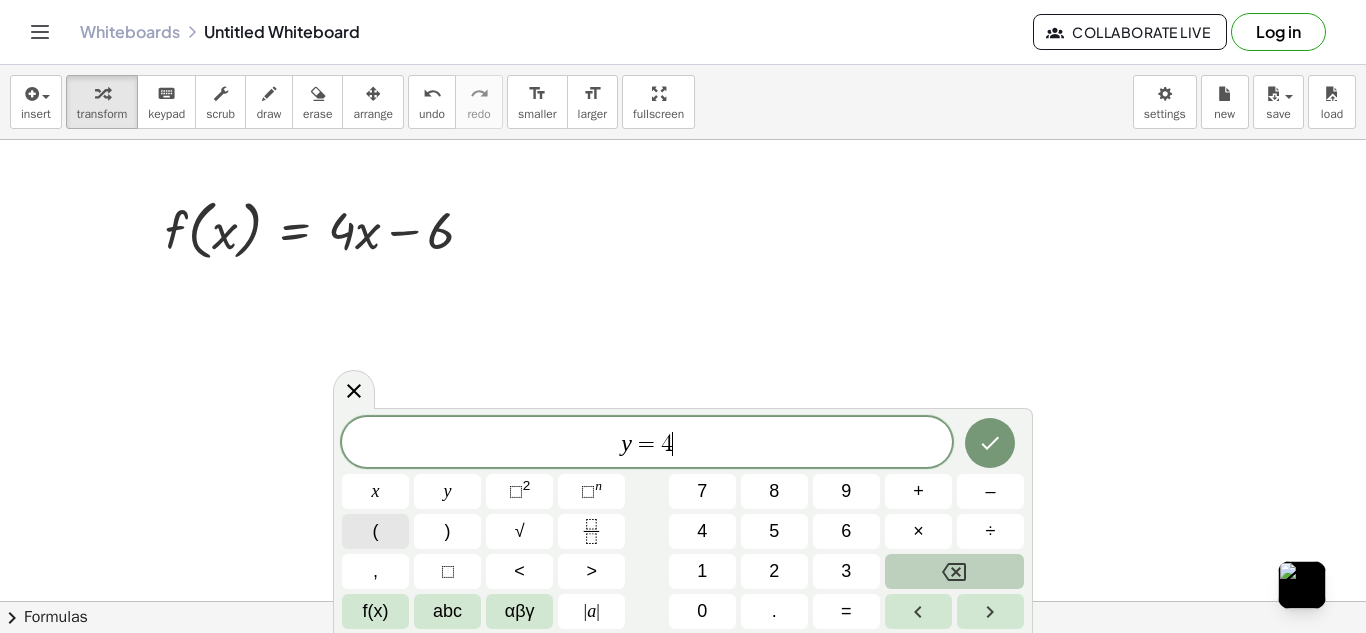 click on "y = 4 x y ⬚ 2 ⬚ n 7 8 9 + – ( ) √ 4 5 6 × ÷ , ⬚ < > 1 2 3 f(x) abc αβγ | a | 0 . =" at bounding box center (683, 523) 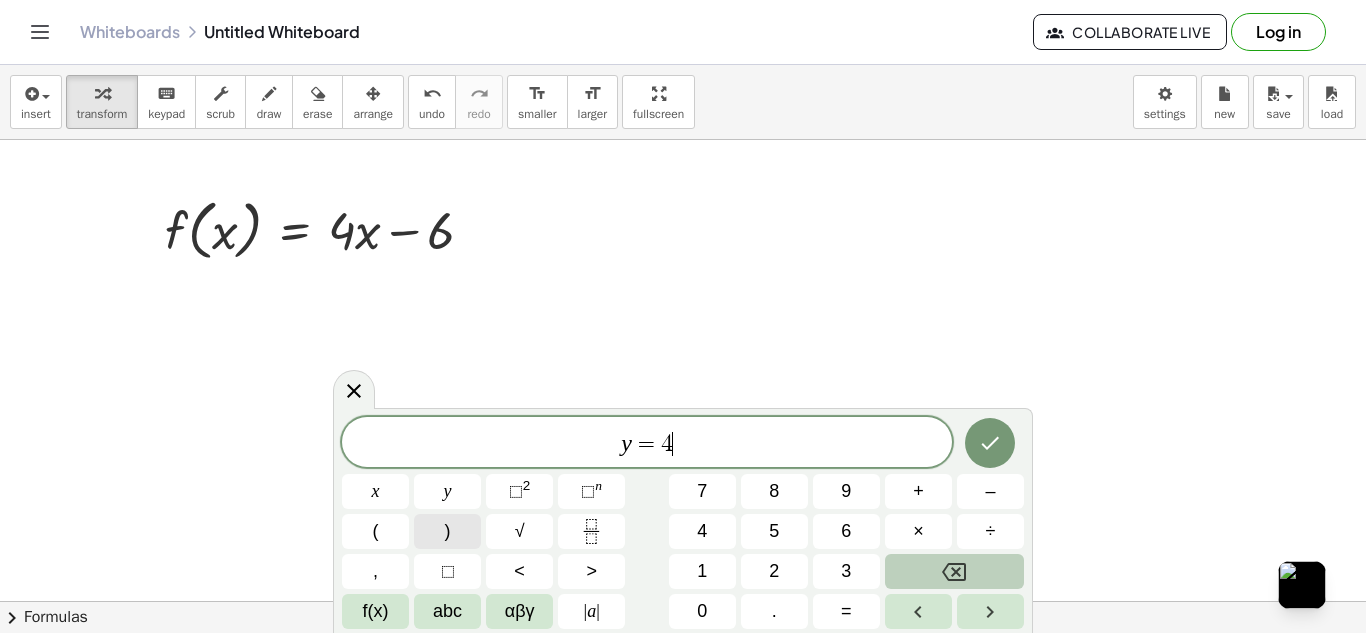 click on ")" at bounding box center [447, 531] 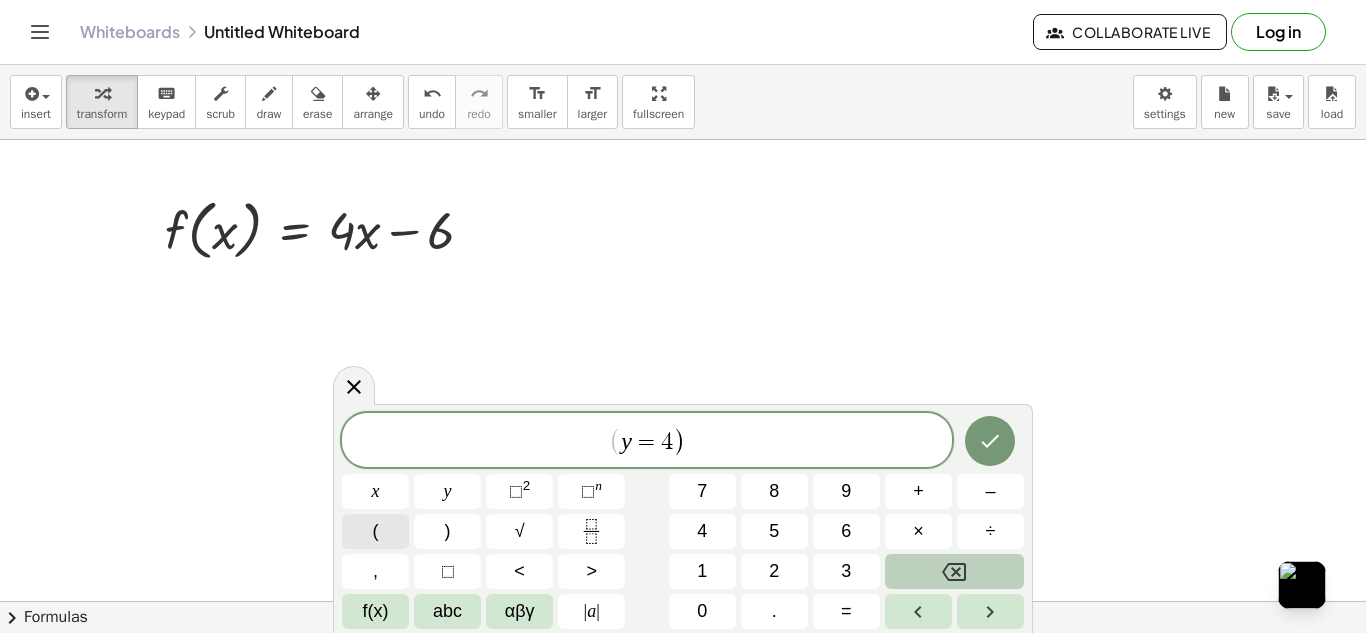click on "(" at bounding box center [375, 531] 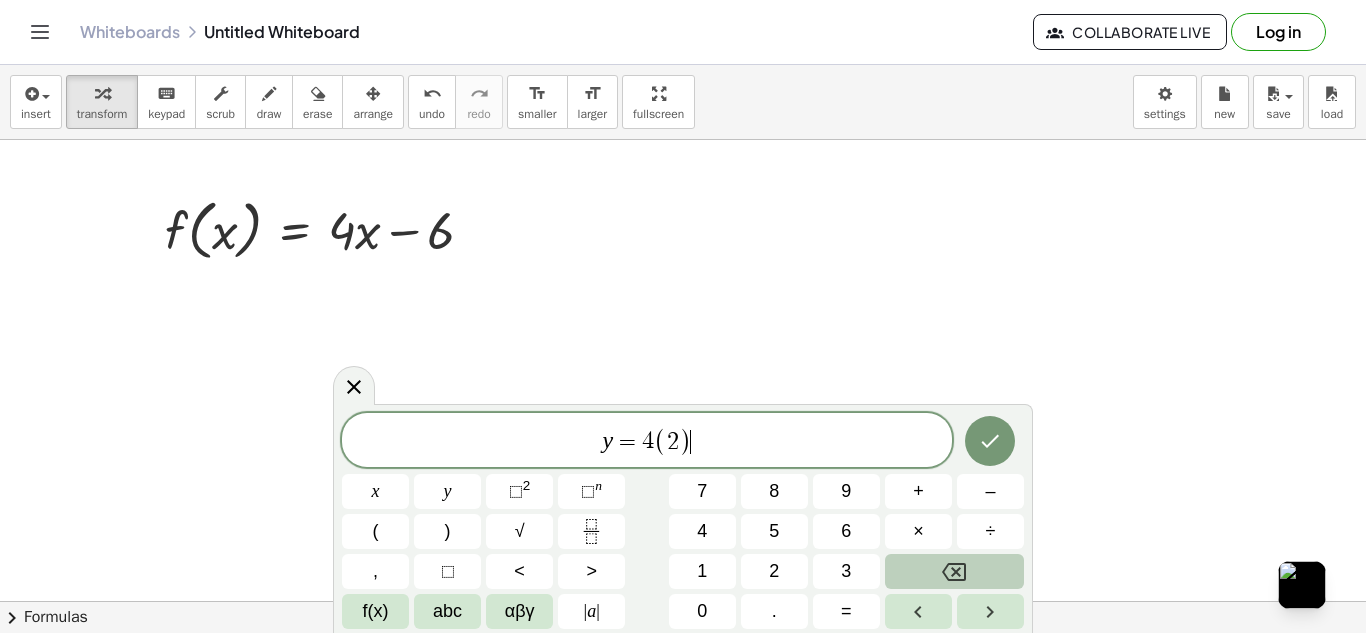 click on "y = [NUMBER] ( [NUMBER] )" at bounding box center (647, 441) 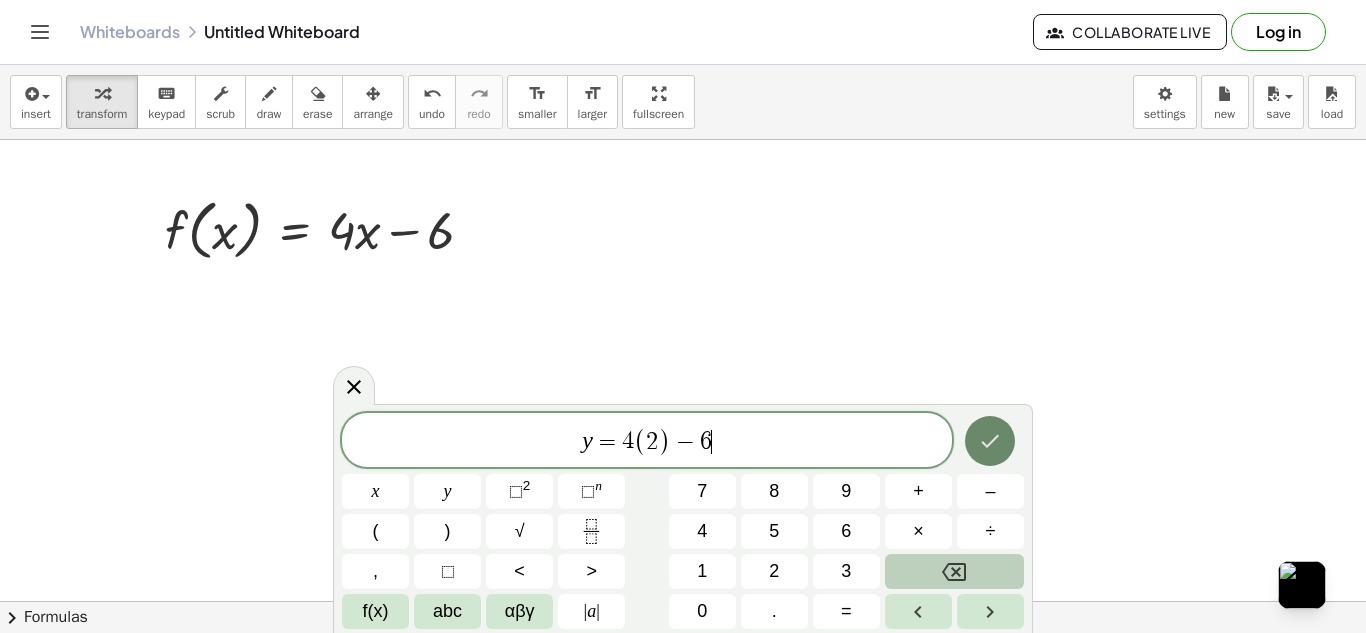 click 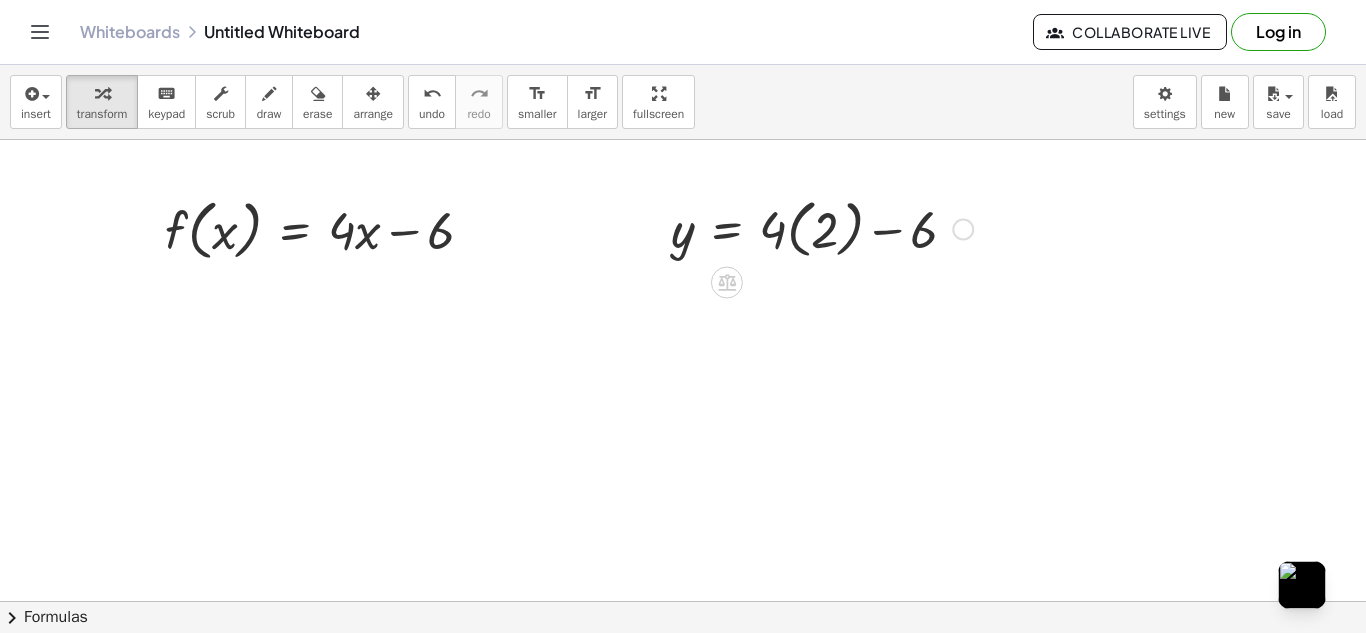 click at bounding box center [822, 227] 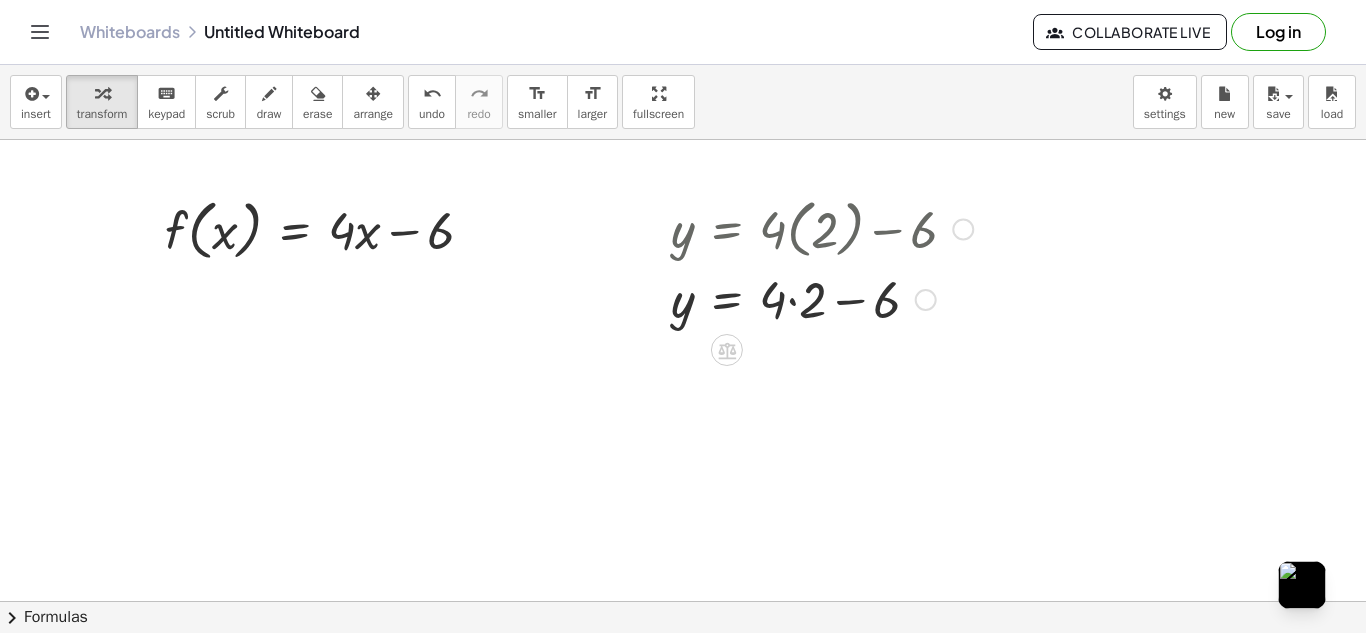 click at bounding box center (822, 298) 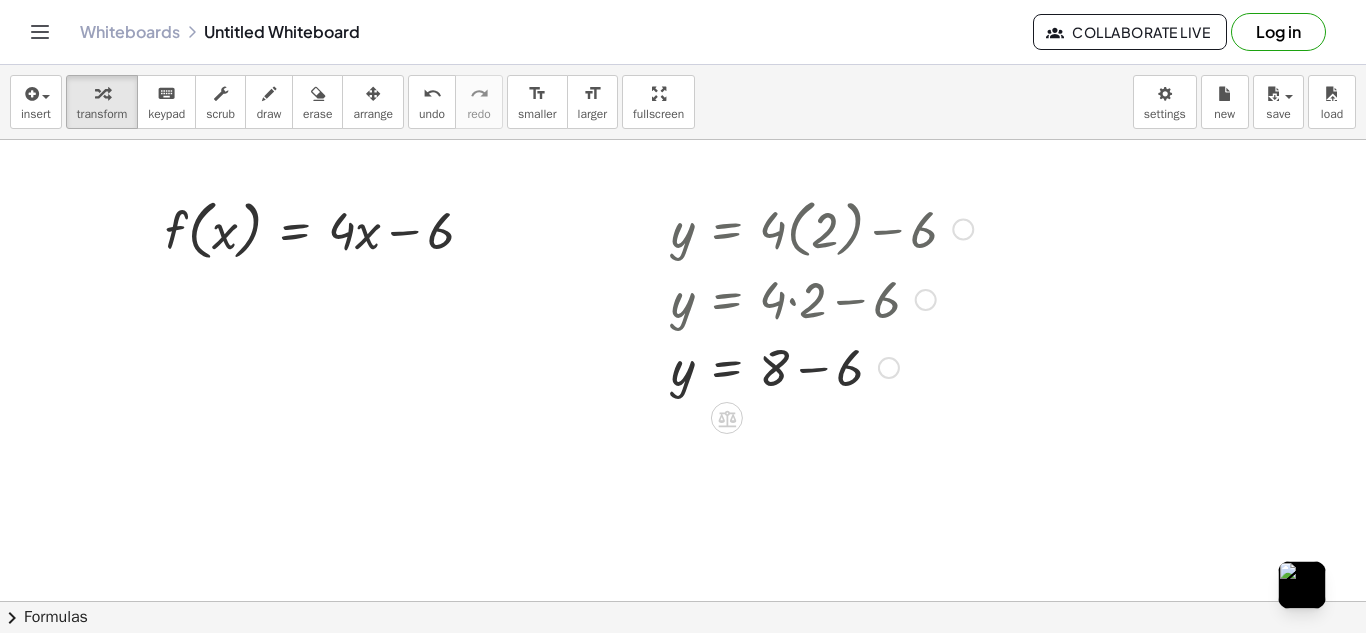 click at bounding box center (822, 366) 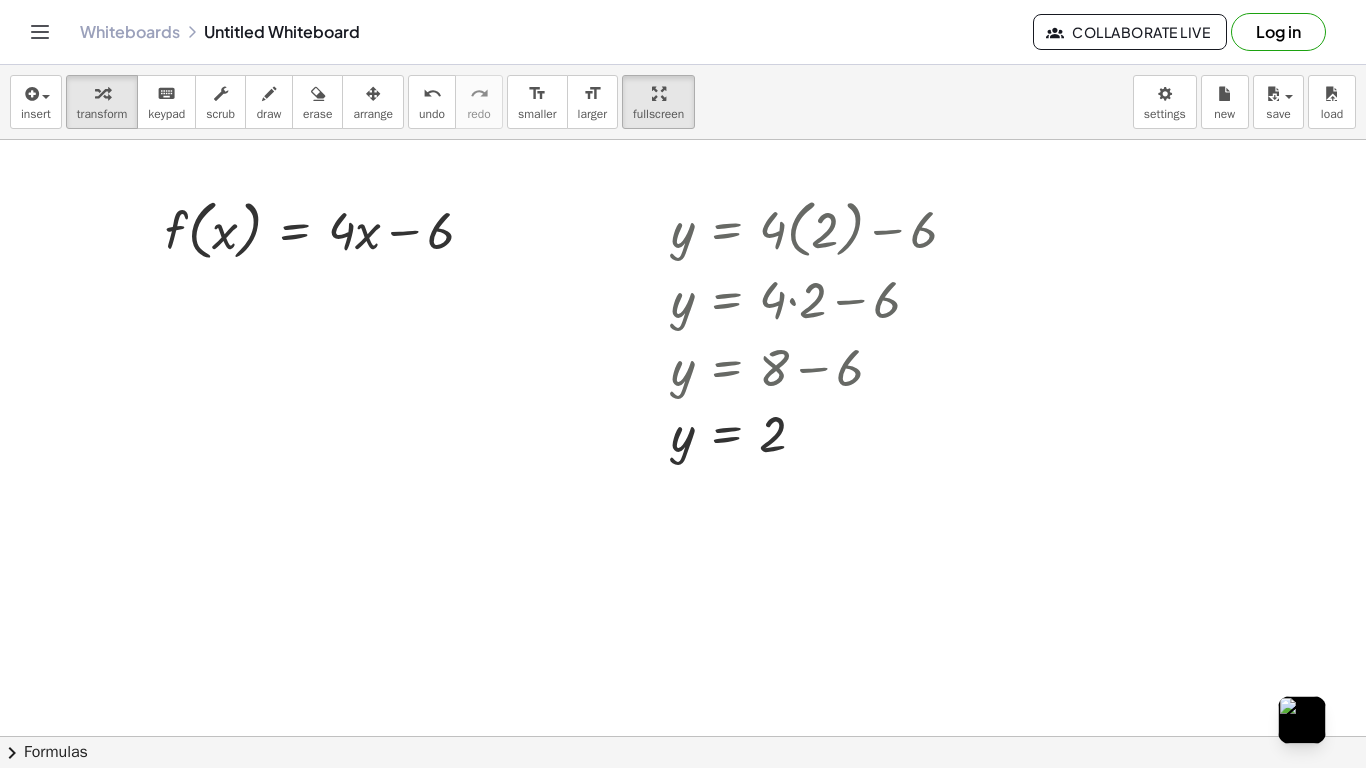 drag, startPoint x: 640, startPoint y: 104, endPoint x: 640, endPoint y: 191, distance: 87 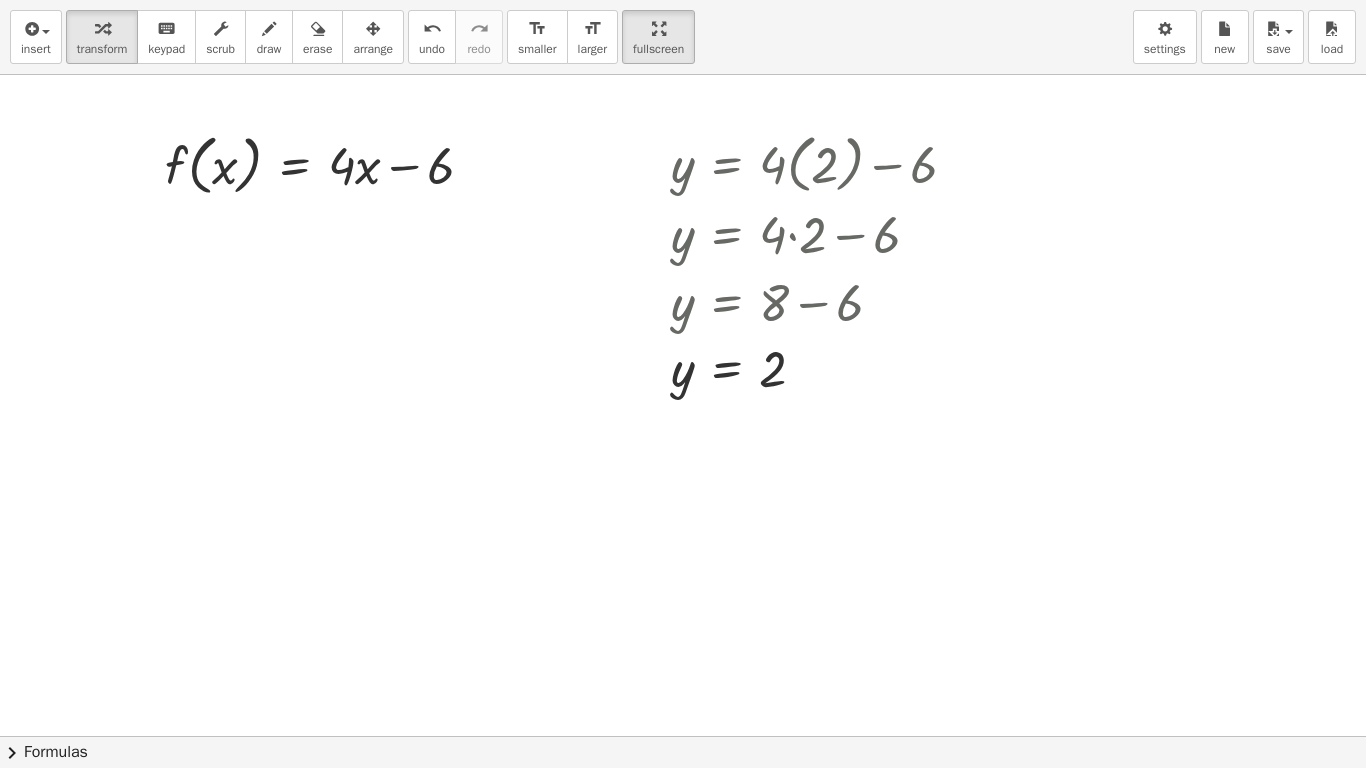 click on "insert select one: Math Expression Function Text Youtube Video Graphing Geometry Geometry 3D transform keyboard keypad scrub draw erase arrange undo undo redo redo format_size smaller format_size larger fullscreen load   save new settings f ( , x ) = + · 4 · x − 6 y = + · 4 · ( 2 ) − 6 y = + · 4 · 2 − 6 y = + 8 − 6 y = 2 × chevron_right  Formulas
Drag one side of a formula onto a highlighted expression on the canvas to apply it.
Quadratic Formula
+ · a · x 2 + · b · x + c = 0
⇔
x = · ( − b ± 2 √ ( + b 2 − · 4 · a · c ) ) · 2 · a
+ x 2 + · p · x + q = 0
⇔
x = − · p · 2 ± 2 √ ( + ( · p · 2 ) 2 − q )
Manually Factoring a Quadratic
+" at bounding box center [683, 384] 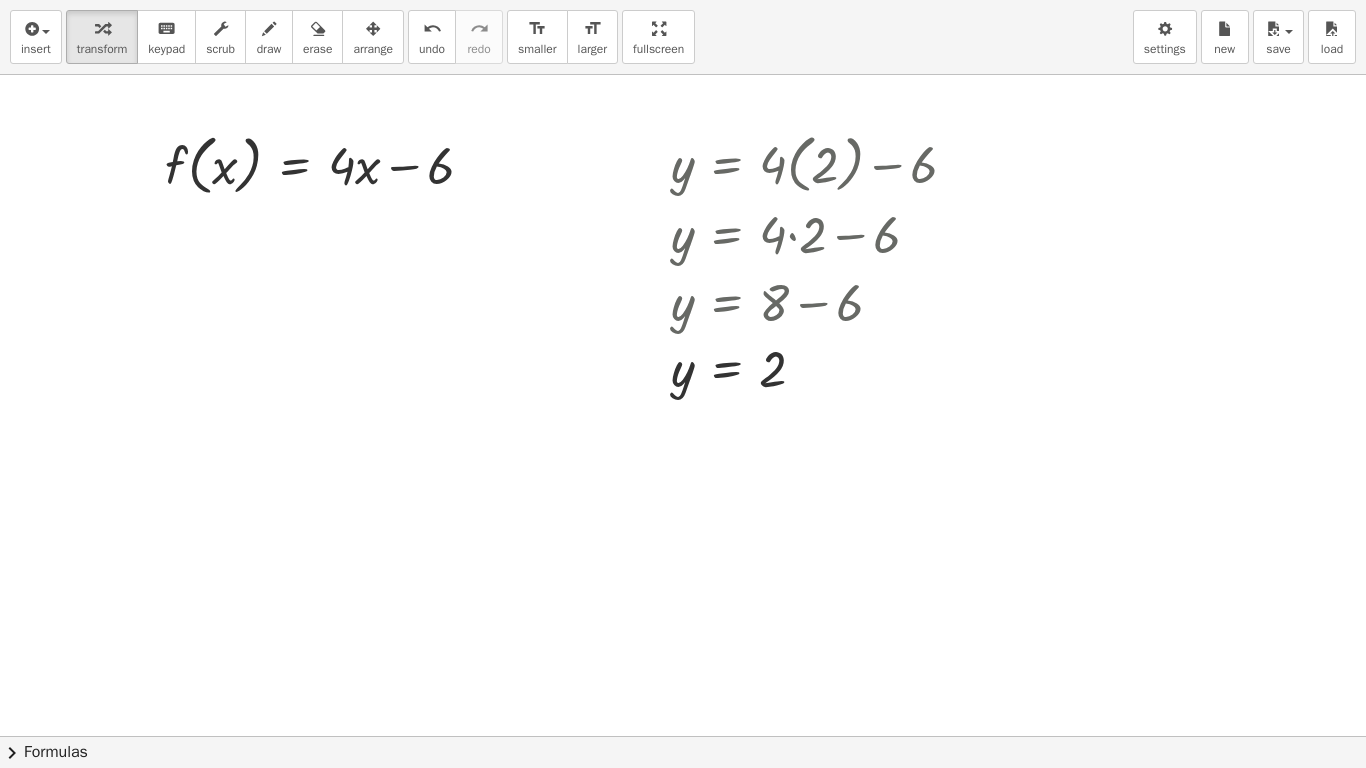 drag, startPoint x: 670, startPoint y: 13, endPoint x: 670, endPoint y: -74, distance: 87 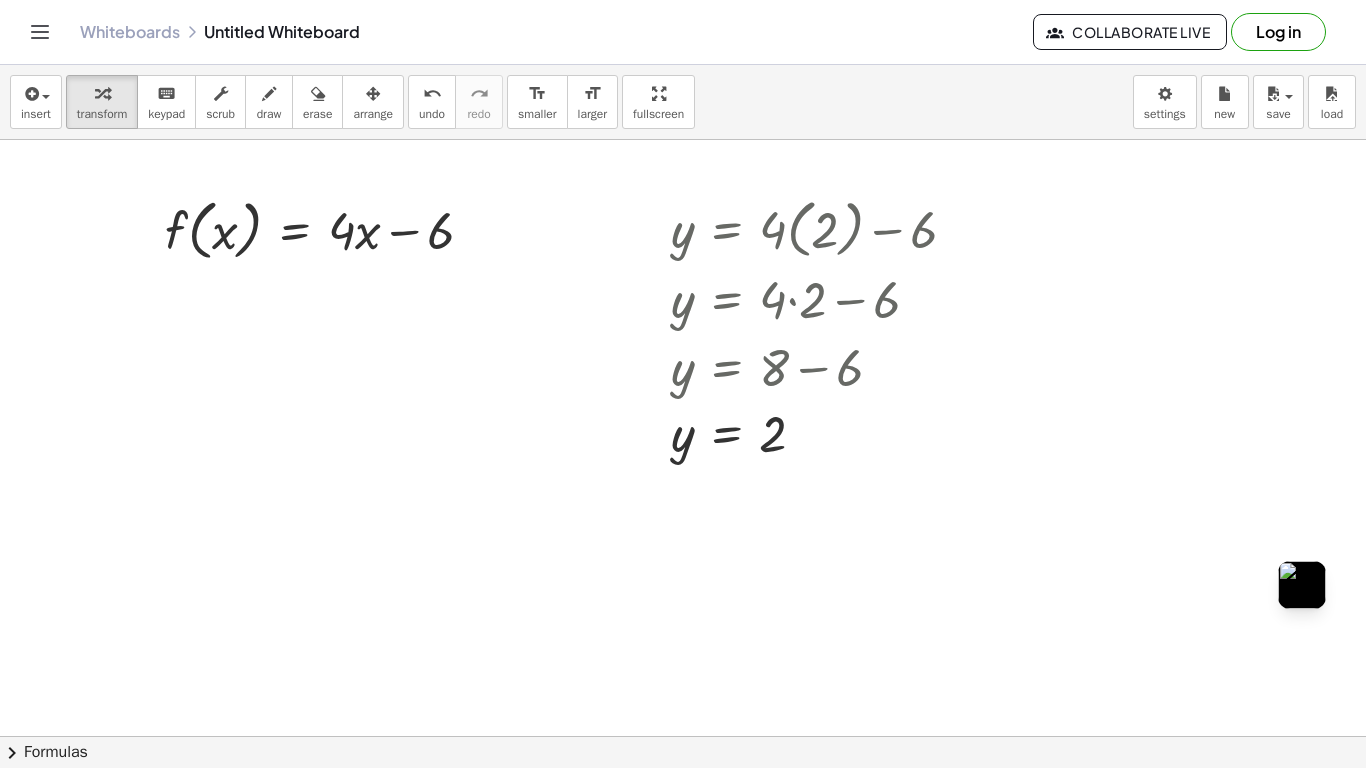 click on "Graspable Math Activities Get Started Activity Bank Assigned Work Classes Whiteboards Reference v1.28.3 | Privacy policy © 2025 | Graspable, Inc. Whiteboards Untitled Whiteboard Collaborate Live Log in insert select one: Math Expression Function Text Youtube Video Graphing Geometry Geometry 3D transform keyboard keypad scrub draw erase arrange undo undo redo redo format_size smaller format_size larger fullscreen load save new settings f ( , x ) = + · [NUMBER] · x − [NUMBER] y = + · [NUMBER] · ( [NUMBER] ) − [NUMBER] y = + · [NUMBER] · [NUMBER] − [NUMBER] y = + [NUMBER] − [NUMBER] y = [NUMBER] × chevron_right Formulas Drag one side of a formula onto a highlighted expression on the canvas to apply it. Quadratic Formula + · a · x 2 + · b · x + c = 0 ⇔ x = · ( − b ± 2 √ ( + b 2 − · 4 · a · c ) ) · 2 · a + x 2 + · p · x + q = 0" at bounding box center (683, 384) 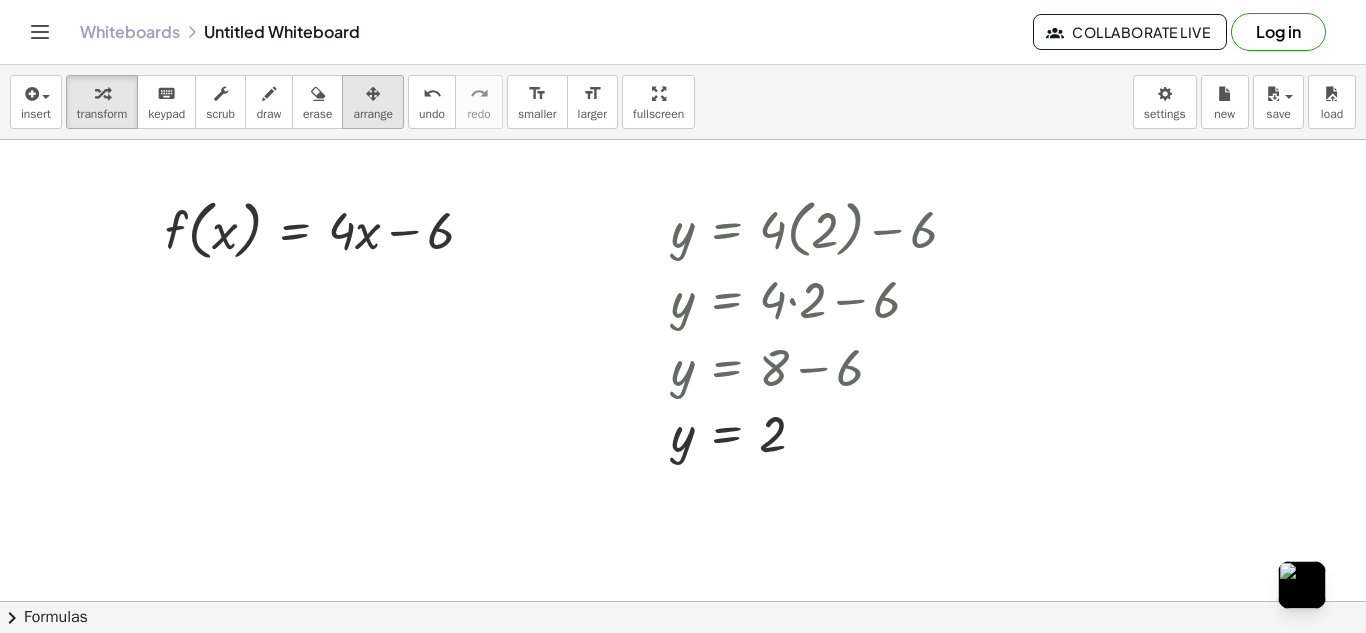 click on "arrange" at bounding box center (373, 114) 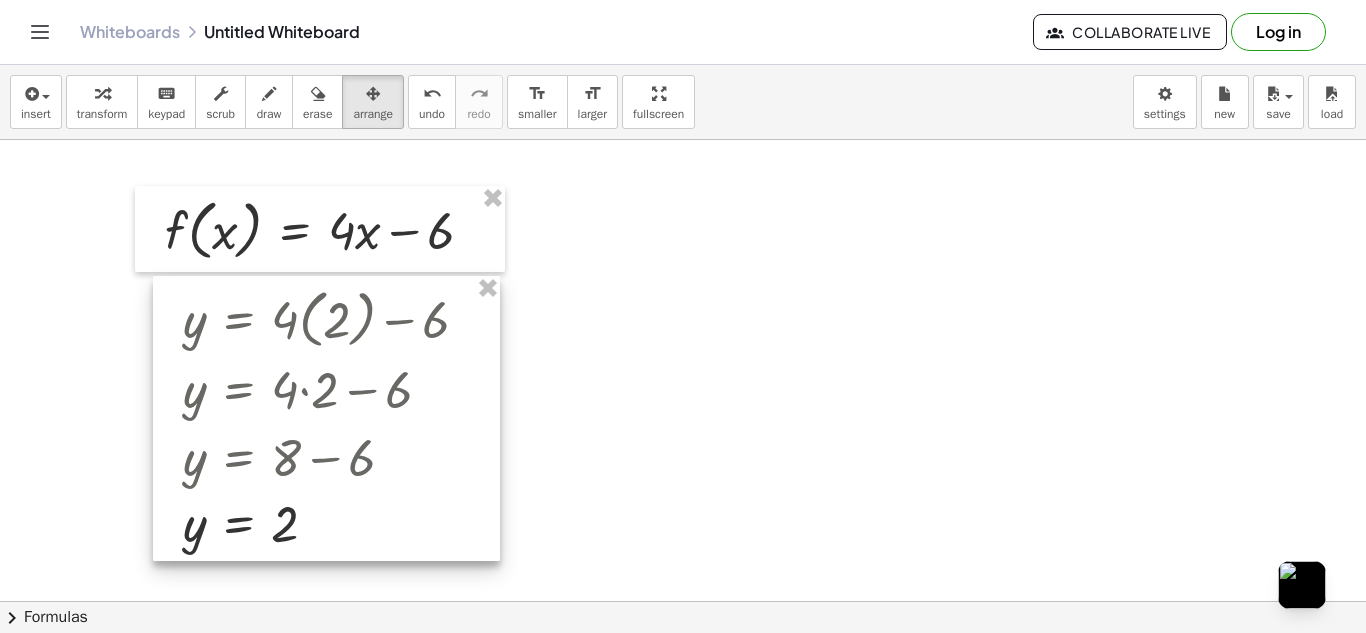 drag, startPoint x: 710, startPoint y: 240, endPoint x: 220, endPoint y: 329, distance: 498.01706 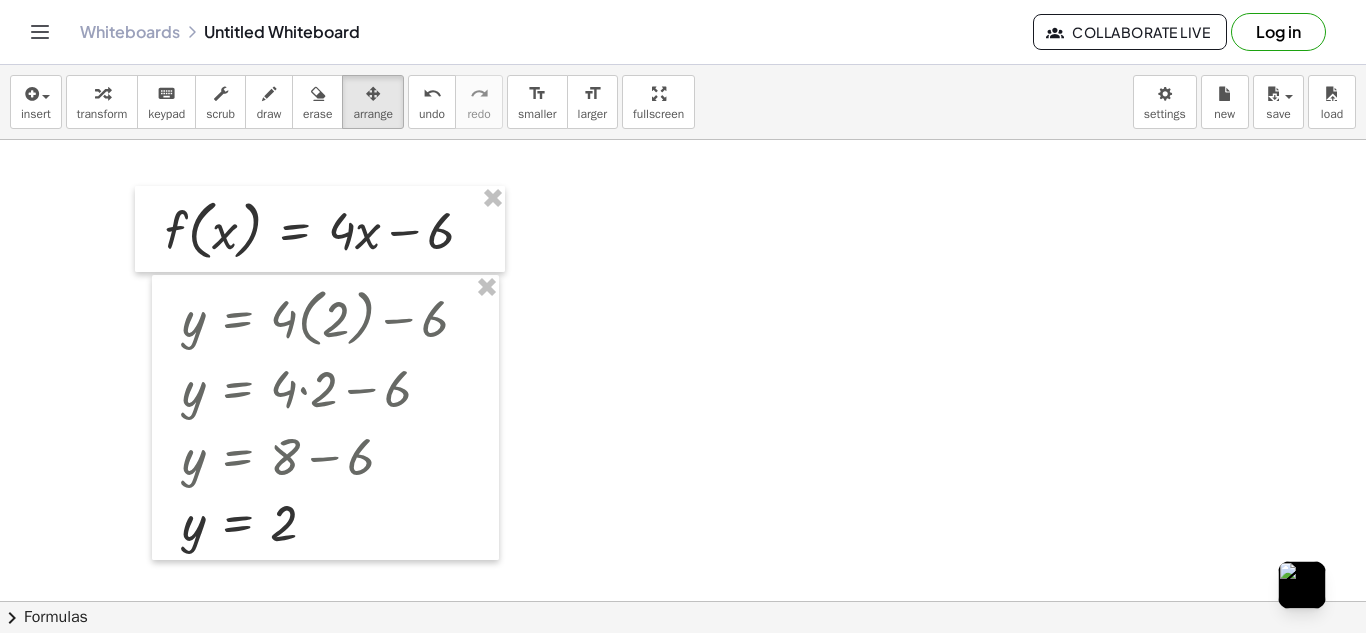 click at bounding box center (683, 666) 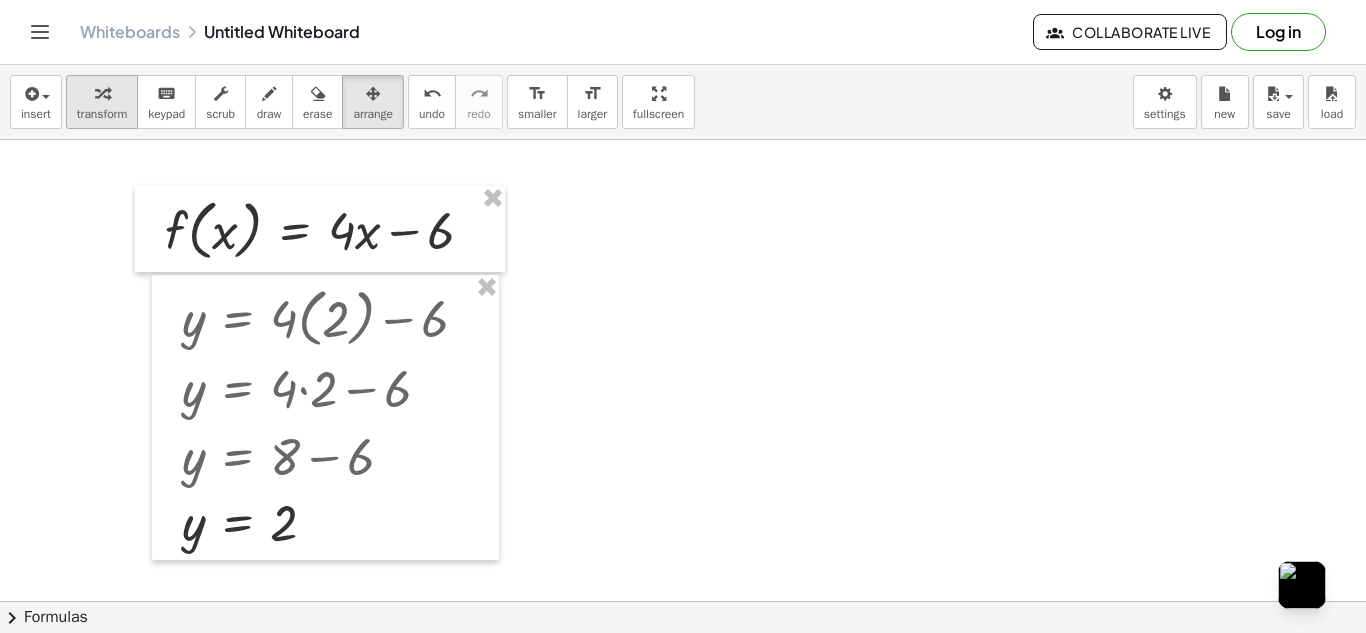 click at bounding box center (102, 94) 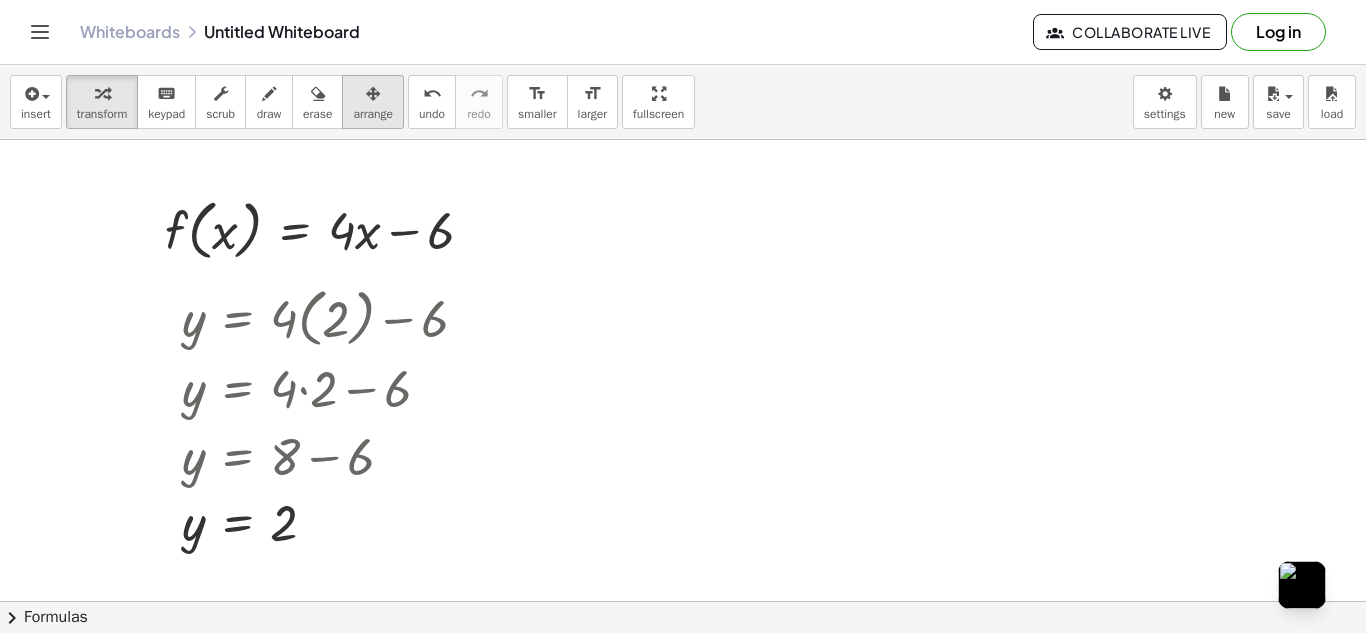 click at bounding box center [373, 94] 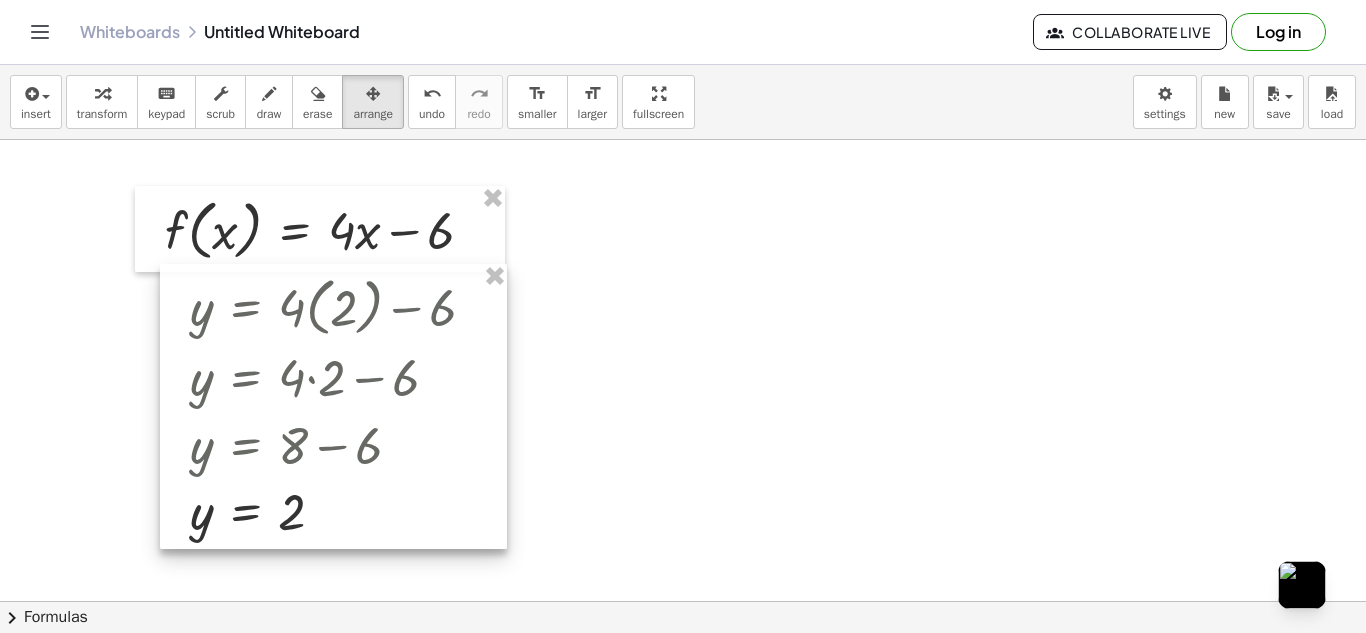 drag, startPoint x: 276, startPoint y: 339, endPoint x: 284, endPoint y: 328, distance: 13.601471 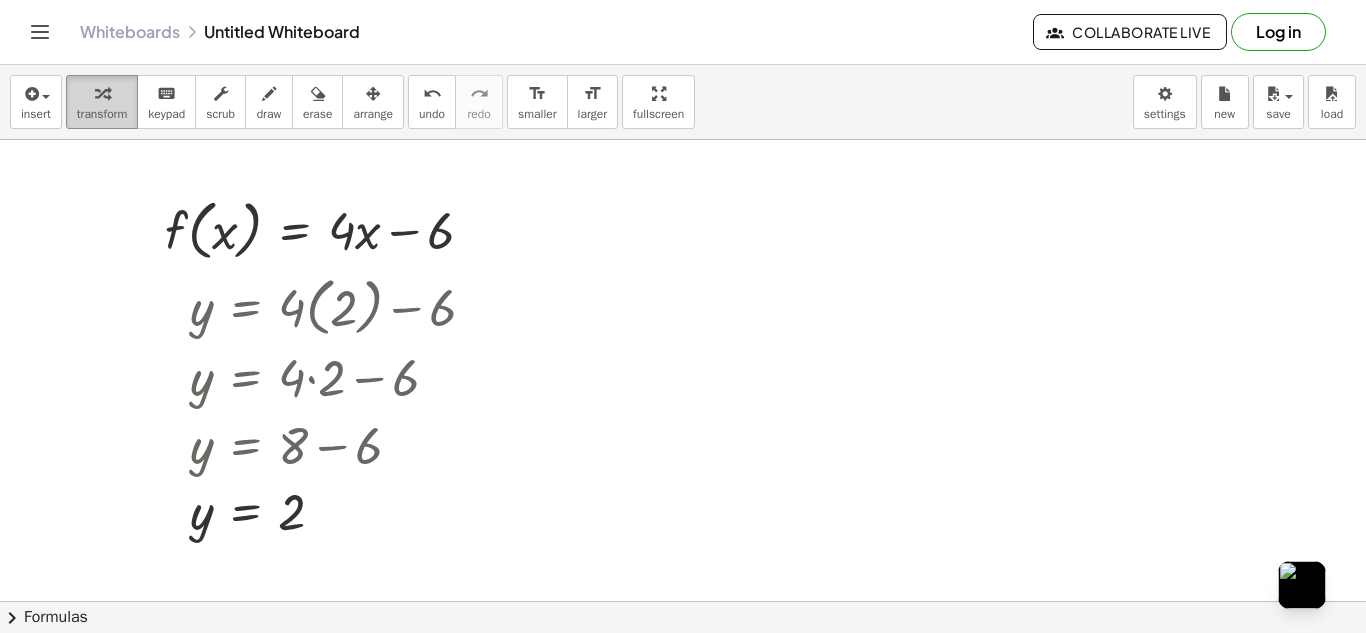 click at bounding box center (102, 94) 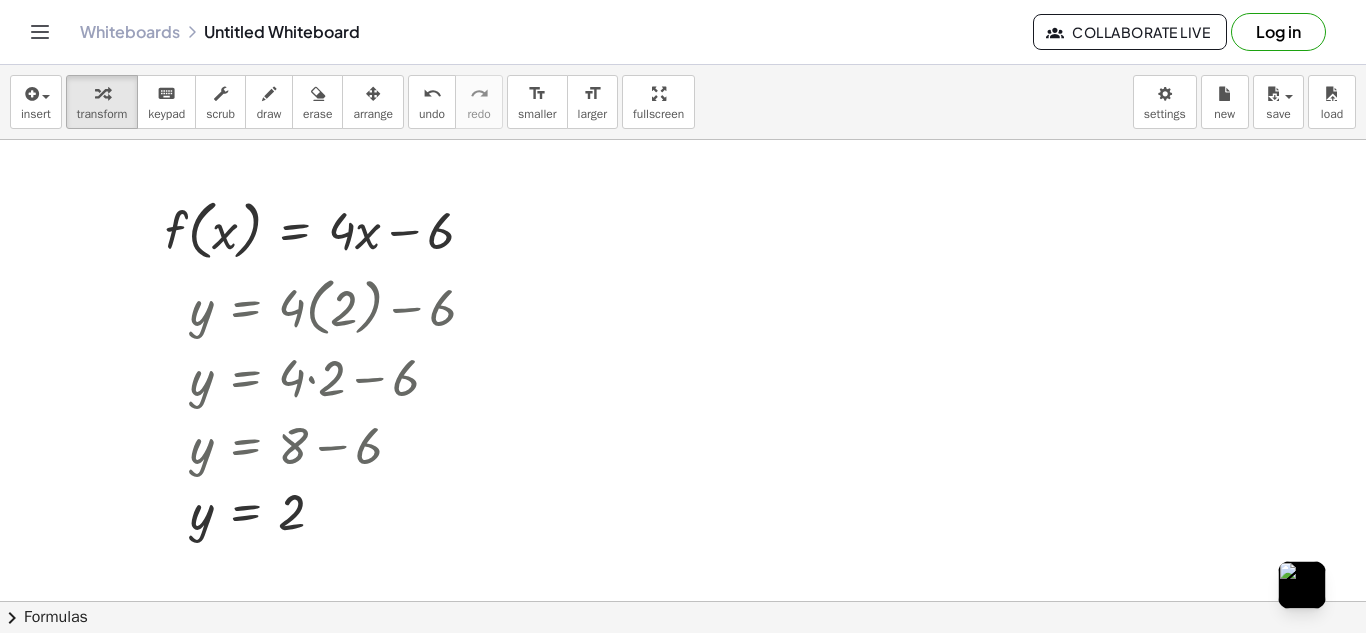 click at bounding box center [683, 666] 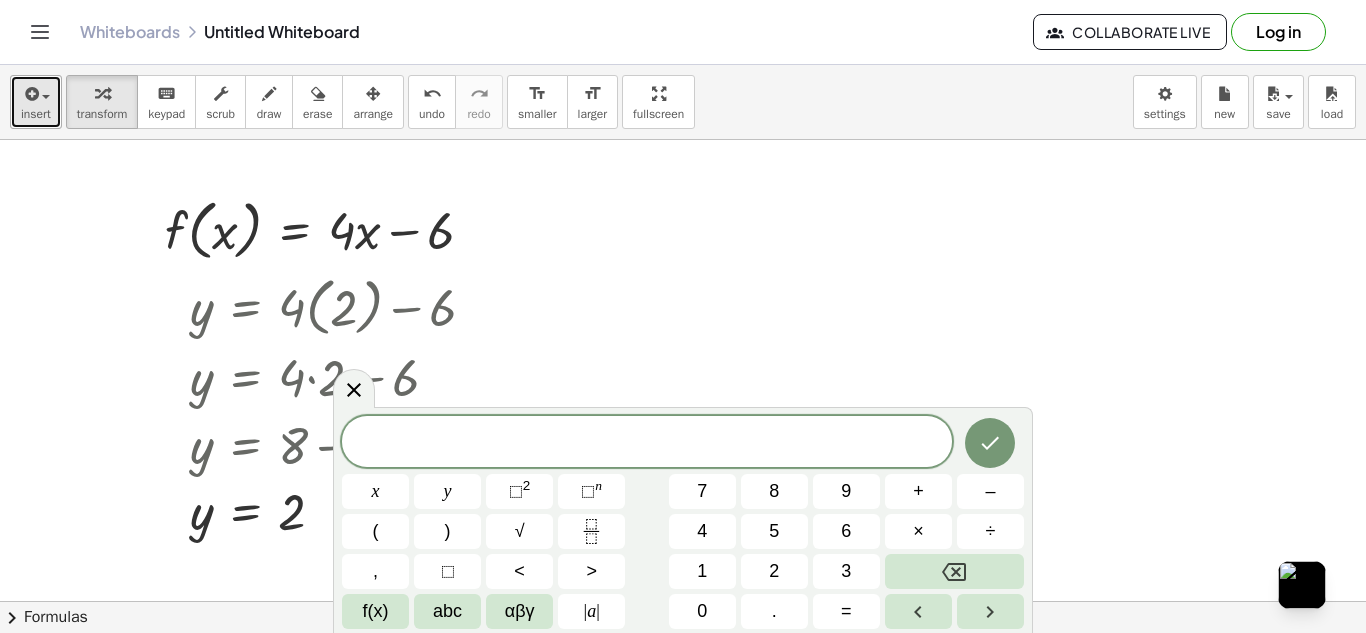 click on "insert" at bounding box center [36, 114] 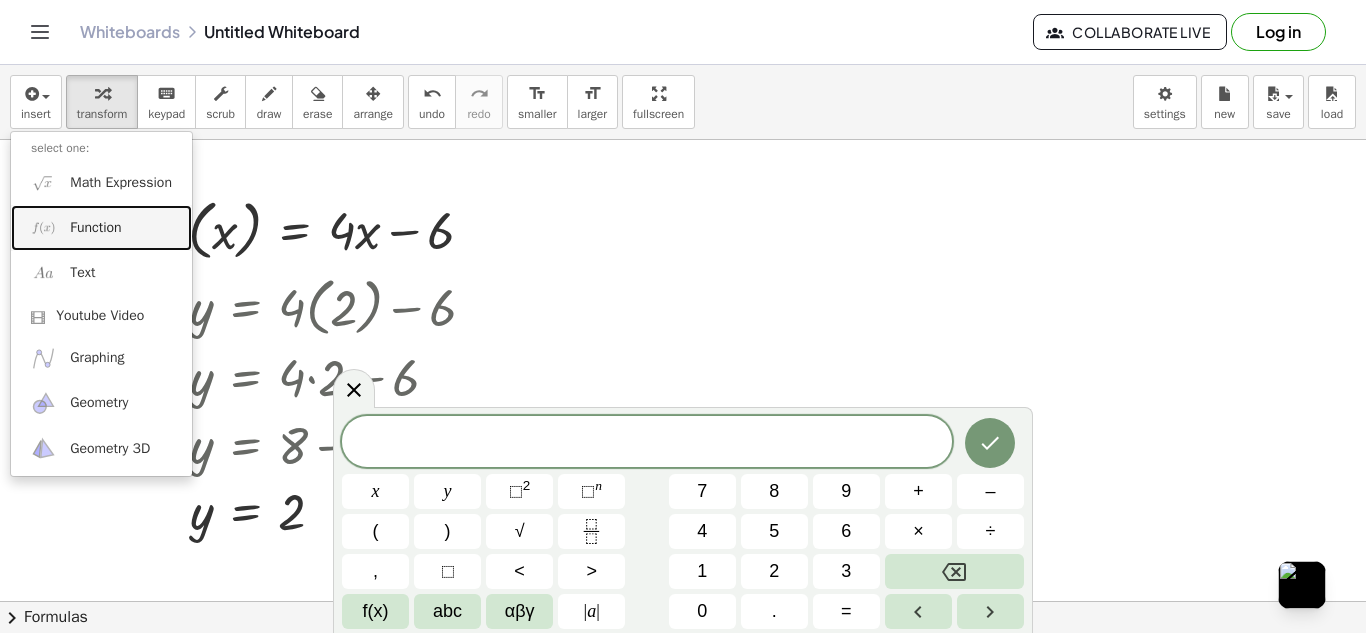 click on "Function" at bounding box center [101, 227] 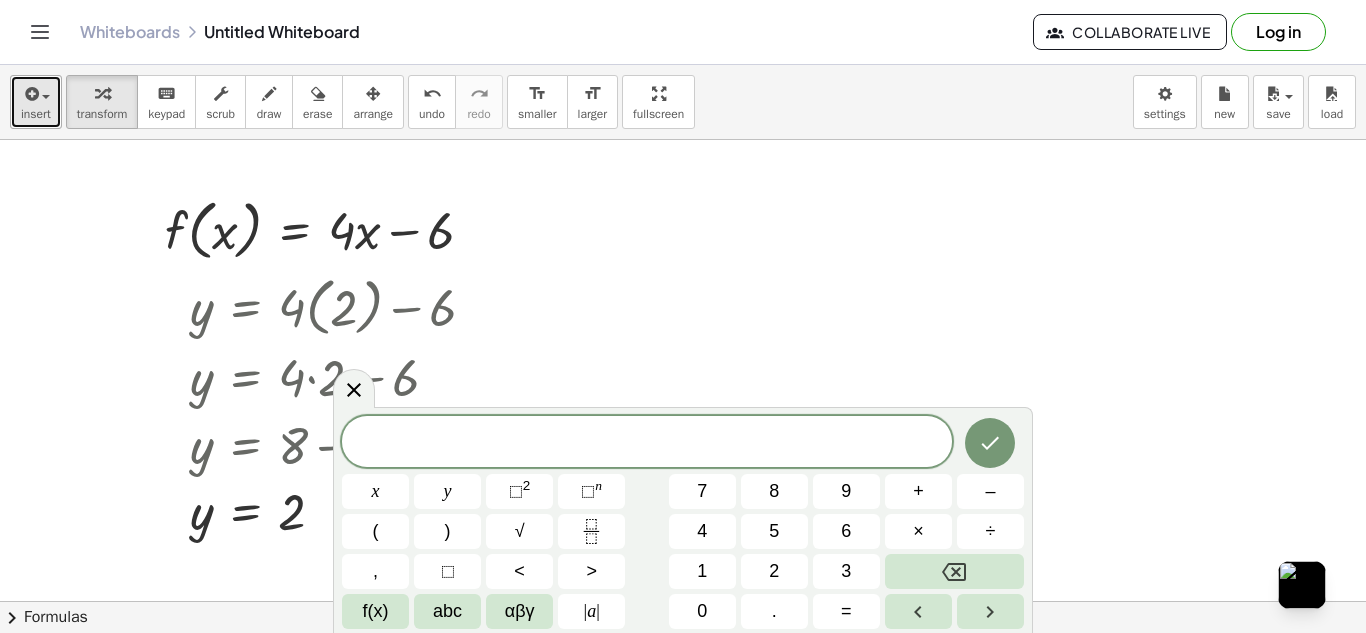 click on "insert" at bounding box center (36, 102) 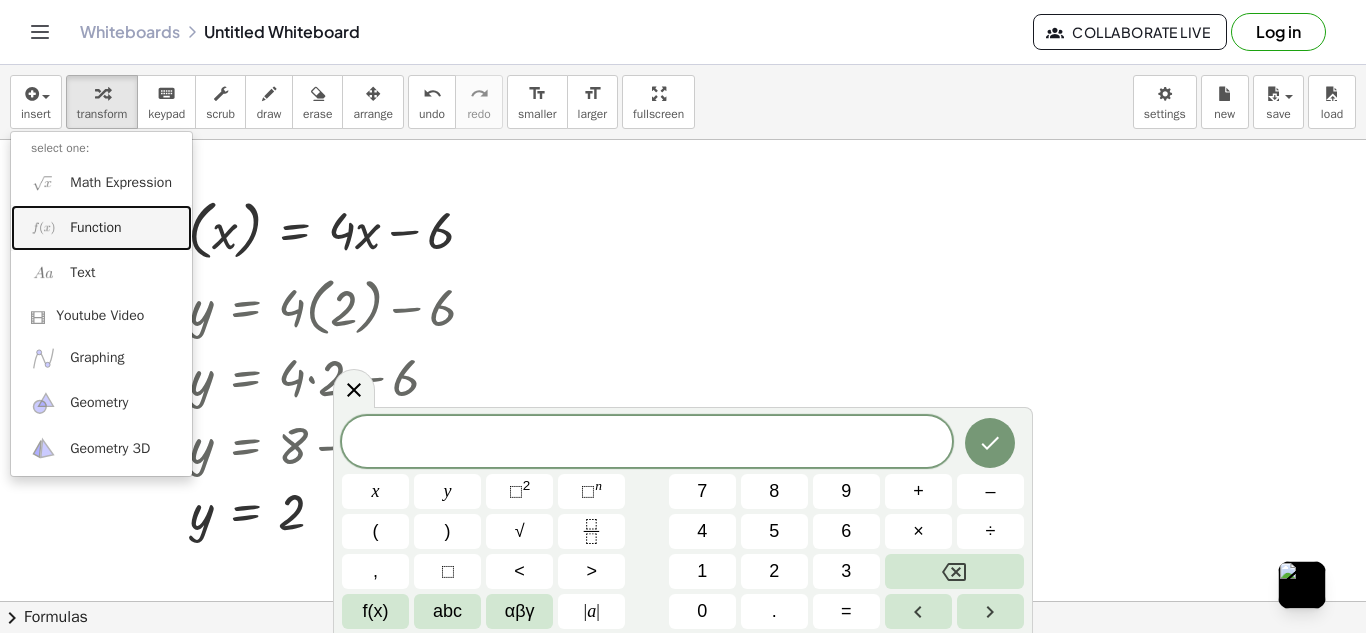 click on "Function" at bounding box center (101, 227) 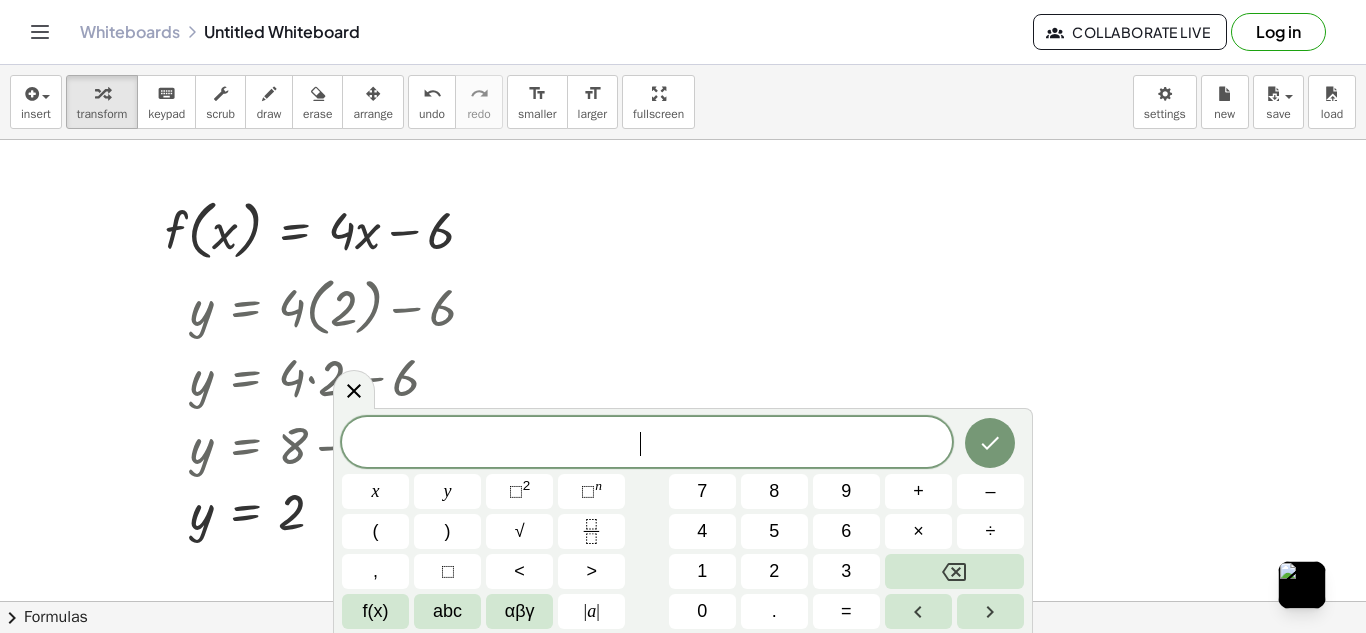 click at bounding box center (683, 666) 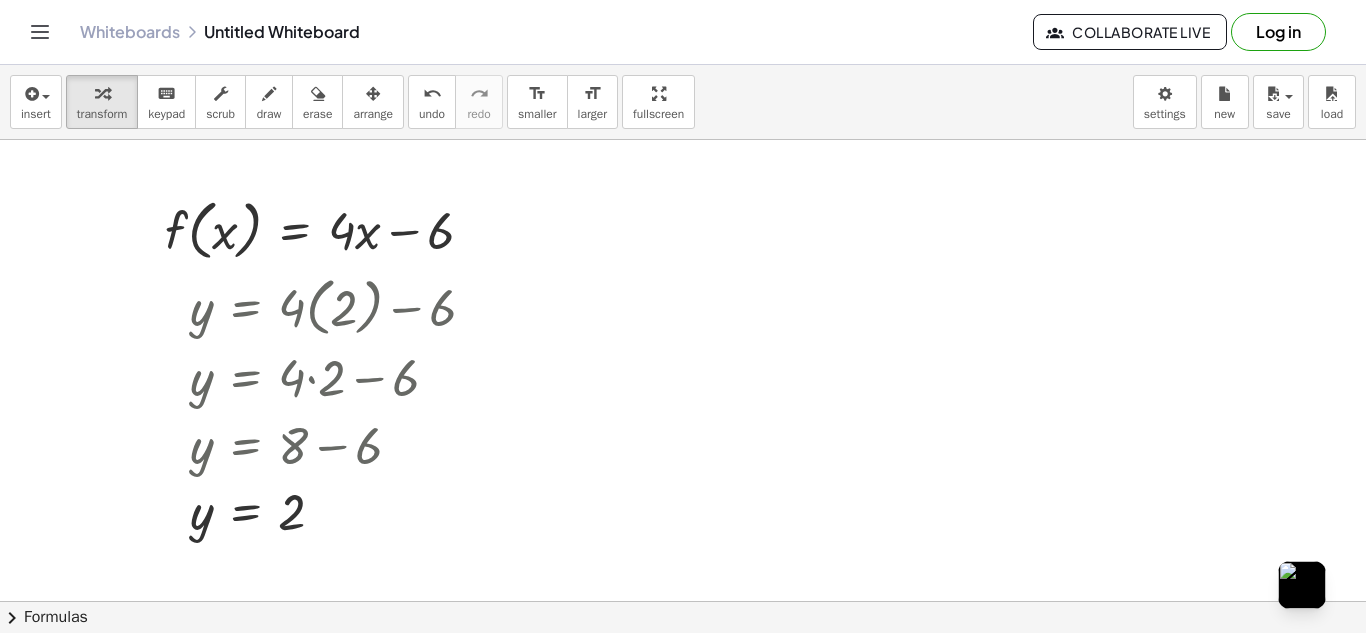 click at bounding box center [683, 666] 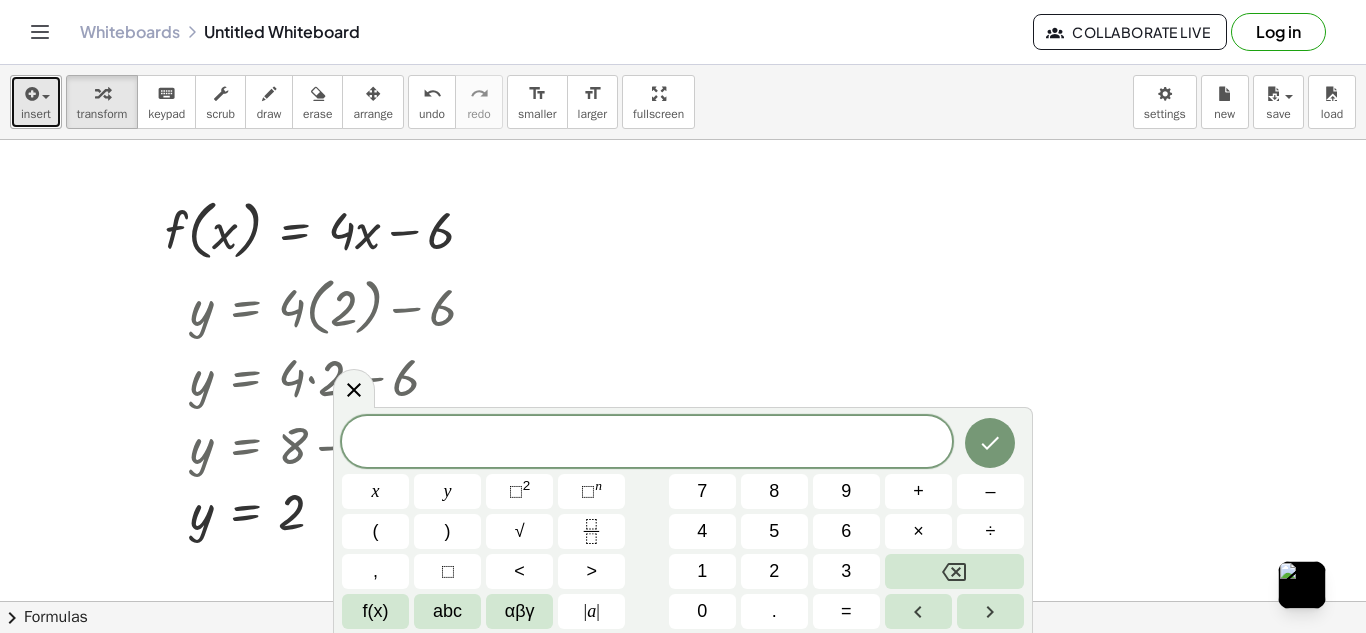 click at bounding box center (30, 94) 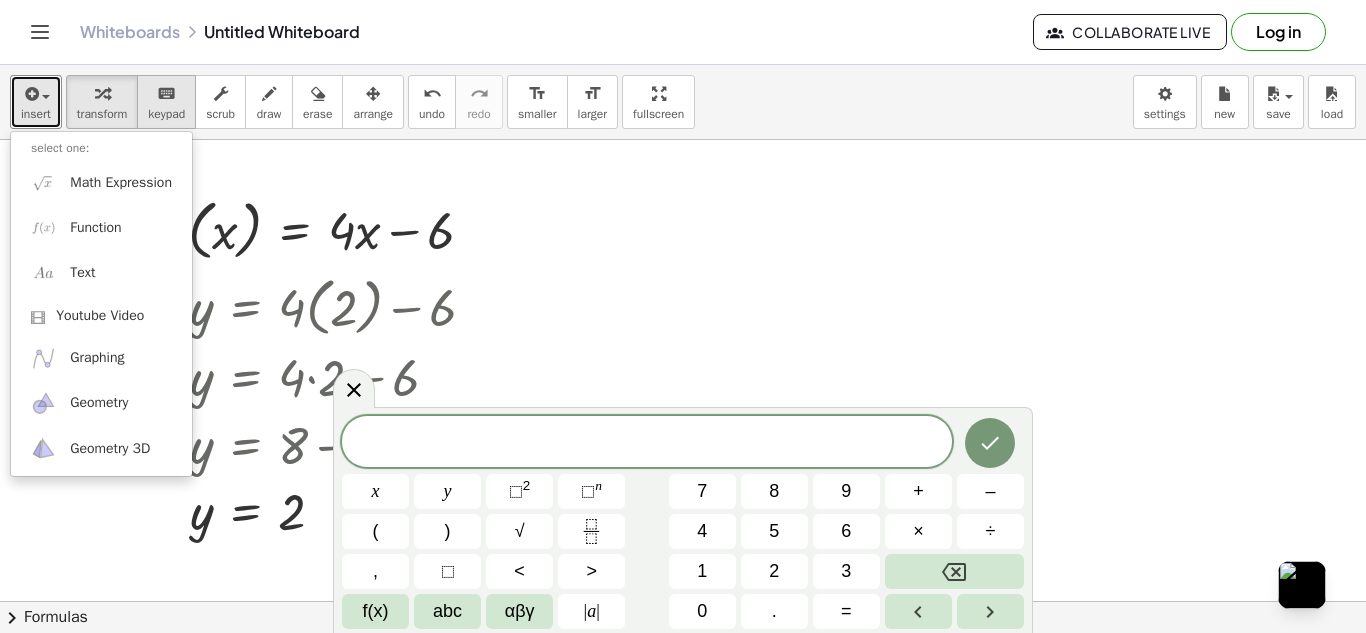 click on "keyboard" at bounding box center [166, 93] 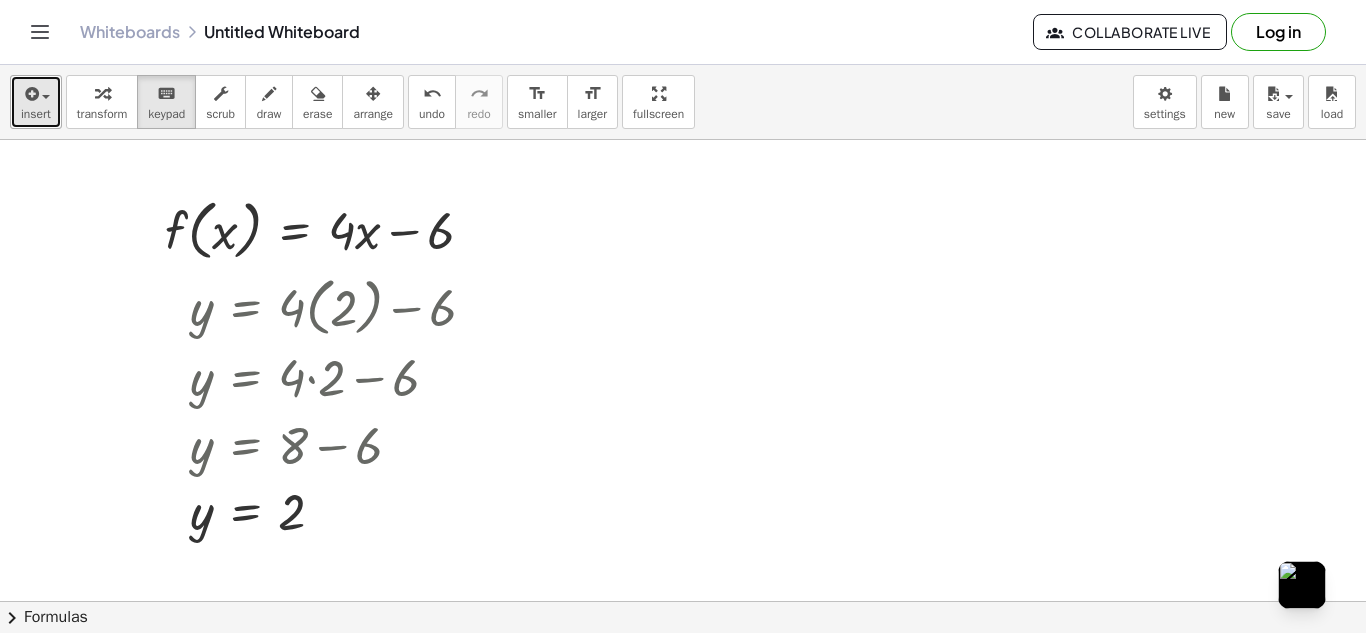 click at bounding box center (30, 94) 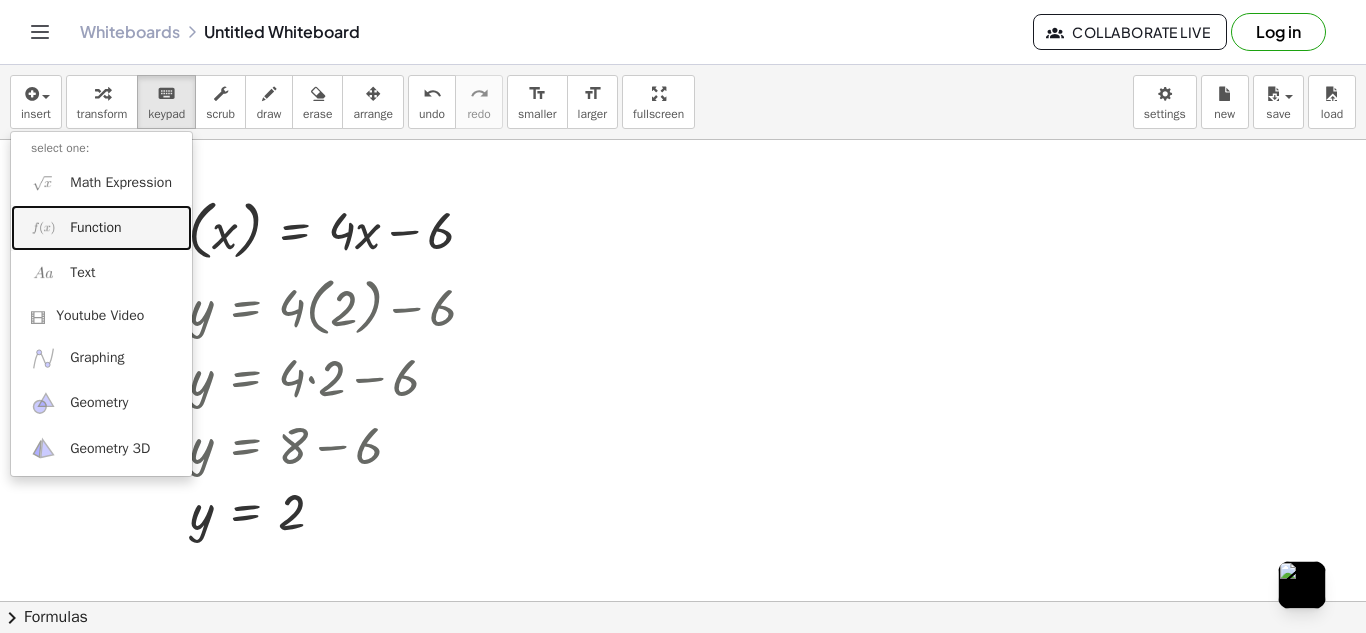 click at bounding box center (43, 227) 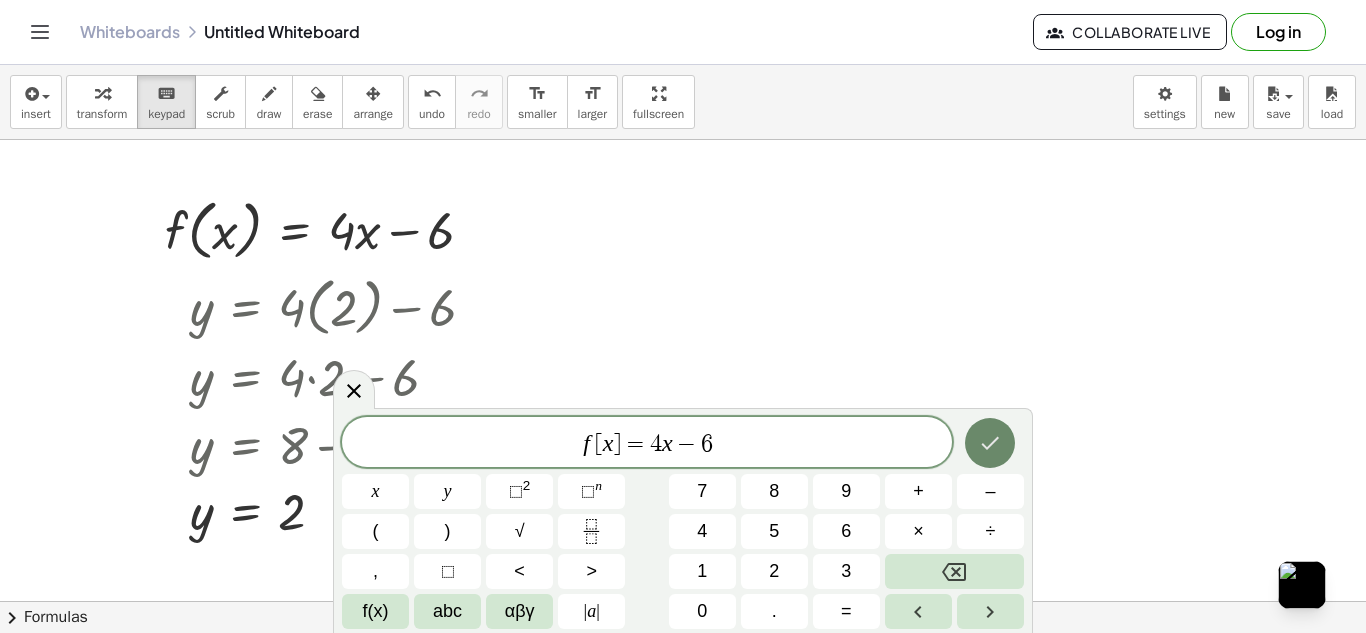 click 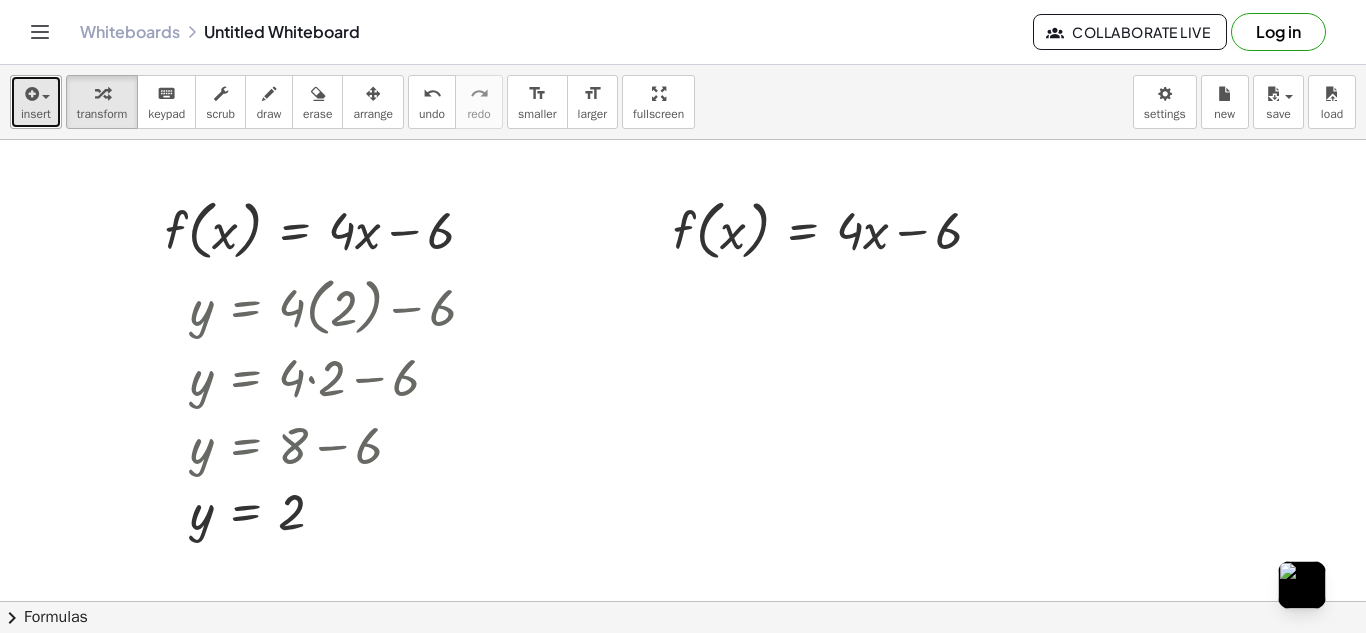 click at bounding box center [36, 93] 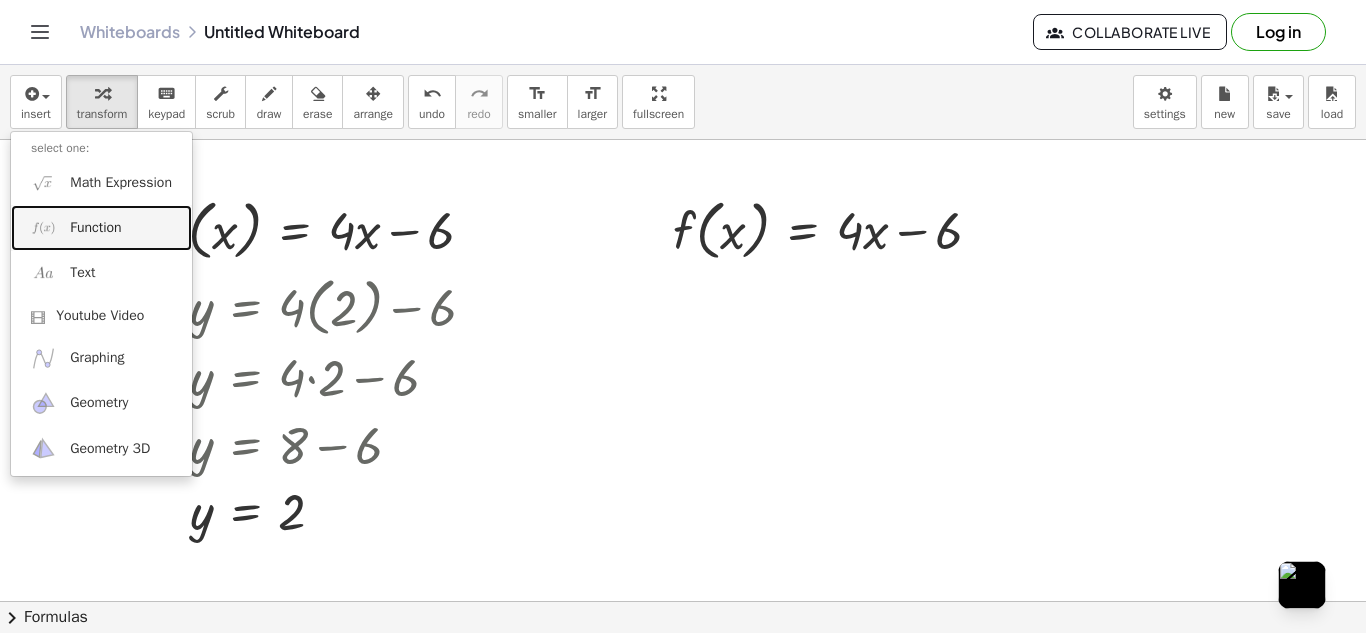 click on "Function" at bounding box center (95, 228) 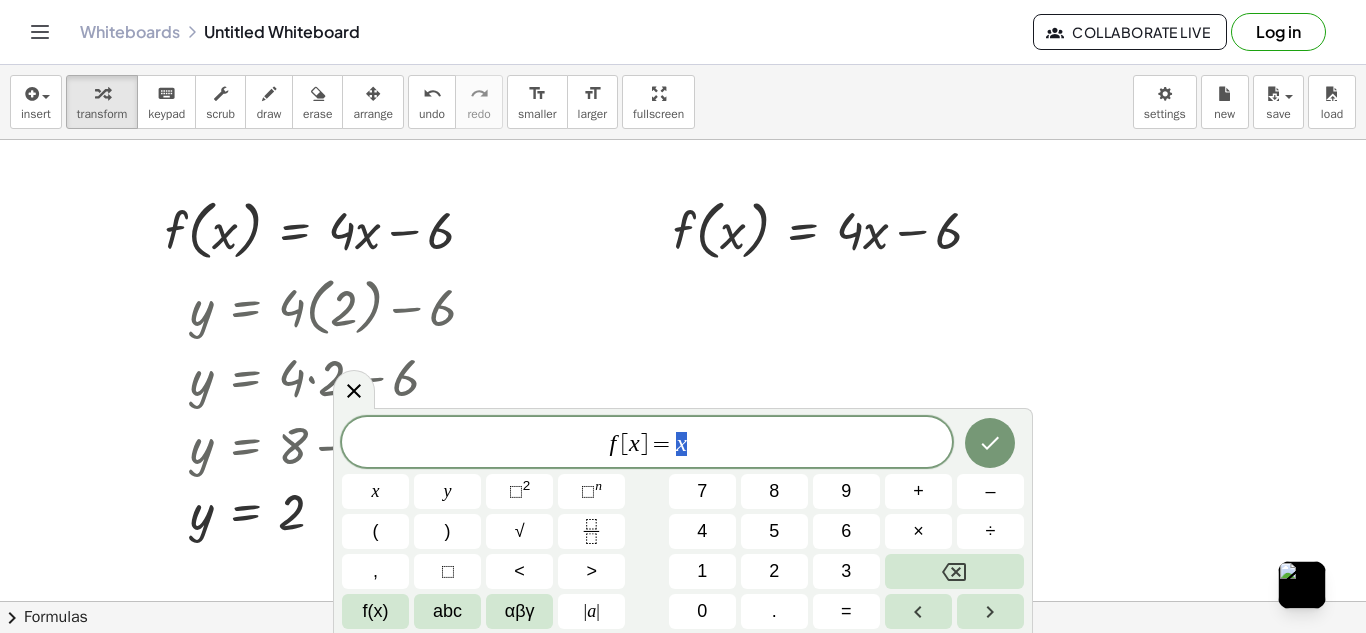 click on "f [ x ] = x" at bounding box center [647, 444] 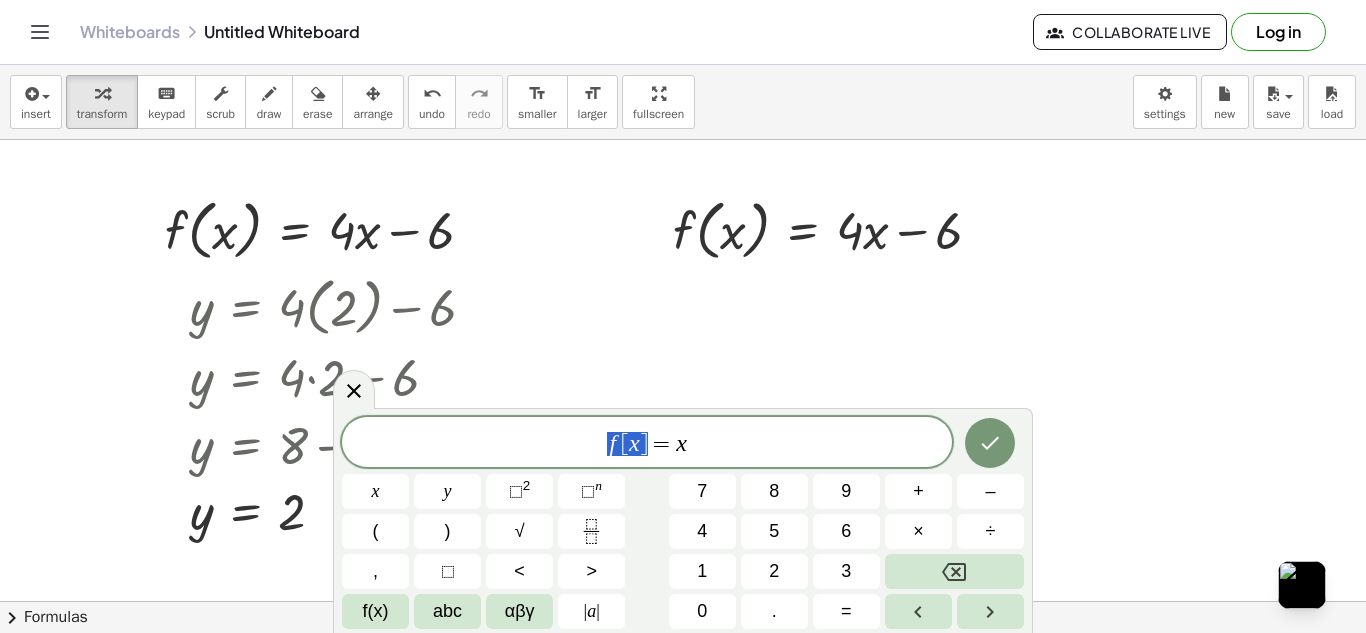 drag, startPoint x: 645, startPoint y: 456, endPoint x: 520, endPoint y: 438, distance: 126.28935 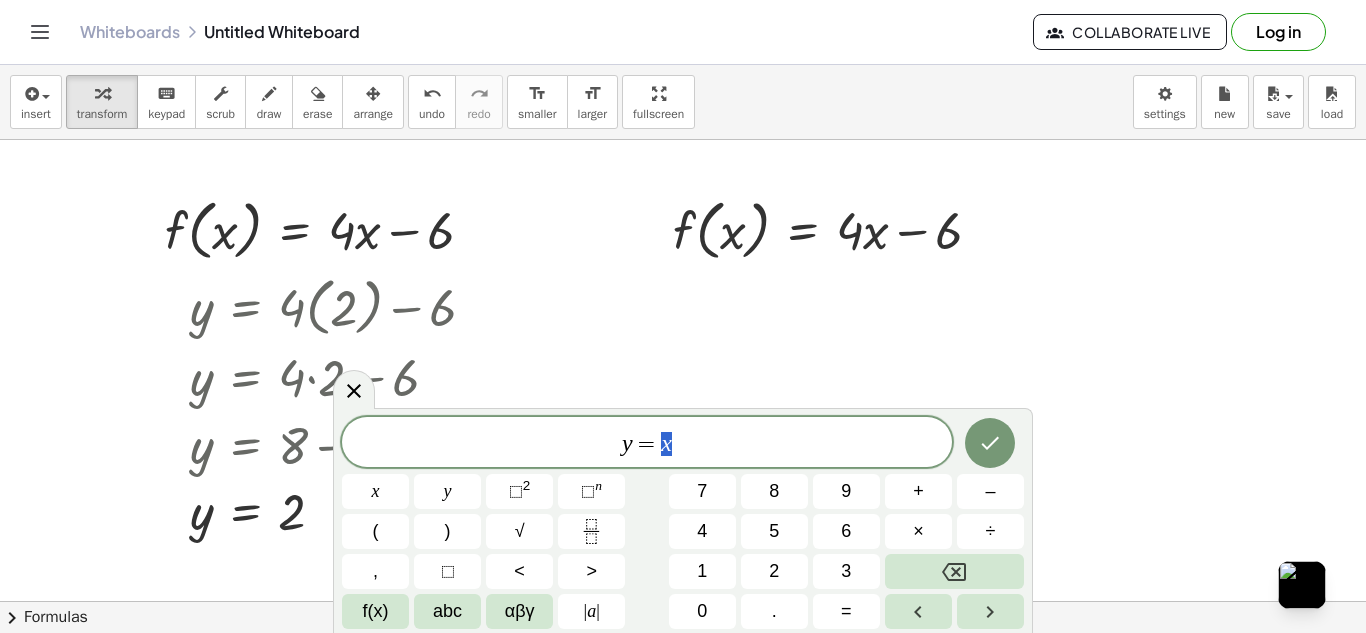 drag, startPoint x: 715, startPoint y: 448, endPoint x: 665, endPoint y: 451, distance: 50.08992 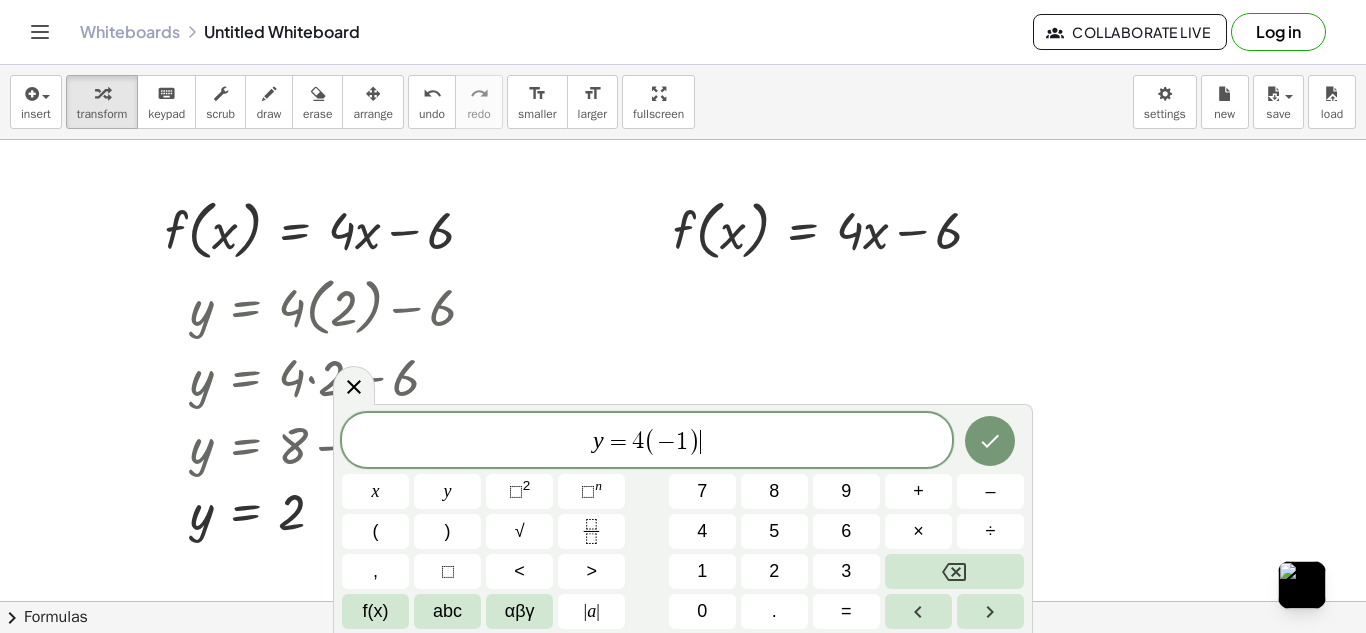 click on "y = 4 ( − 1 ) ​" at bounding box center (647, 441) 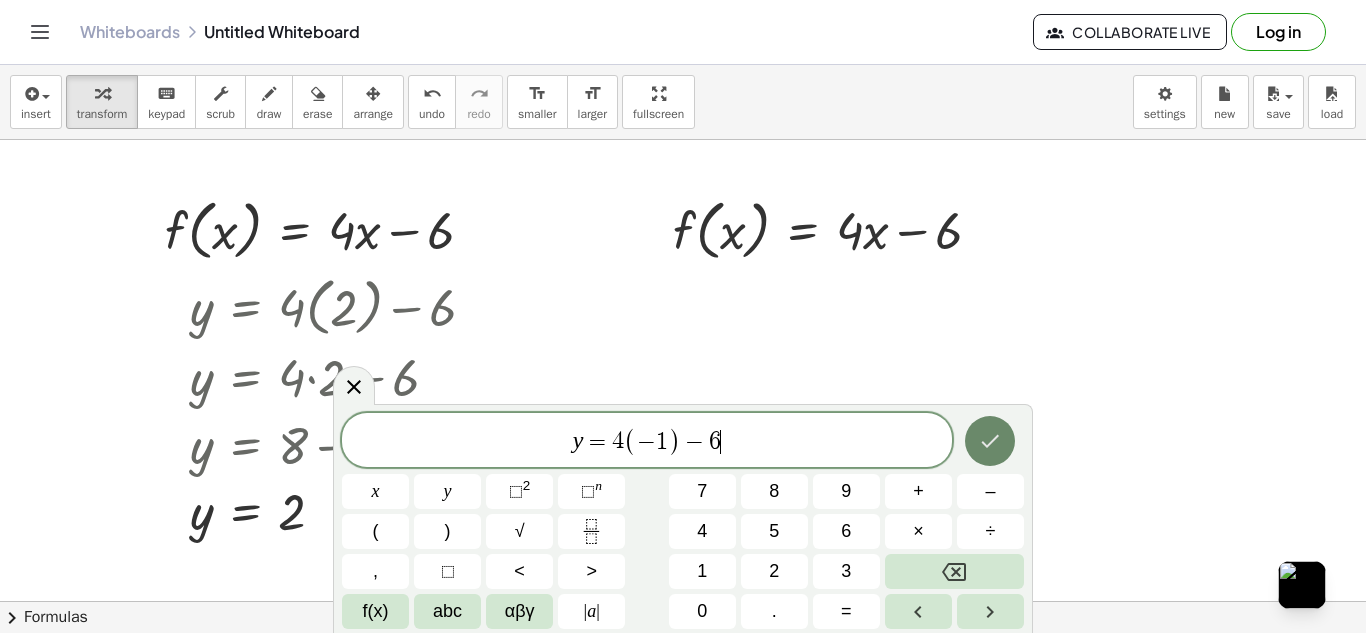 click at bounding box center (990, 441) 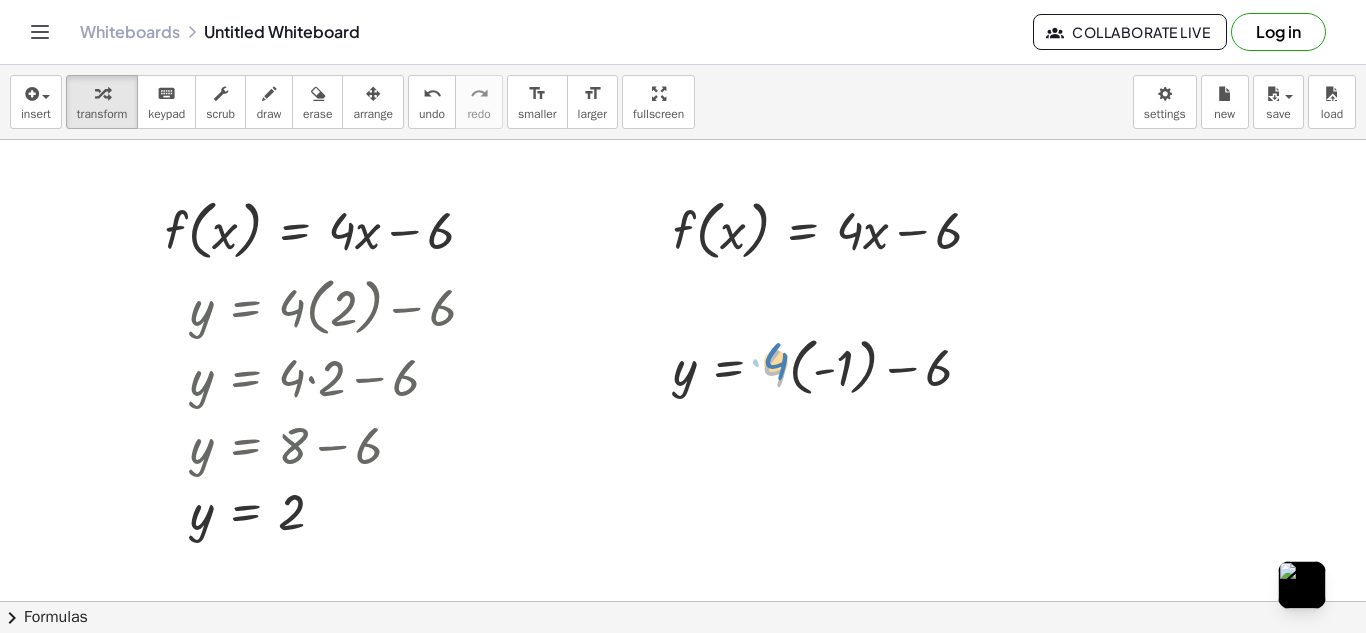 click at bounding box center [830, 365] 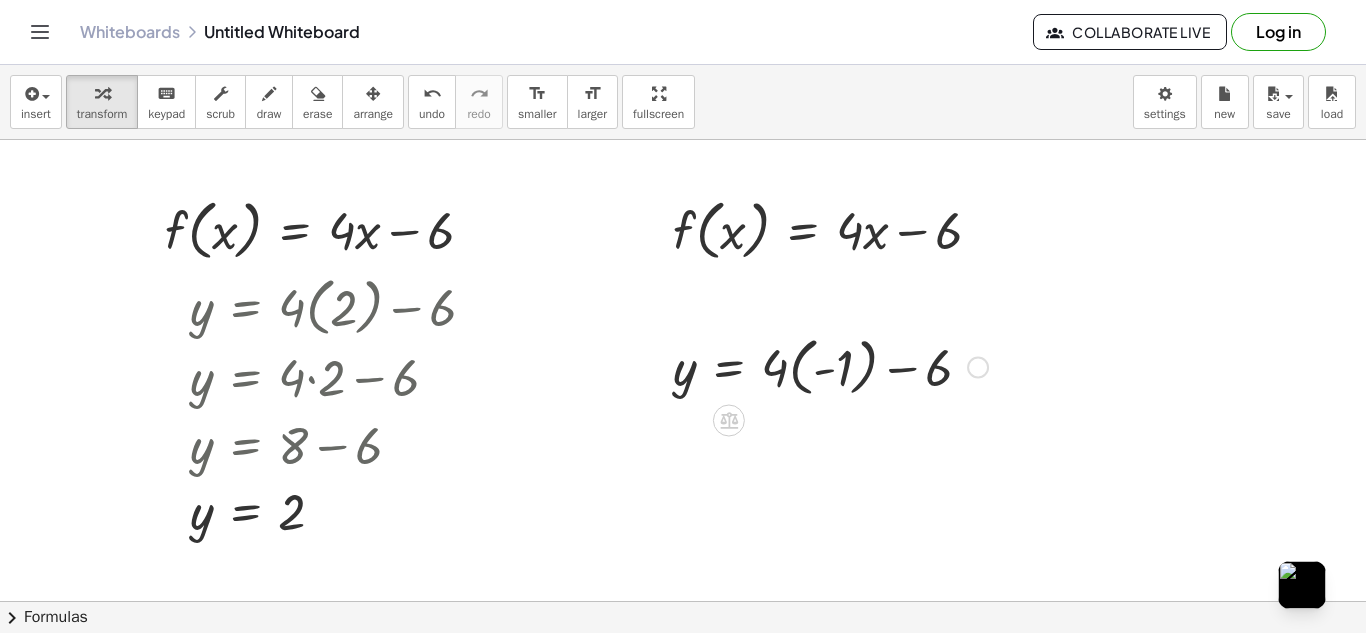 click at bounding box center (830, 365) 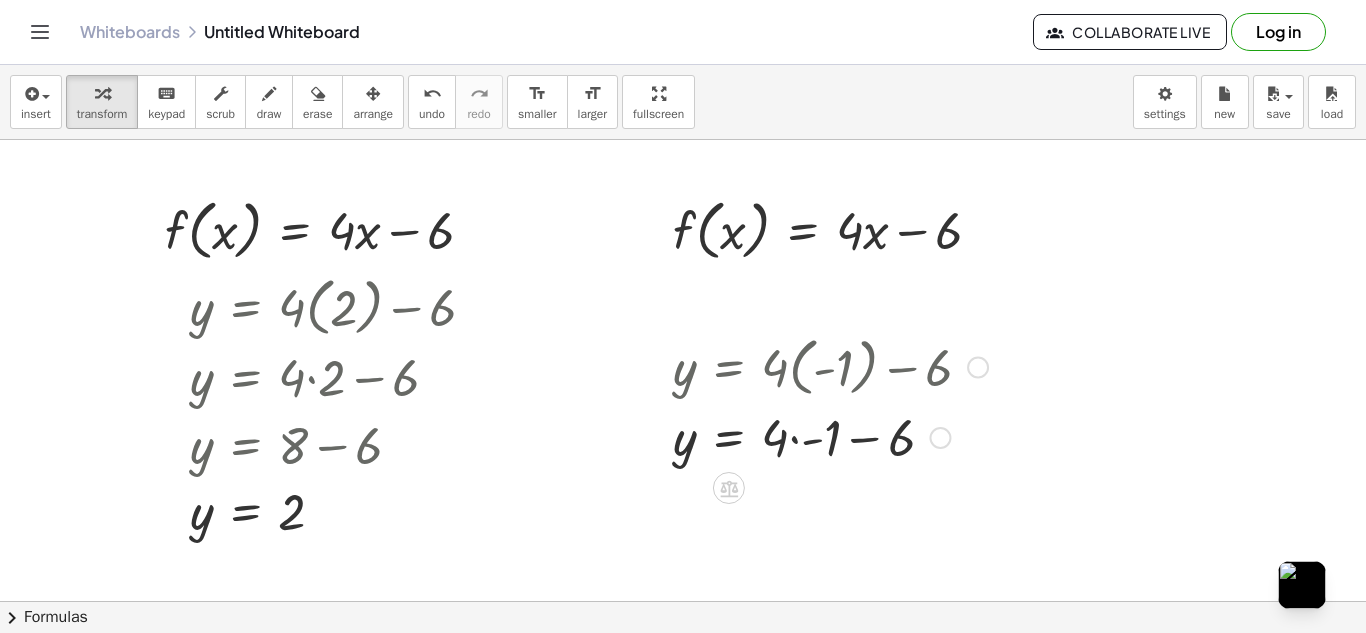 click at bounding box center [830, 436] 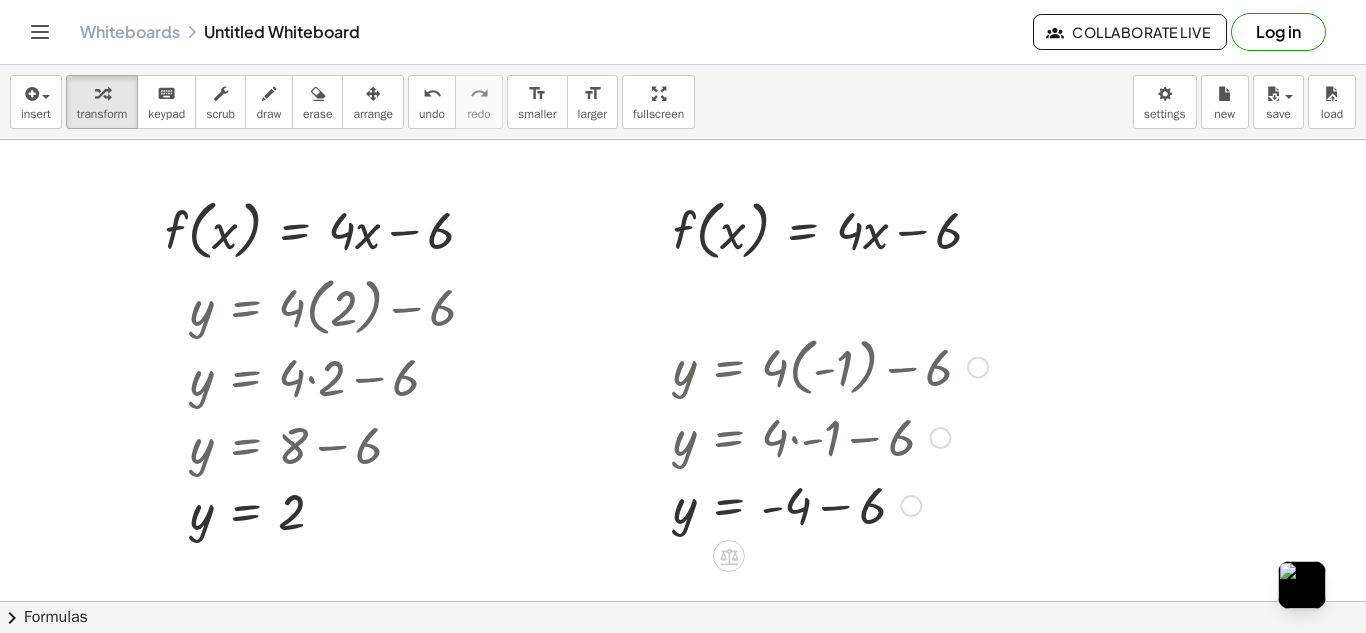 click at bounding box center (830, 504) 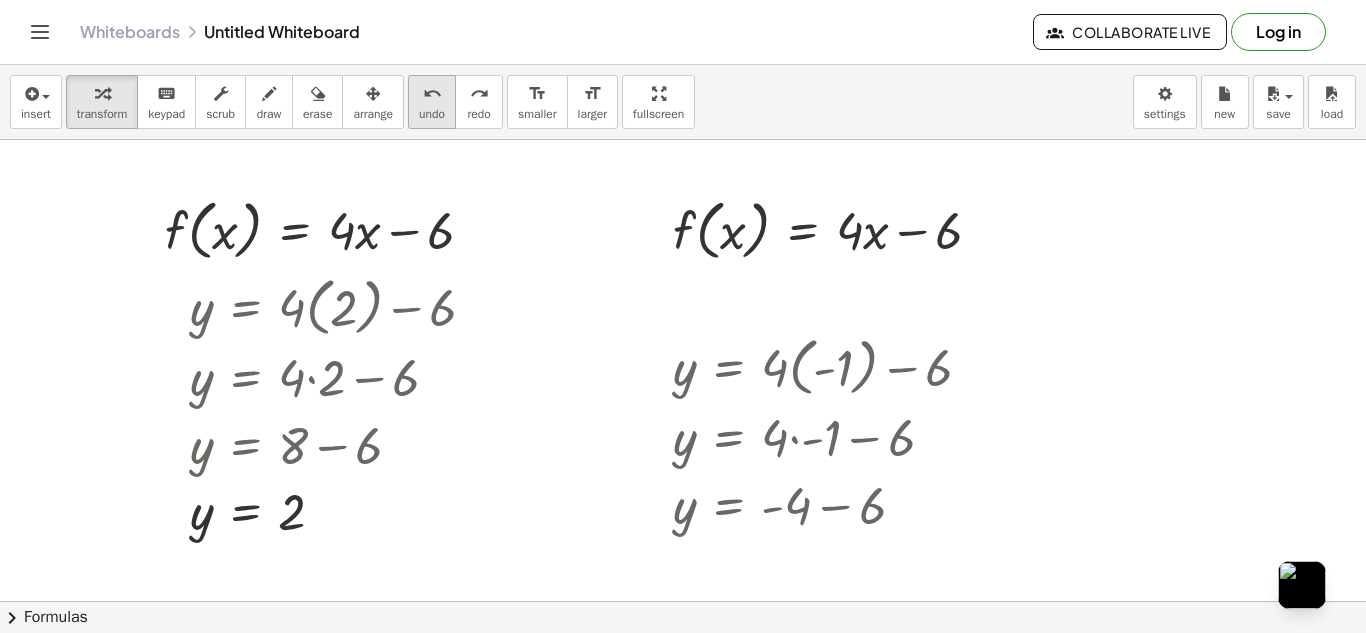 click on "undo" at bounding box center (432, 114) 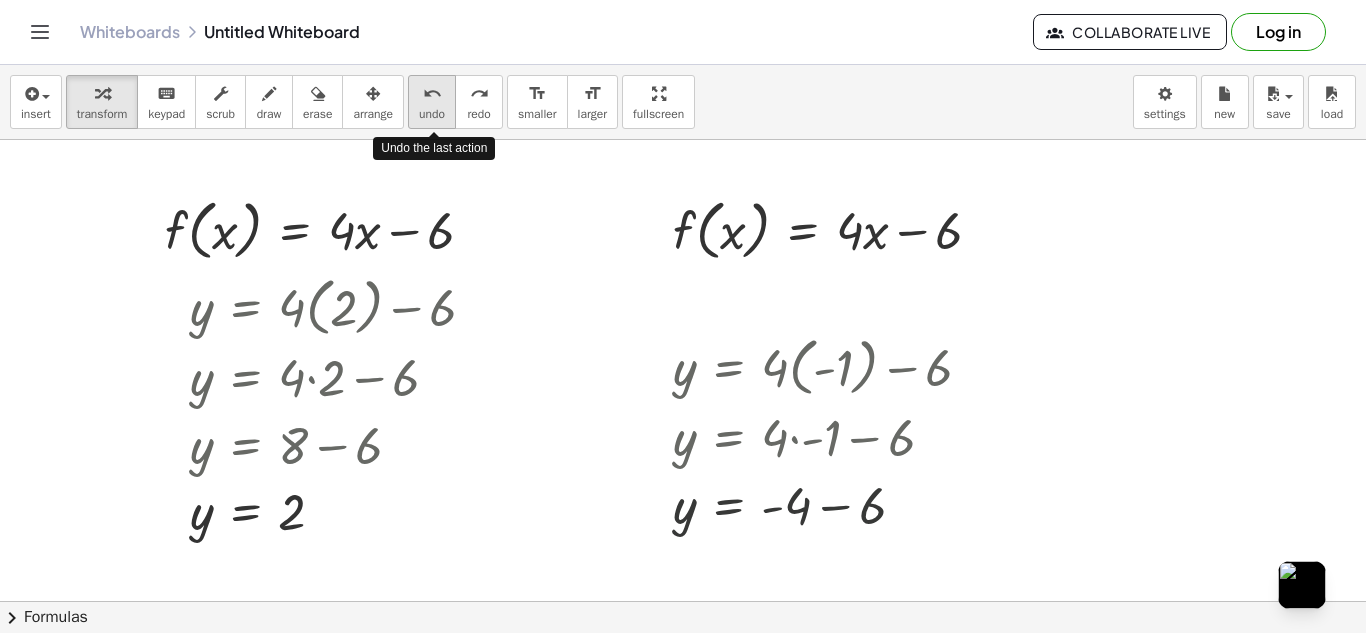 click on "undo" at bounding box center (432, 114) 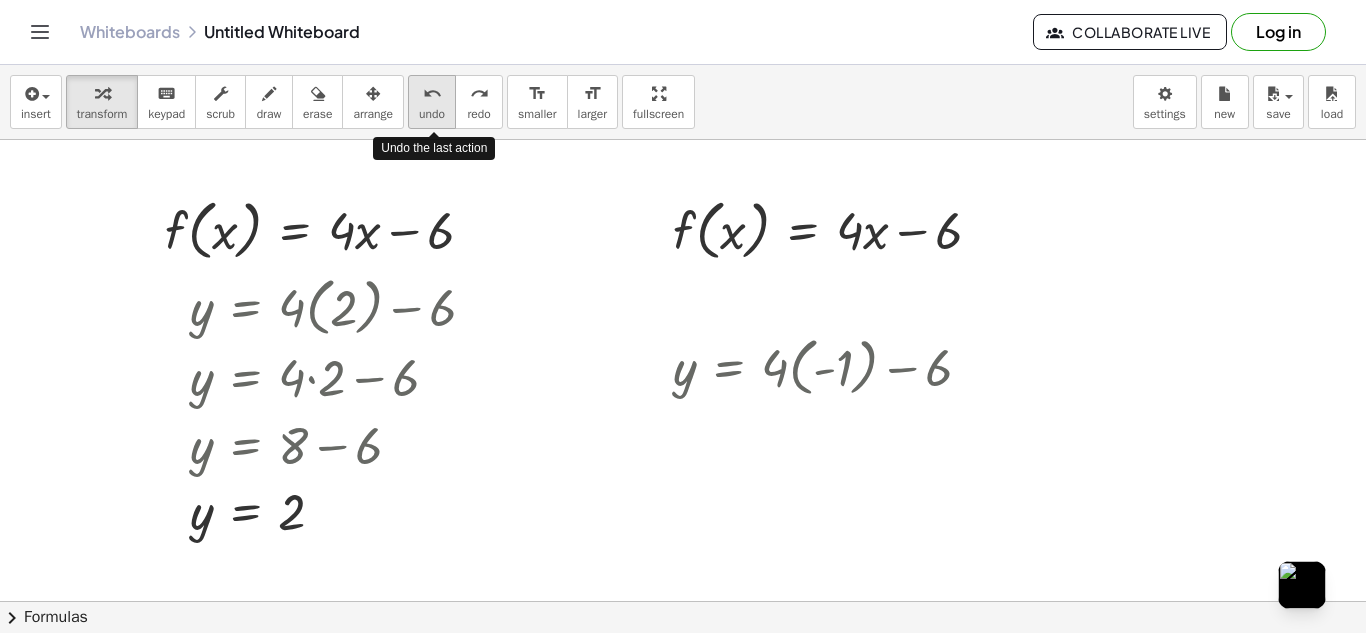 click on "undo" at bounding box center [432, 114] 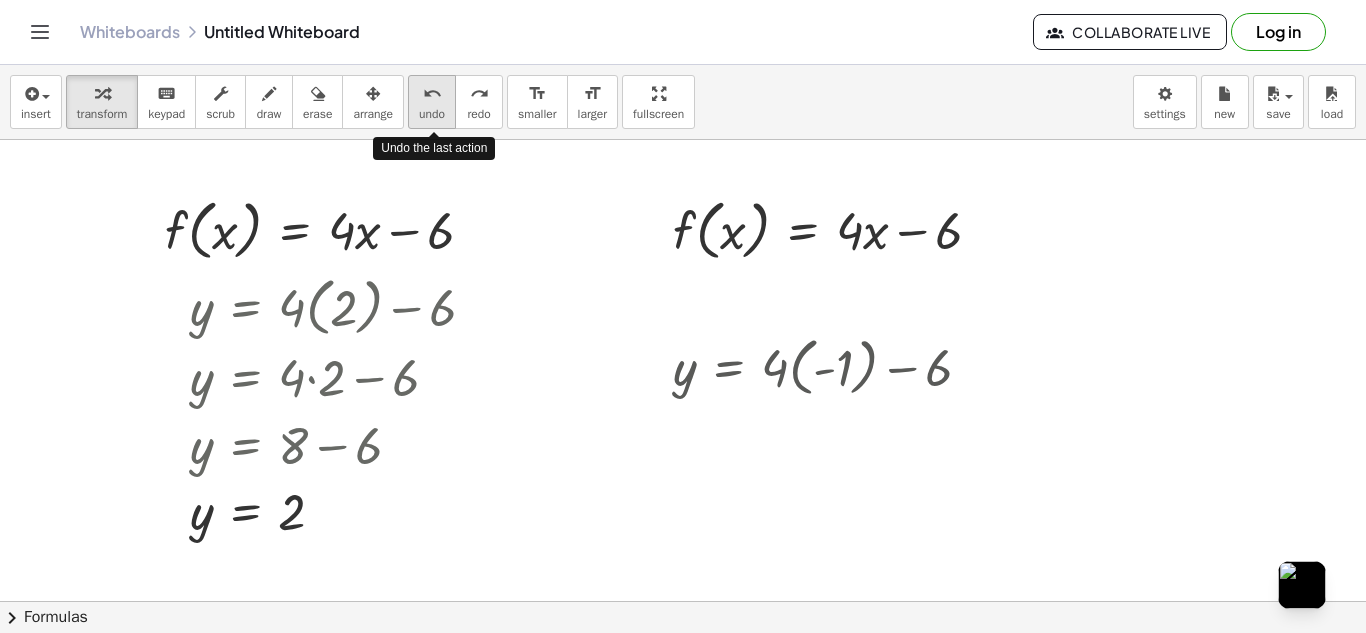 click on "undo" at bounding box center [432, 114] 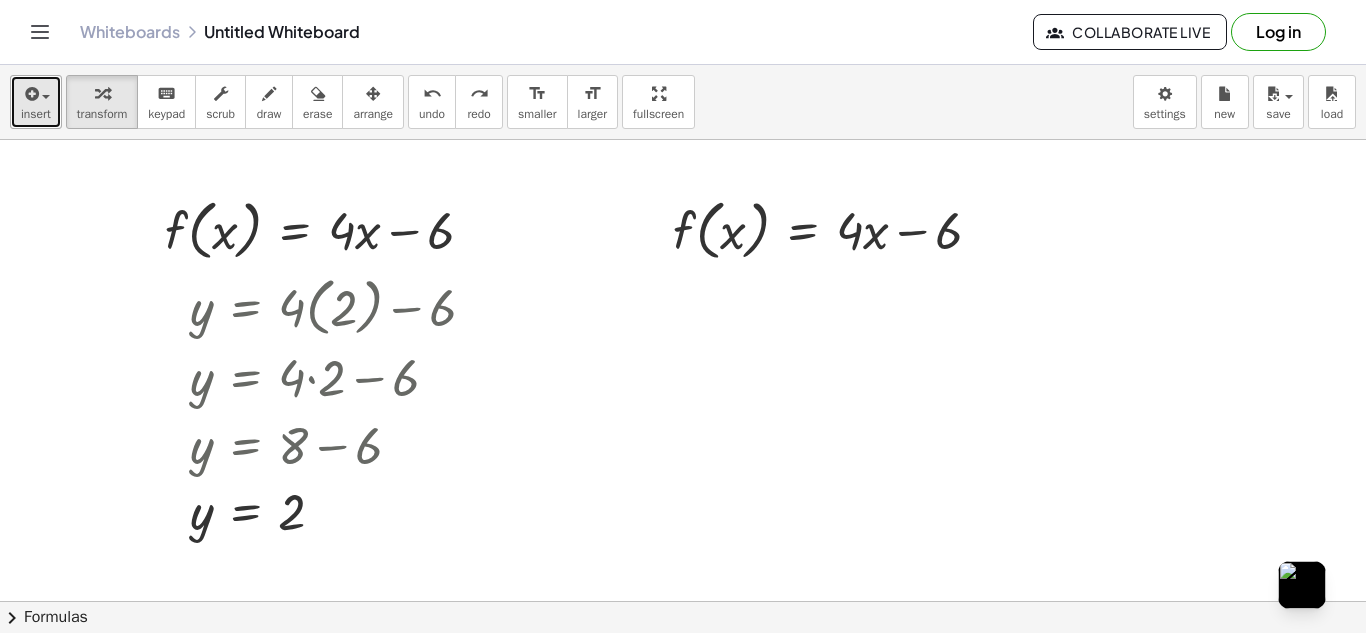 click on "insert" at bounding box center (36, 114) 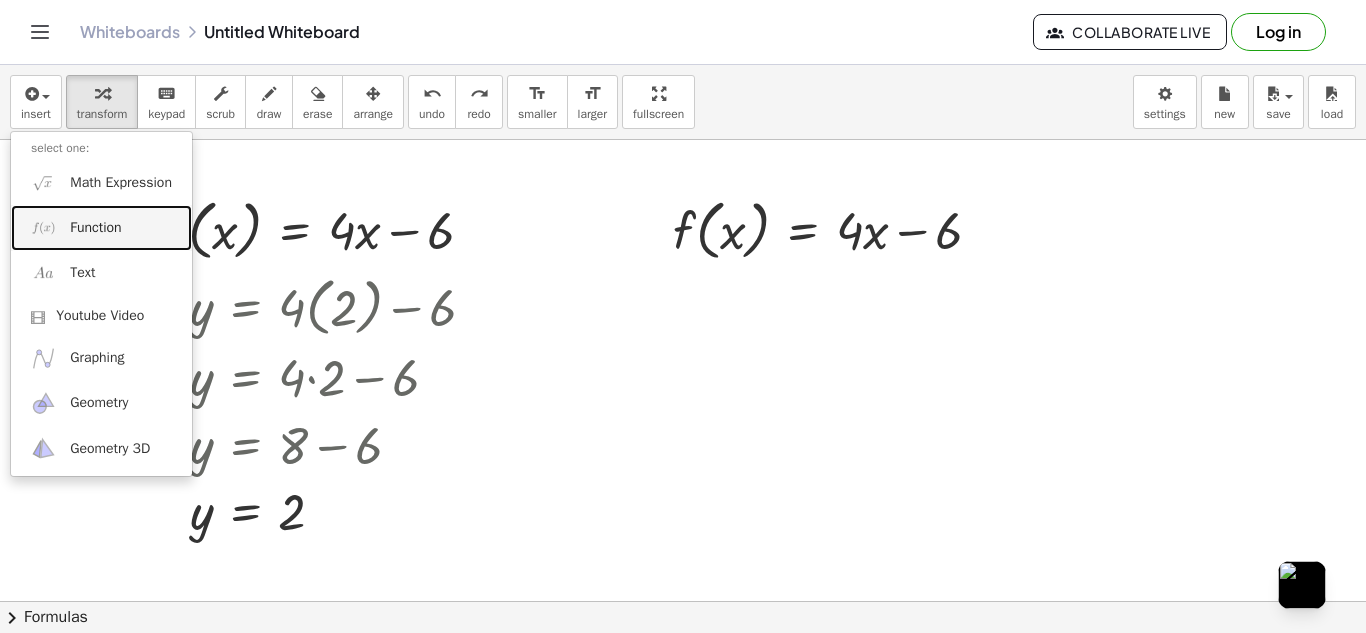click on "Function" at bounding box center [101, 227] 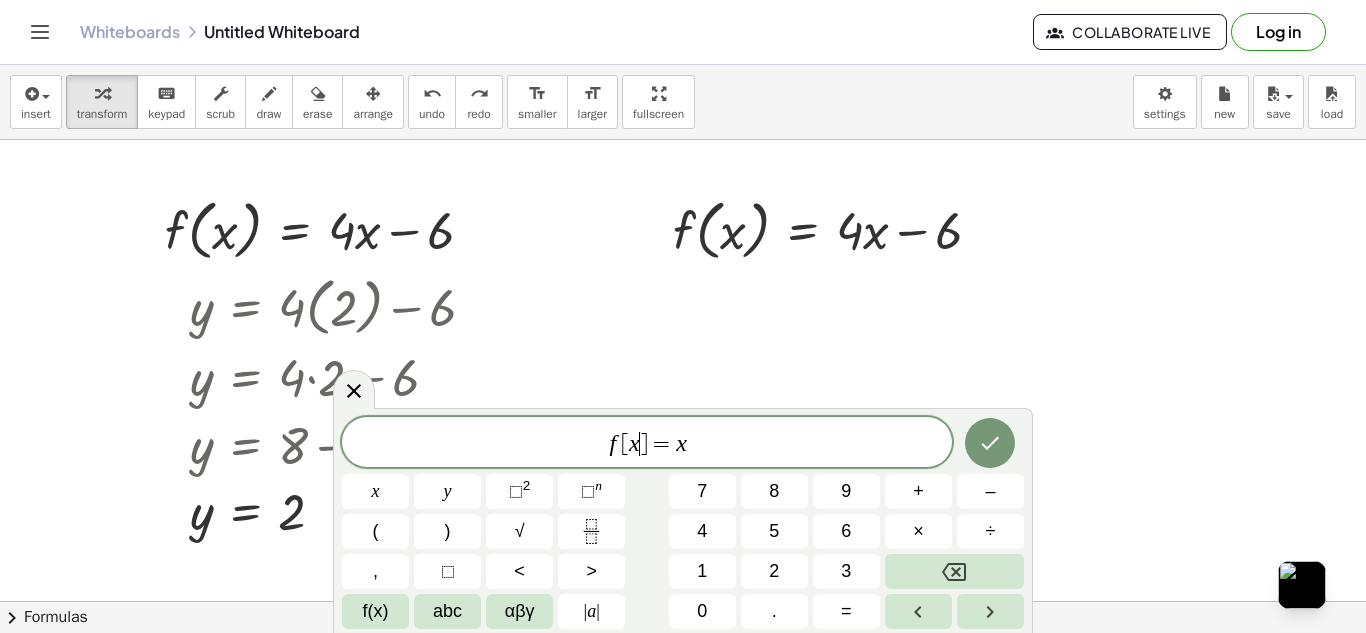 click on "x" at bounding box center (634, 443) 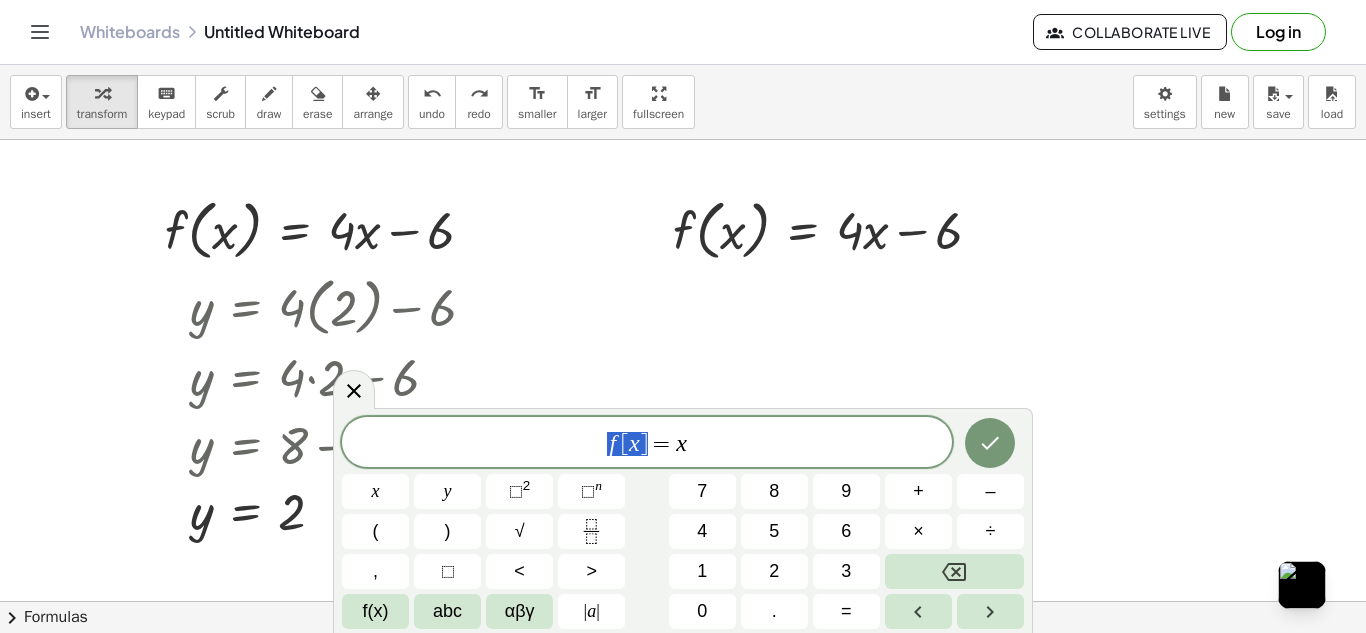drag, startPoint x: 621, startPoint y: 442, endPoint x: 481, endPoint y: 438, distance: 140.05713 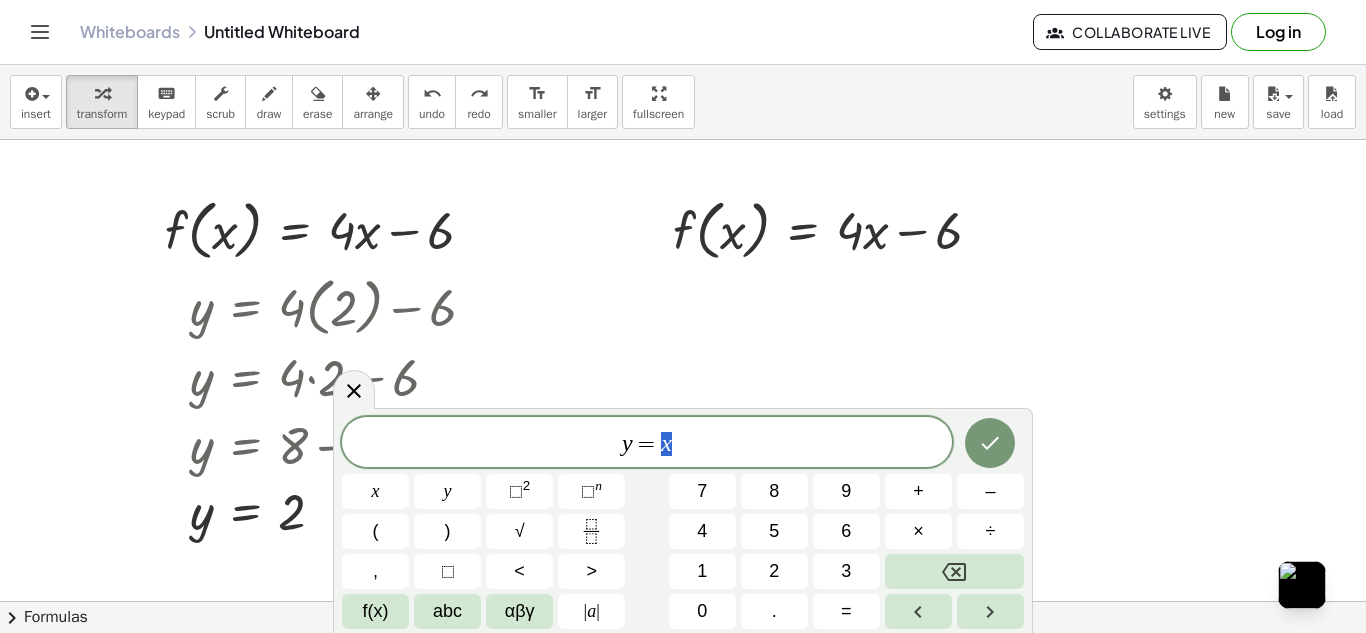 drag, startPoint x: 696, startPoint y: 448, endPoint x: 663, endPoint y: 451, distance: 33.13608 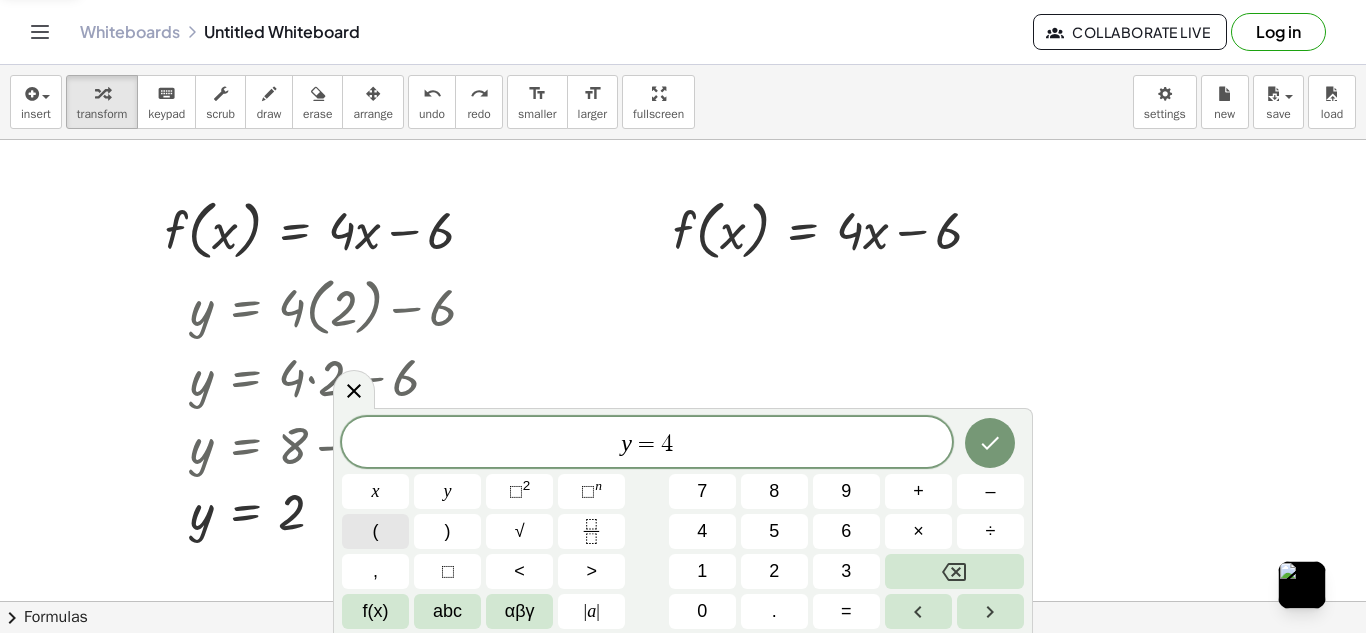 click on "(" at bounding box center [375, 531] 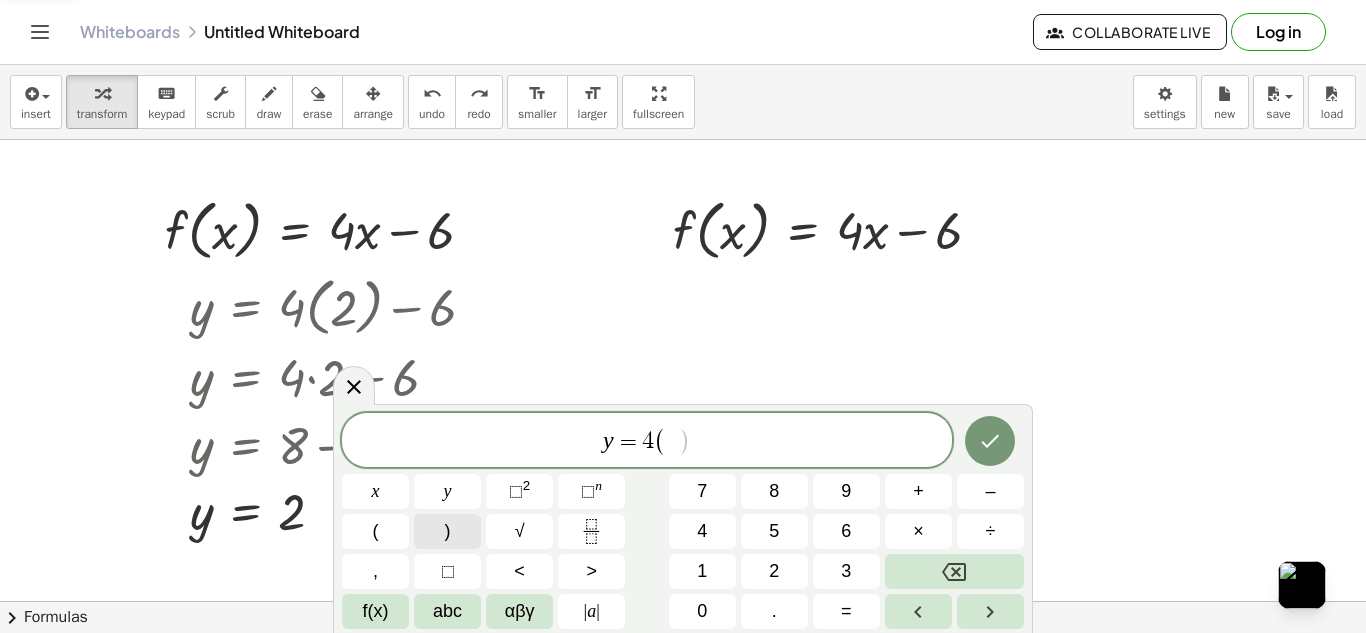 click on ")" at bounding box center [447, 531] 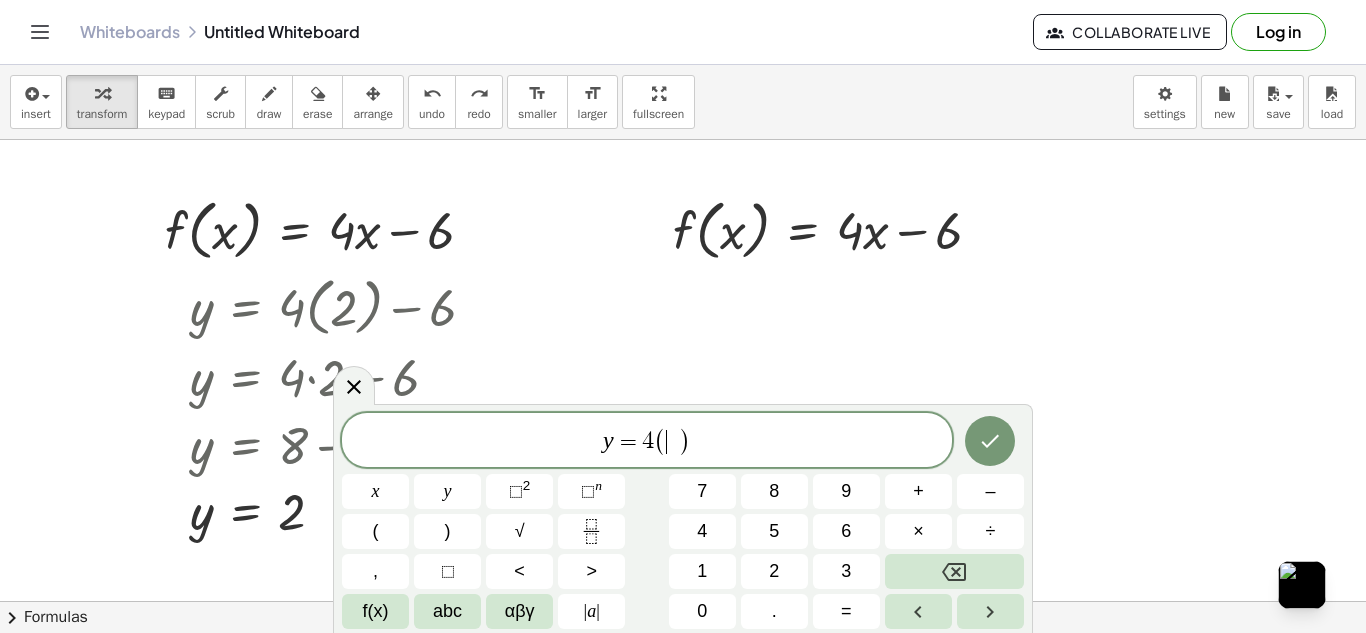 click on "​" at bounding box center [672, 442] 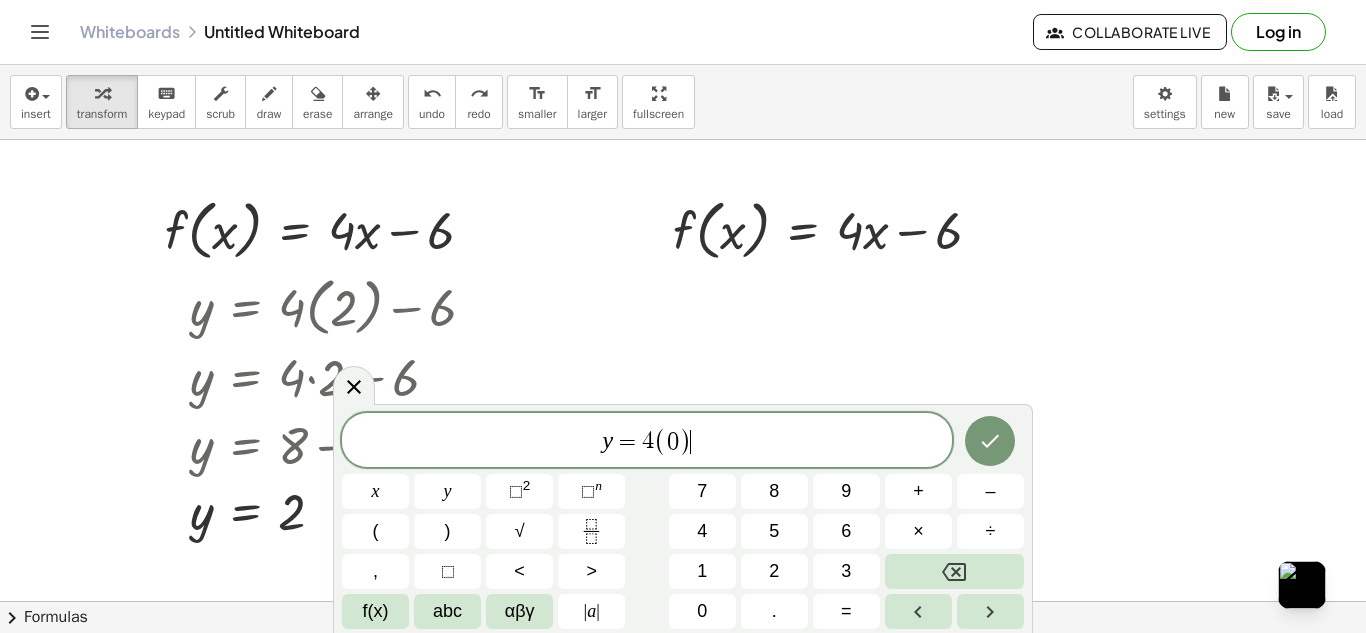 click on "y = [NUMBER] ( [NUMBER] )" at bounding box center [647, 441] 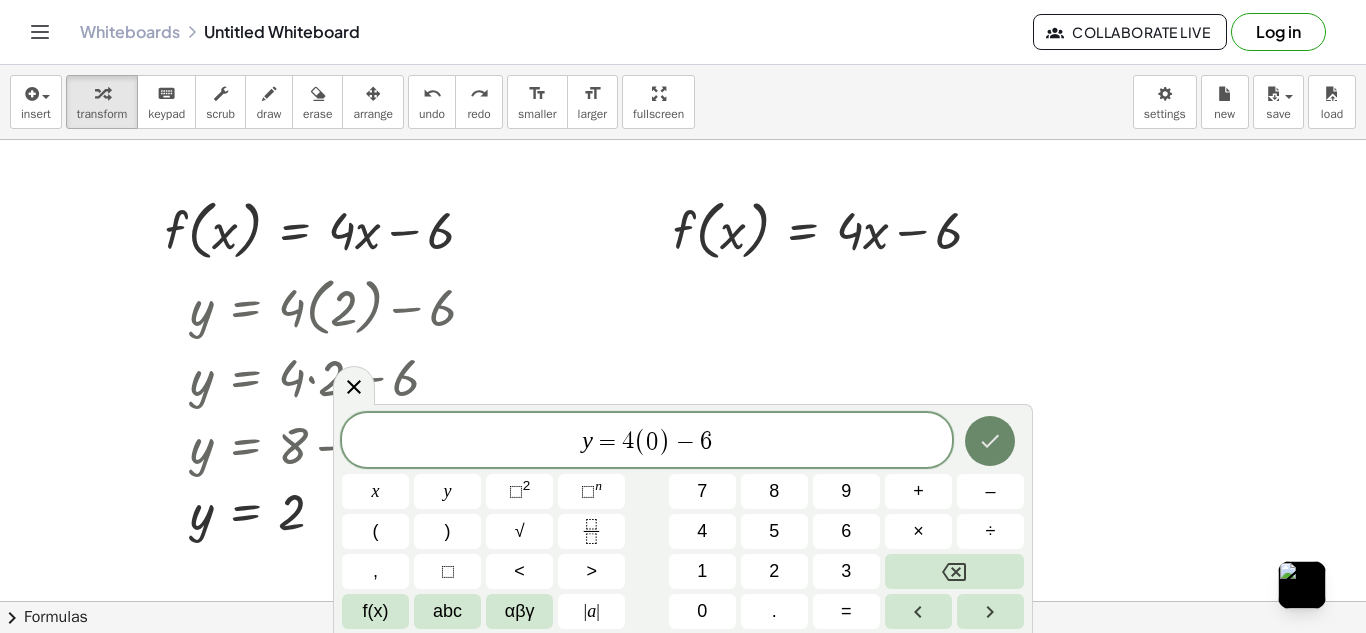 click at bounding box center (990, 441) 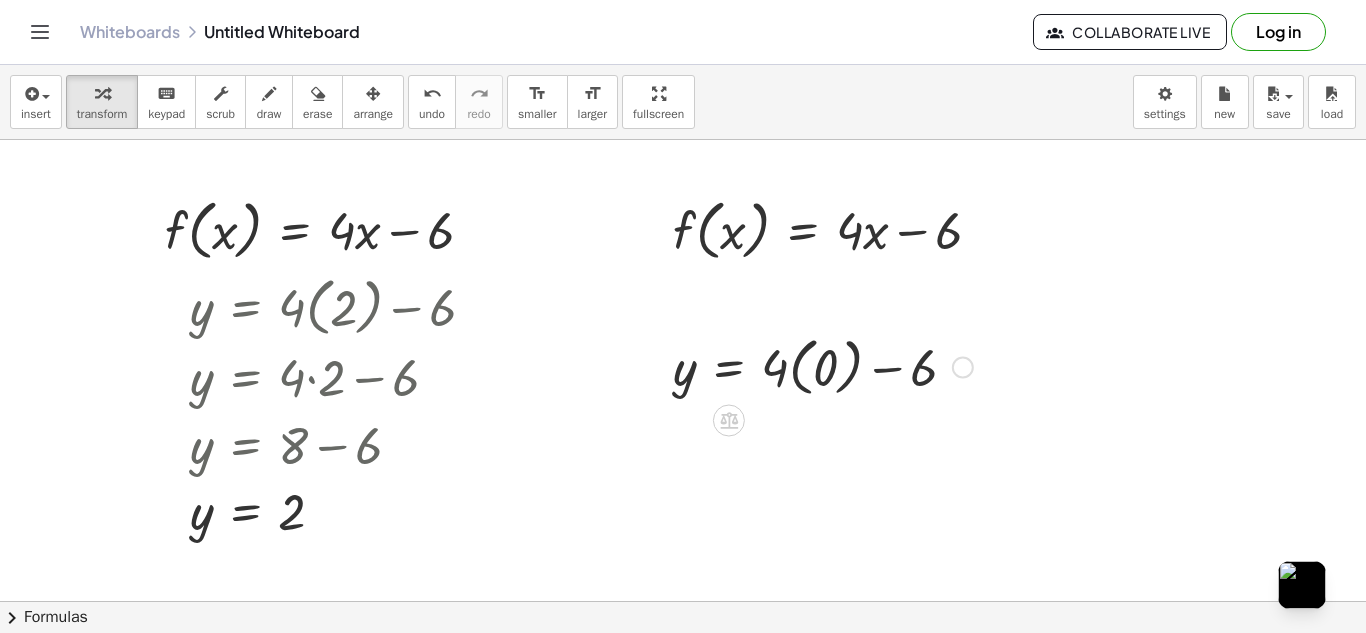 click at bounding box center (823, 365) 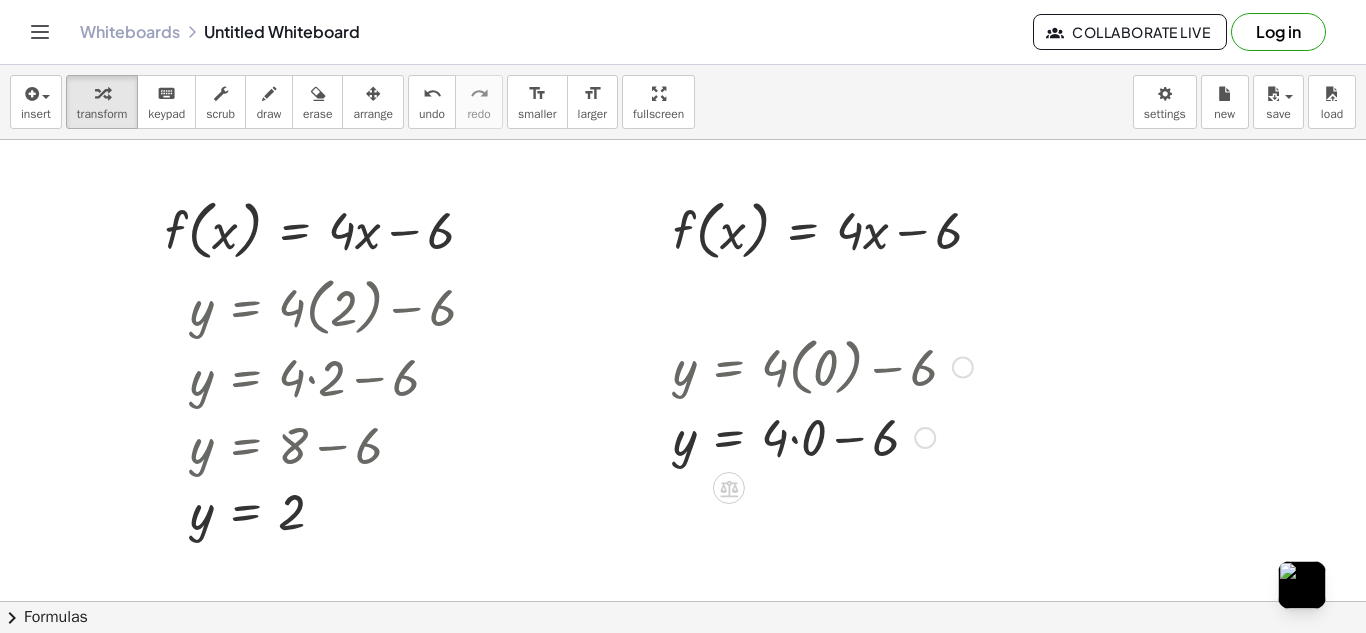 click at bounding box center (823, 436) 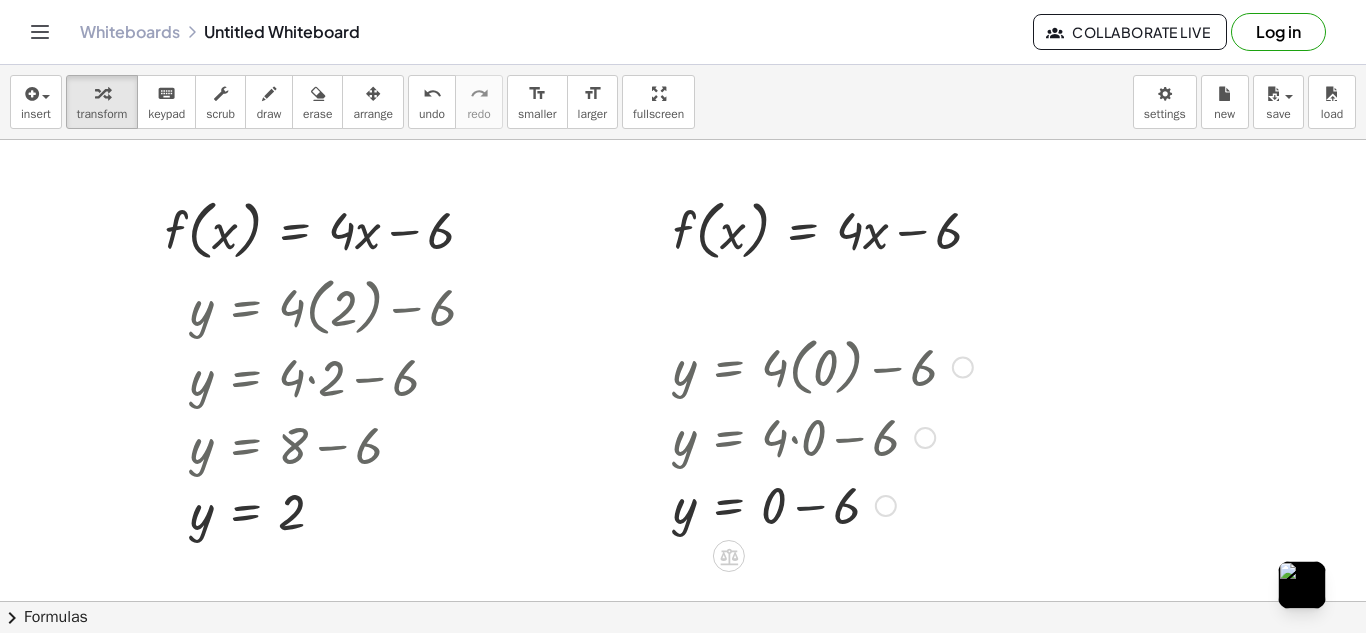 click at bounding box center [823, 504] 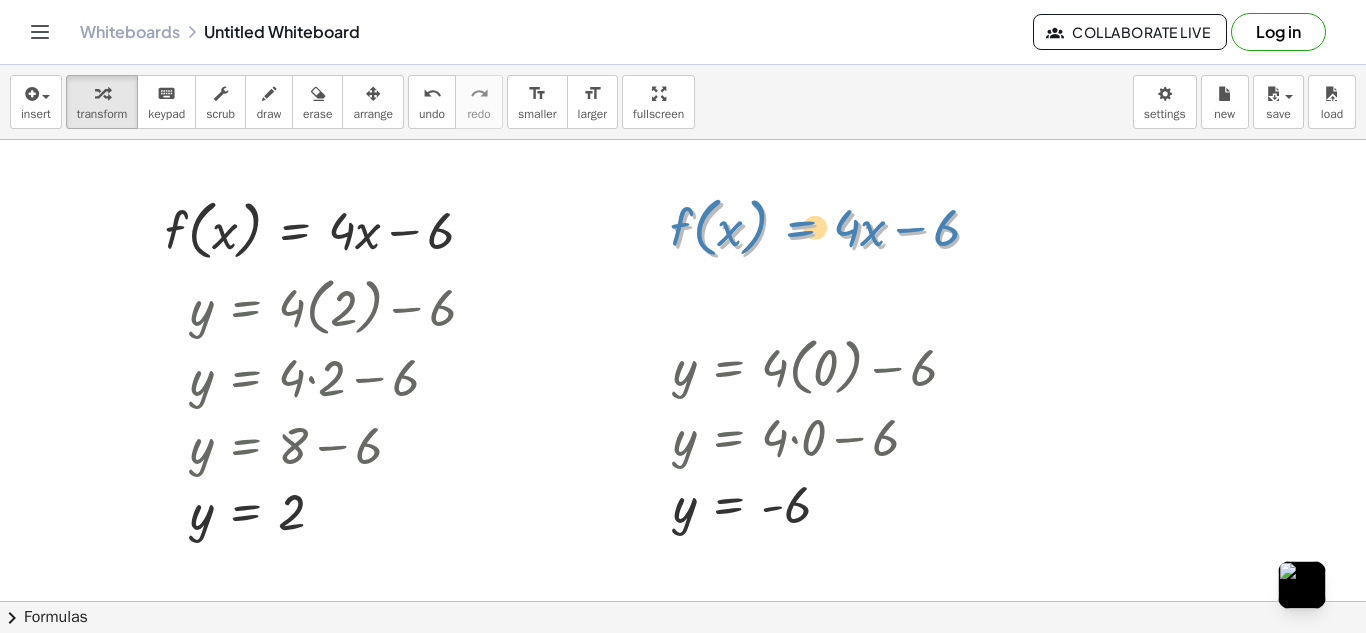 click at bounding box center [835, 229] 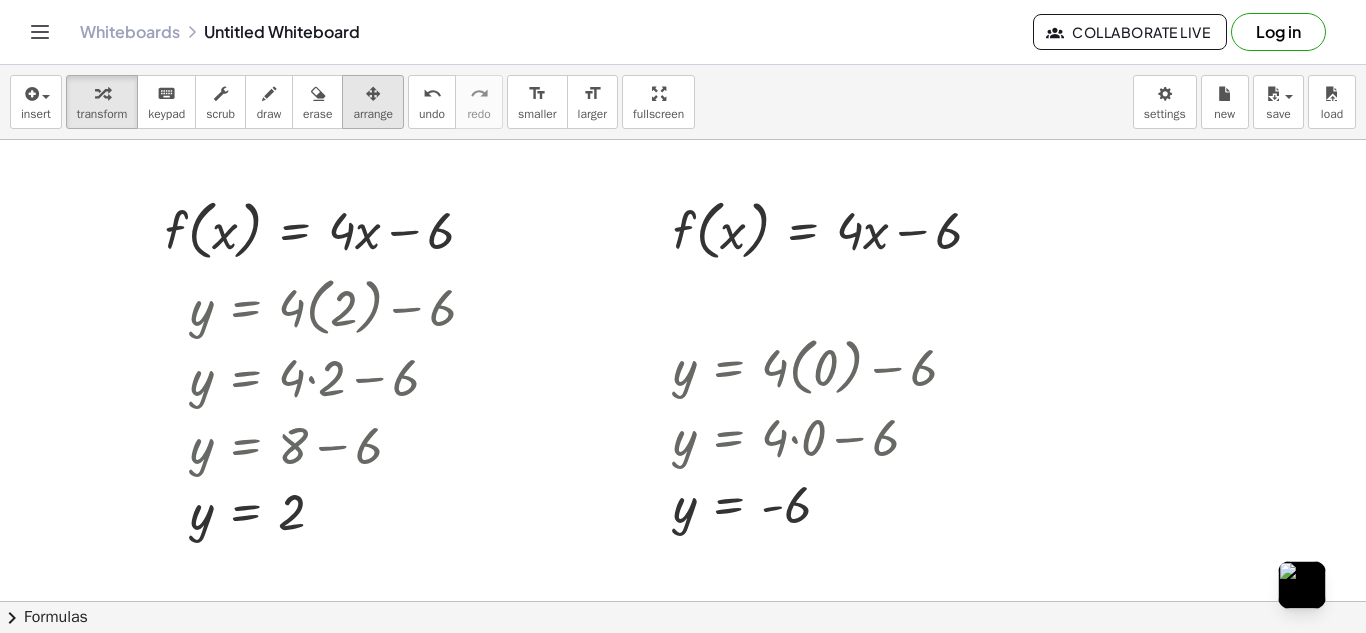 click at bounding box center (373, 93) 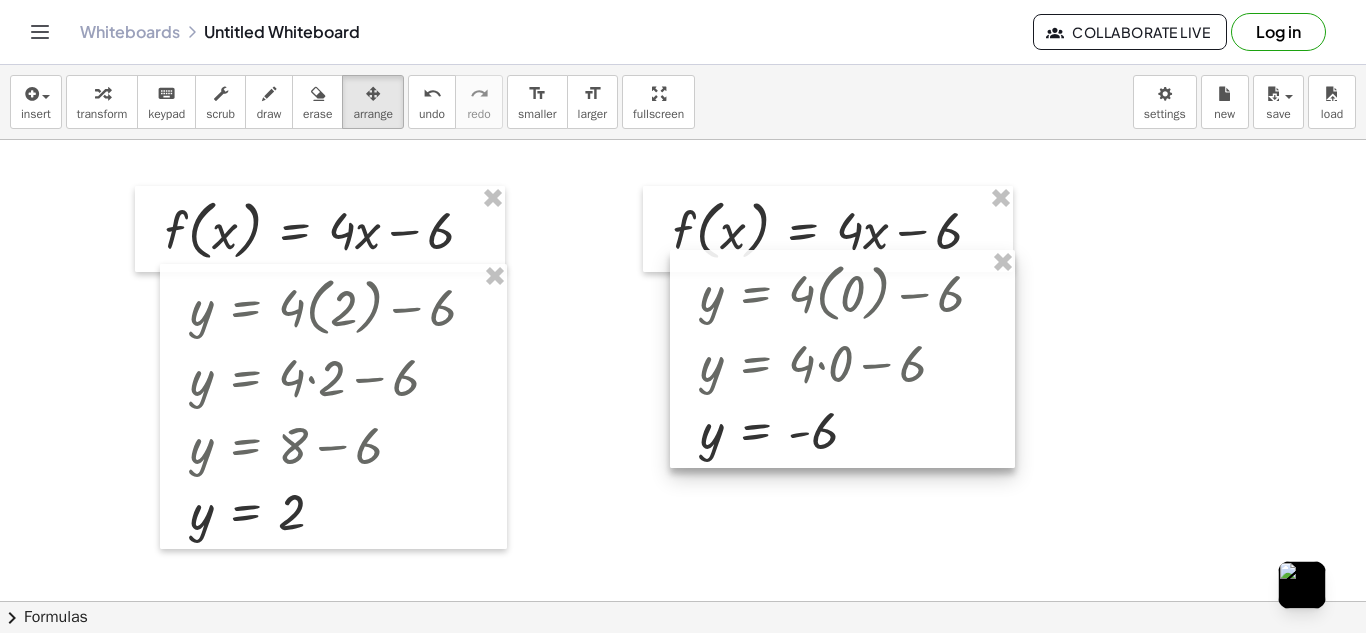 drag, startPoint x: 712, startPoint y: 363, endPoint x: 739, endPoint y: 289, distance: 78.77182 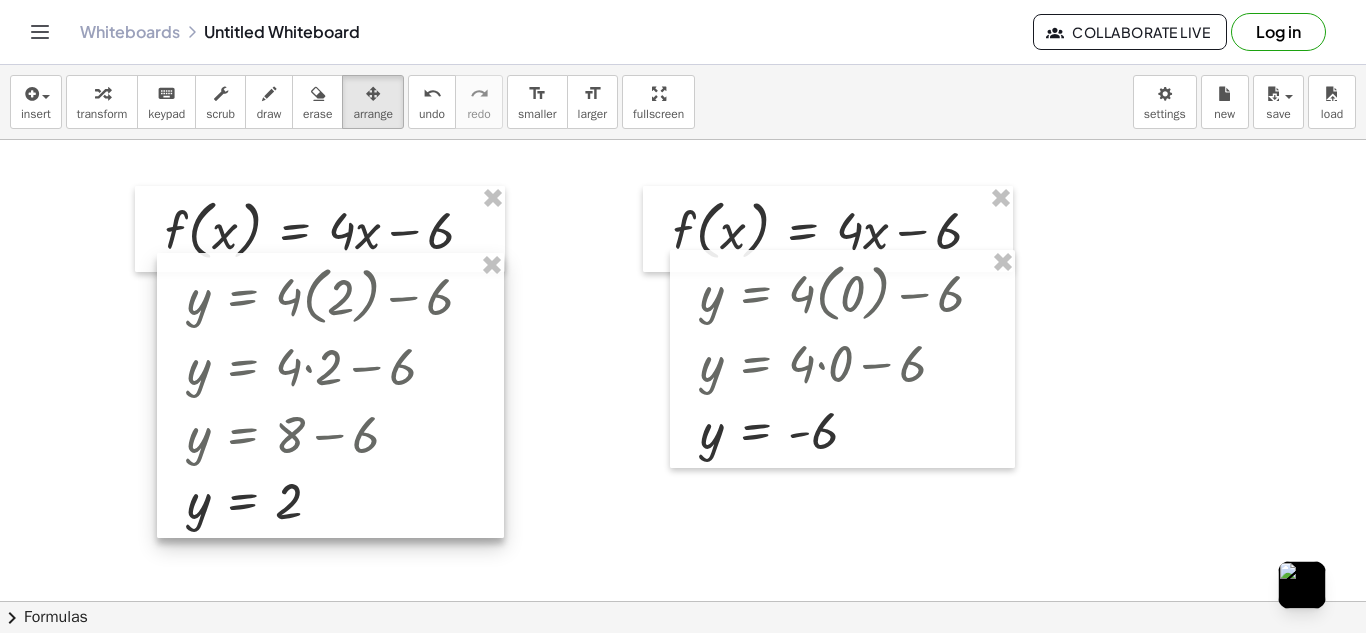 drag, startPoint x: 307, startPoint y: 329, endPoint x: 304, endPoint y: 318, distance: 11.401754 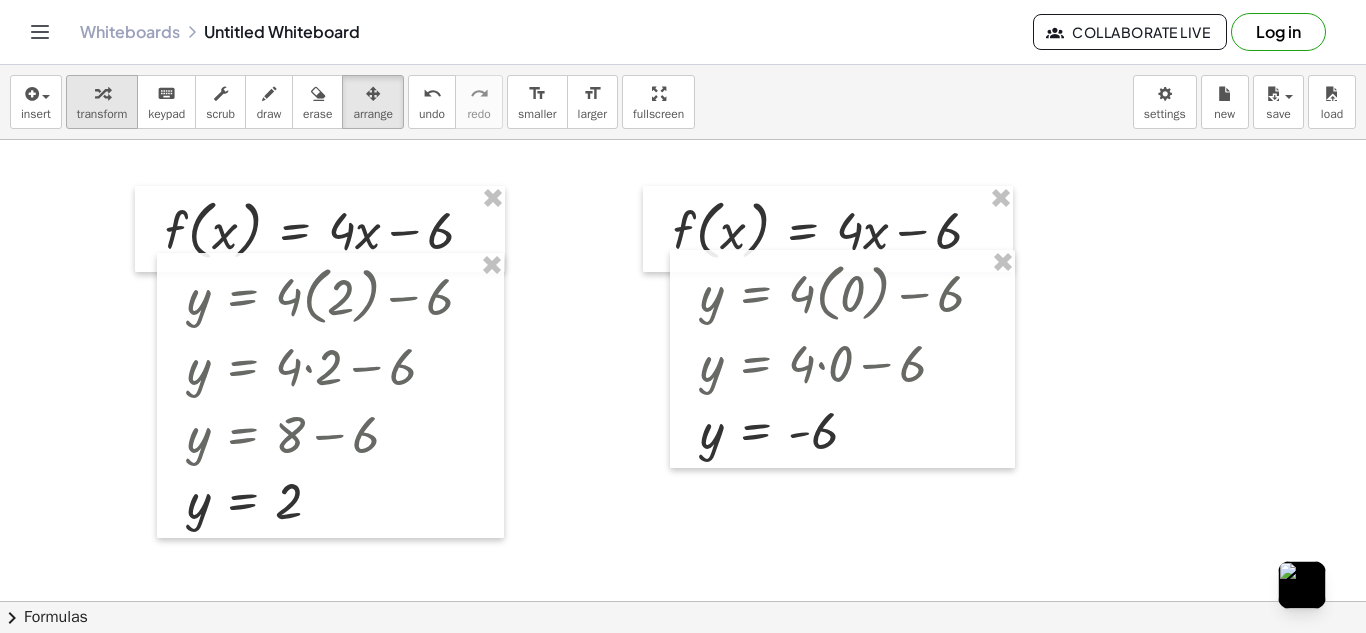 click at bounding box center [102, 93] 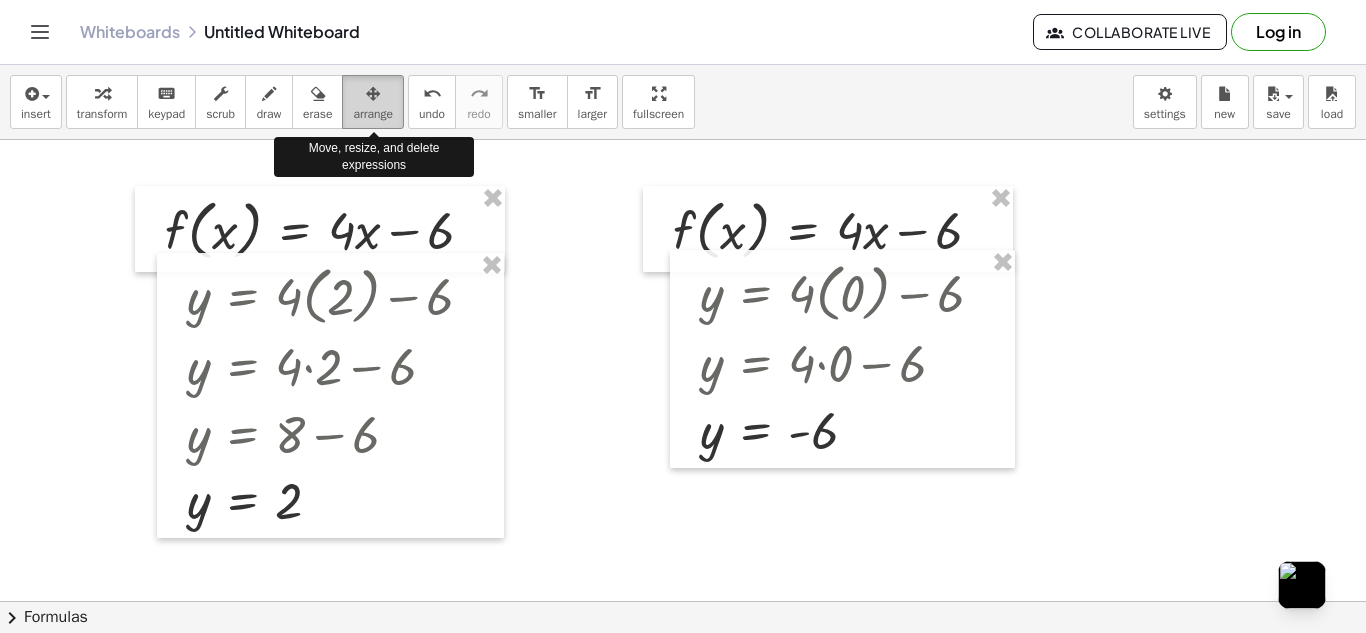 click on "arrange" at bounding box center [373, 114] 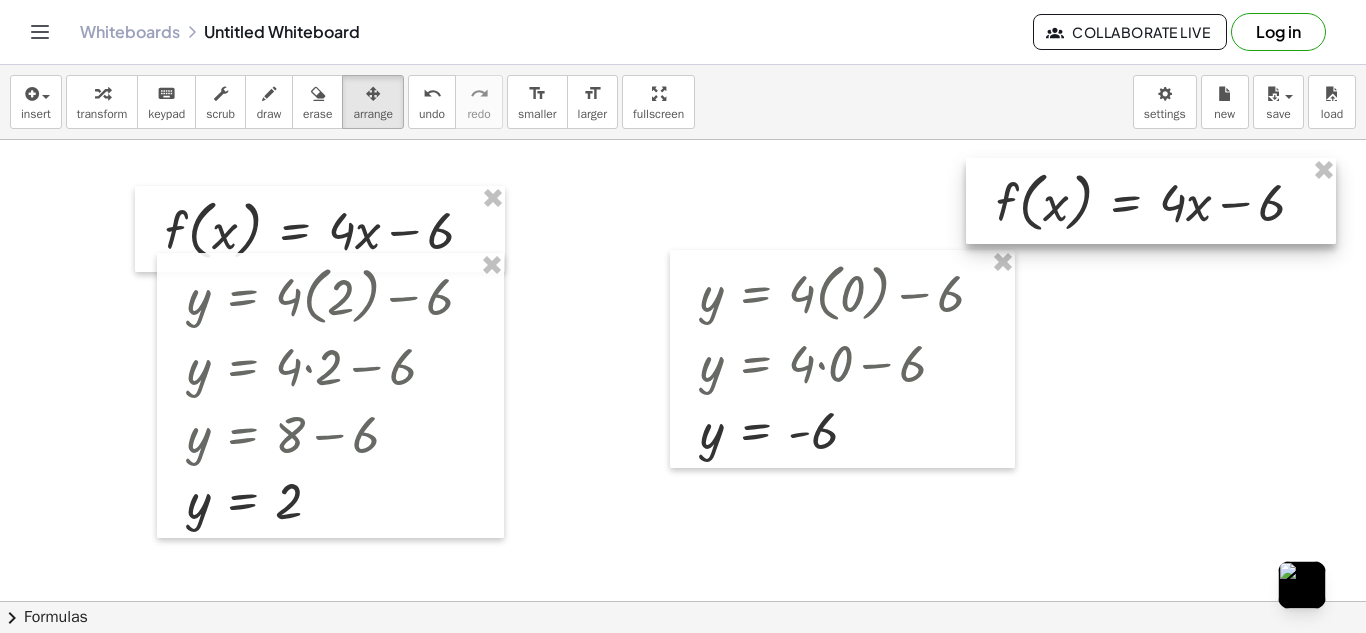 drag, startPoint x: 750, startPoint y: 217, endPoint x: 1073, endPoint y: 187, distance: 324.3902 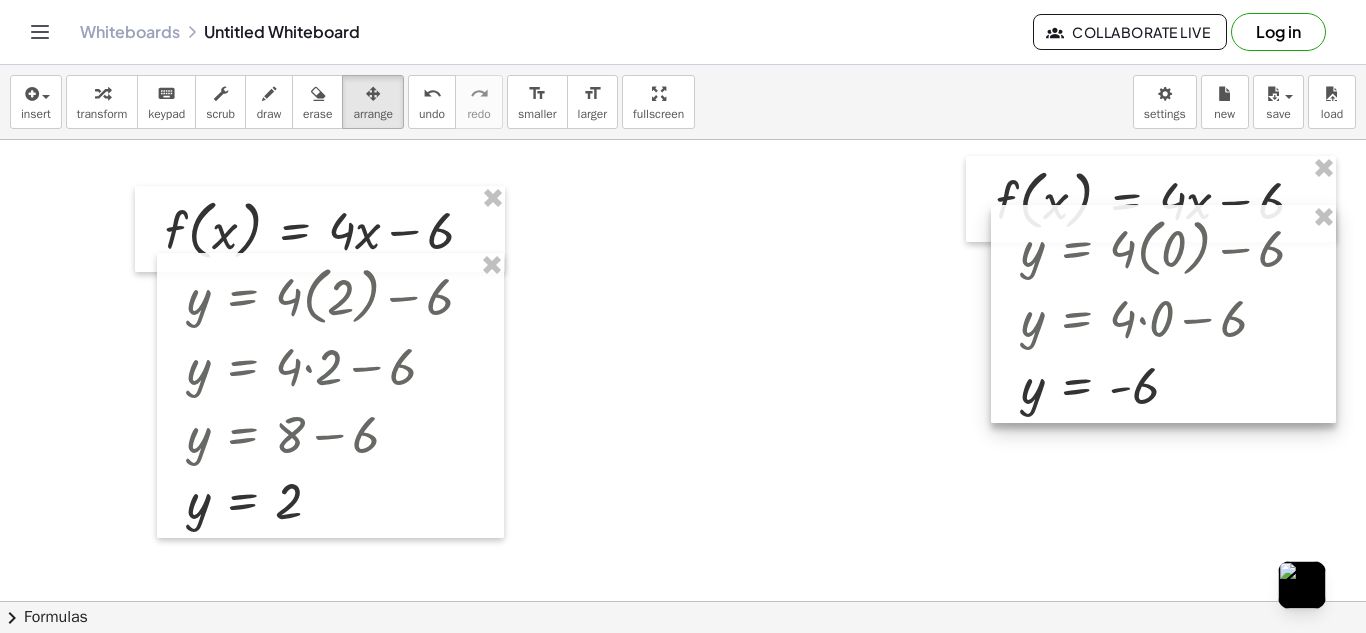 drag, startPoint x: 842, startPoint y: 328, endPoint x: 1163, endPoint y: 283, distance: 324.13885 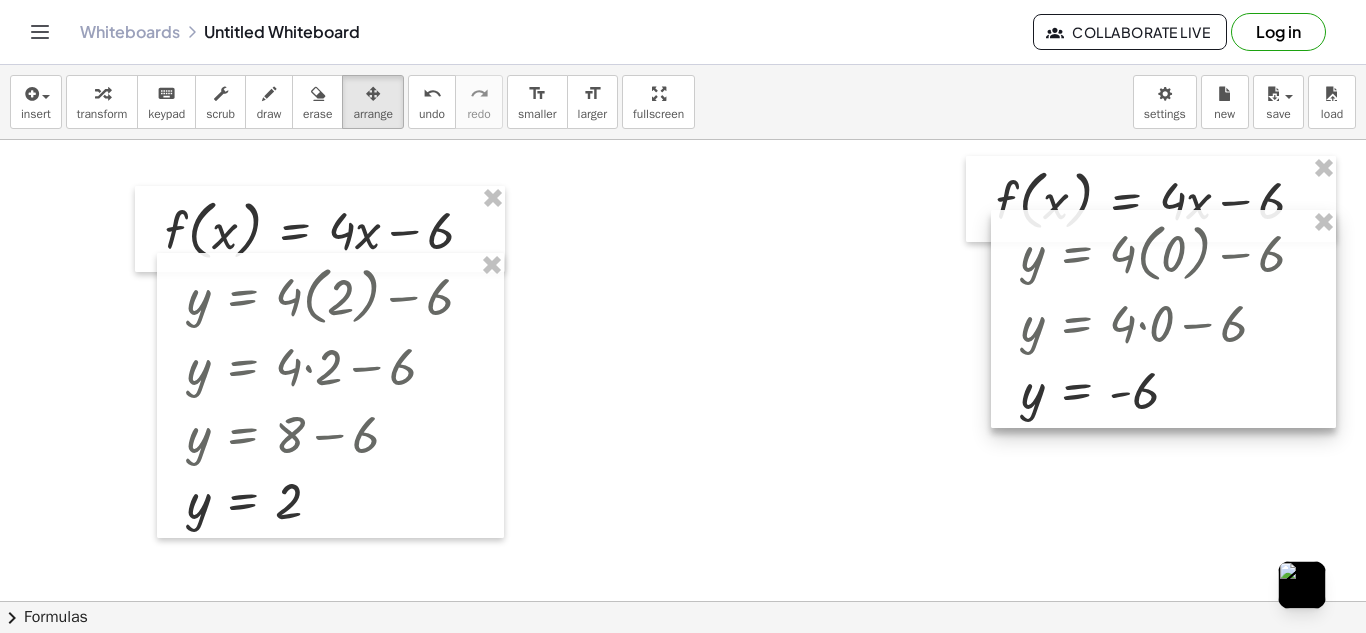 click at bounding box center [1163, 319] 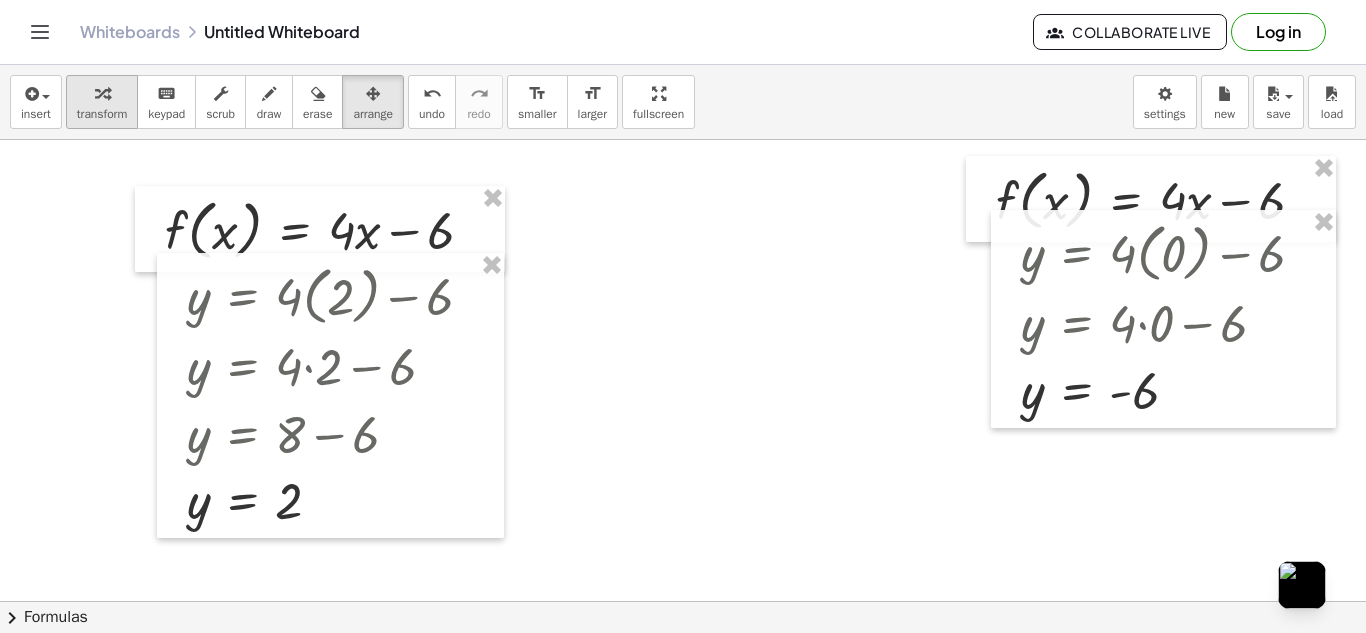 click at bounding box center (102, 94) 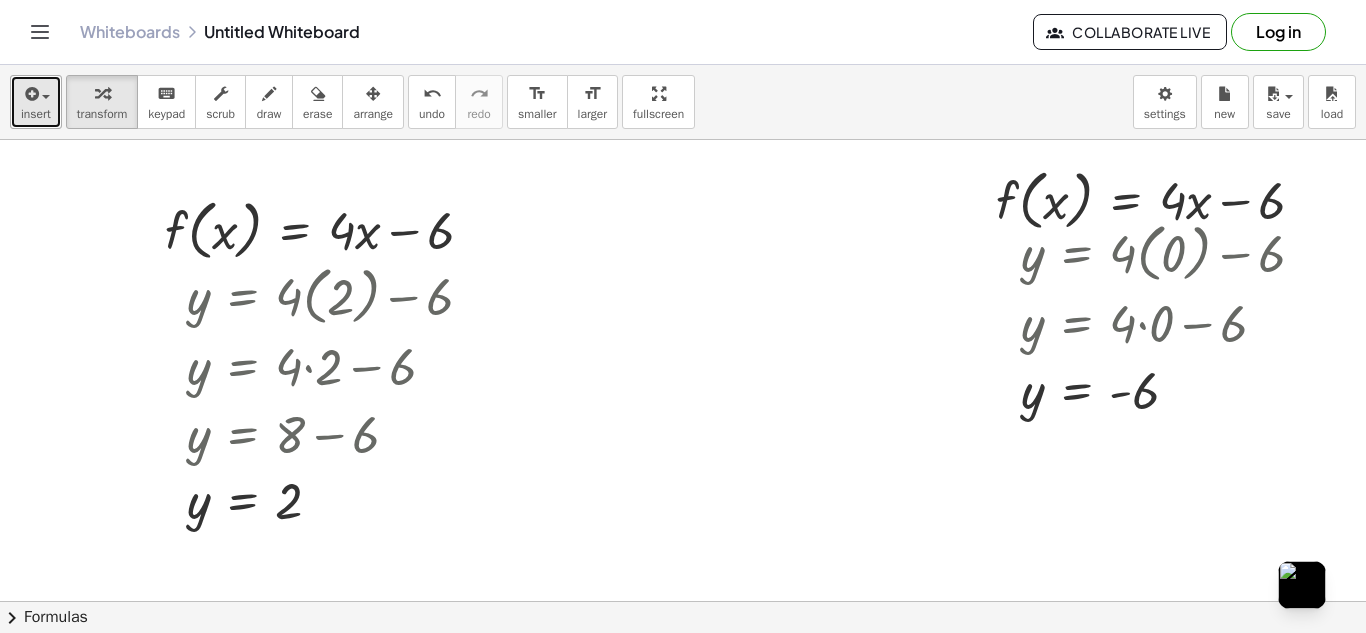 click at bounding box center [46, 97] 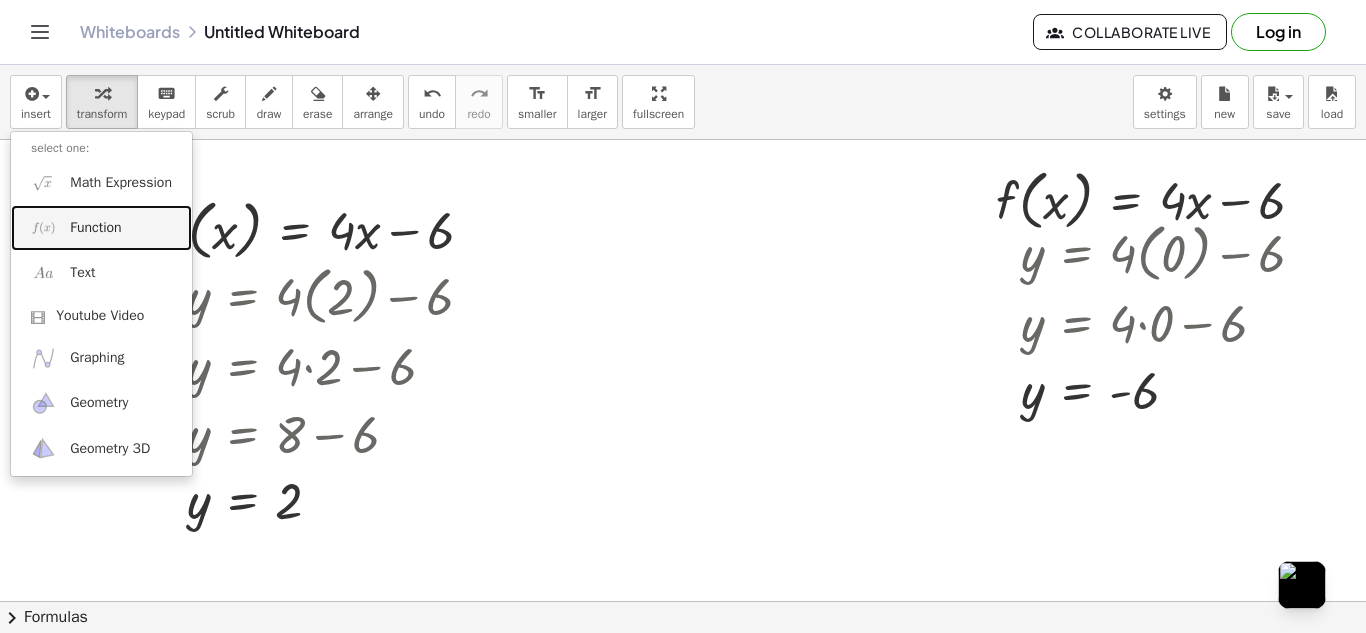 click on "Function" at bounding box center [101, 227] 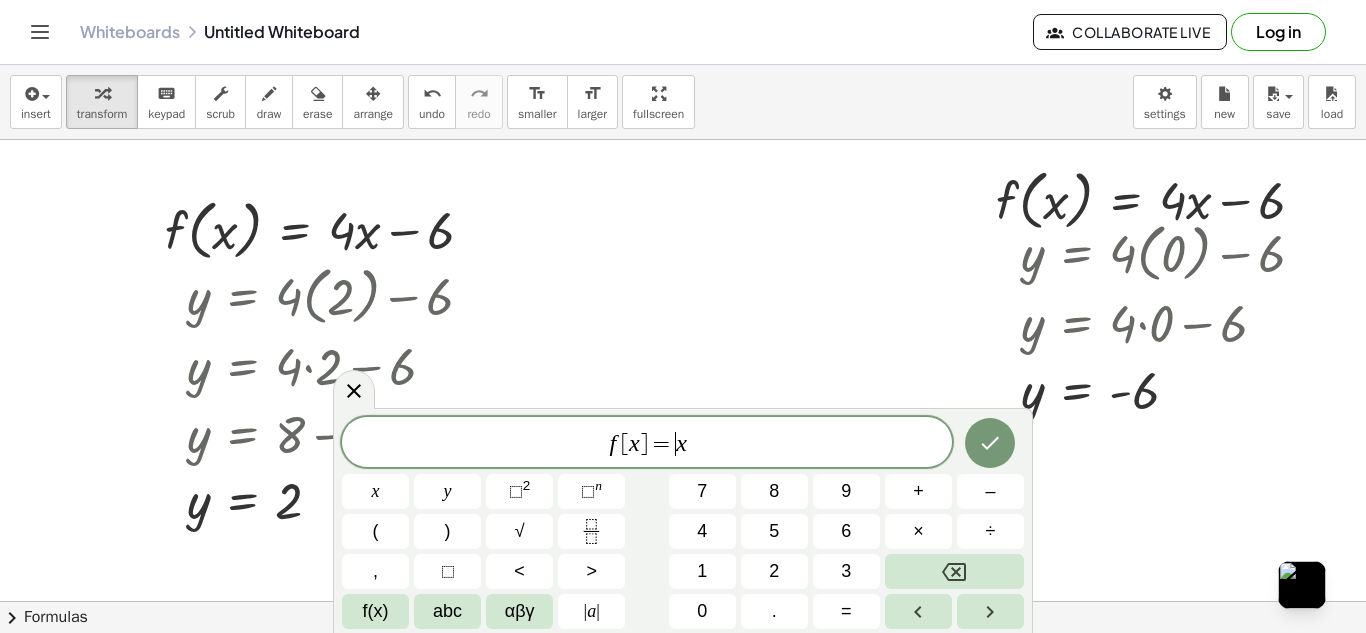 click on "=" at bounding box center (662, 444) 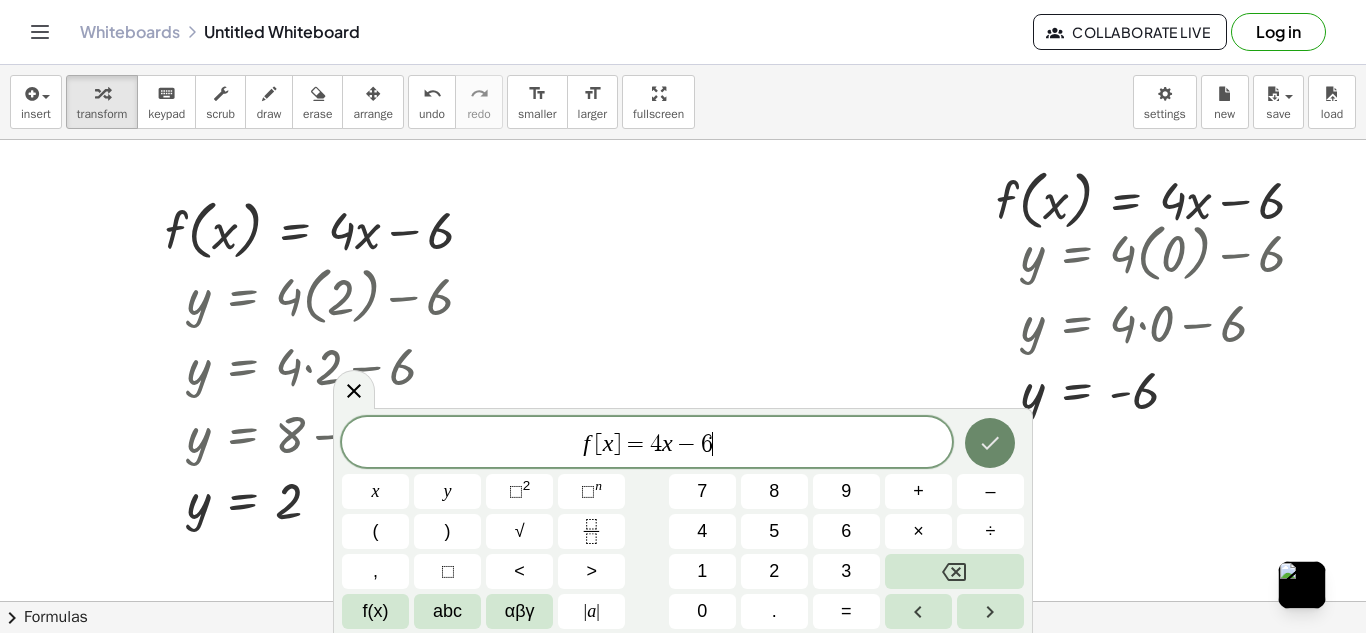 click at bounding box center [990, 443] 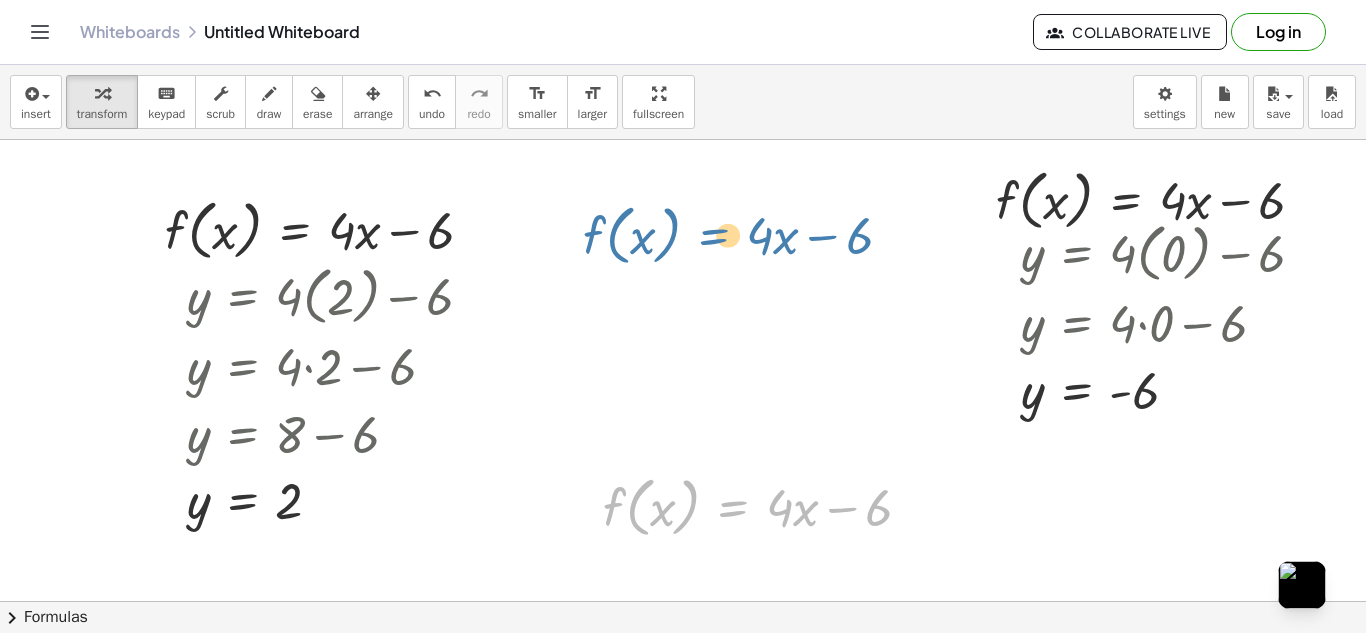 drag, startPoint x: 729, startPoint y: 492, endPoint x: 709, endPoint y: 217, distance: 275.72632 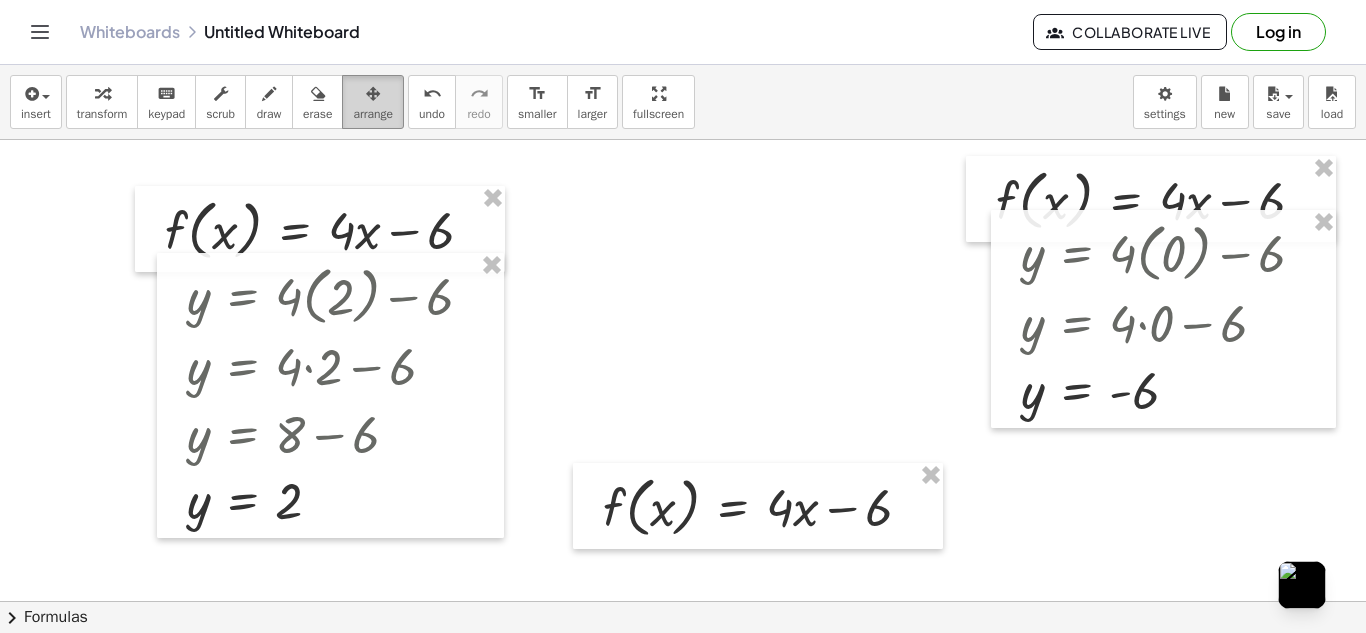 click on "arrange" at bounding box center (373, 114) 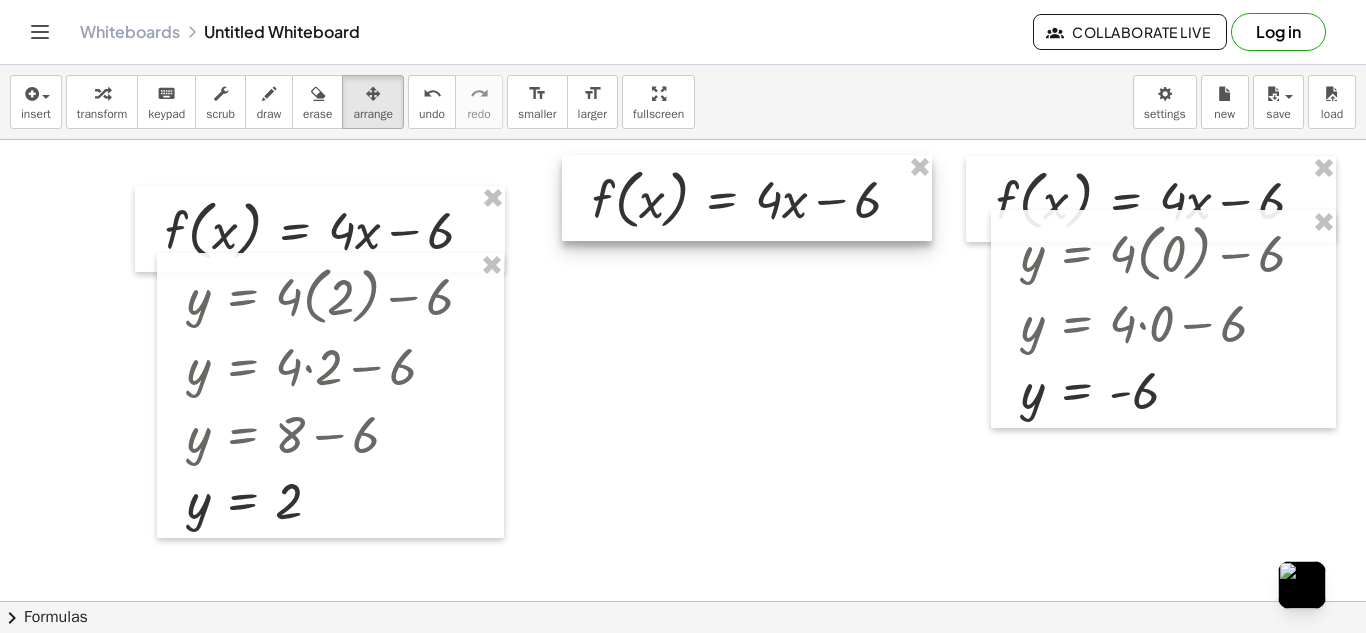drag, startPoint x: 665, startPoint y: 490, endPoint x: 654, endPoint y: 182, distance: 308.19638 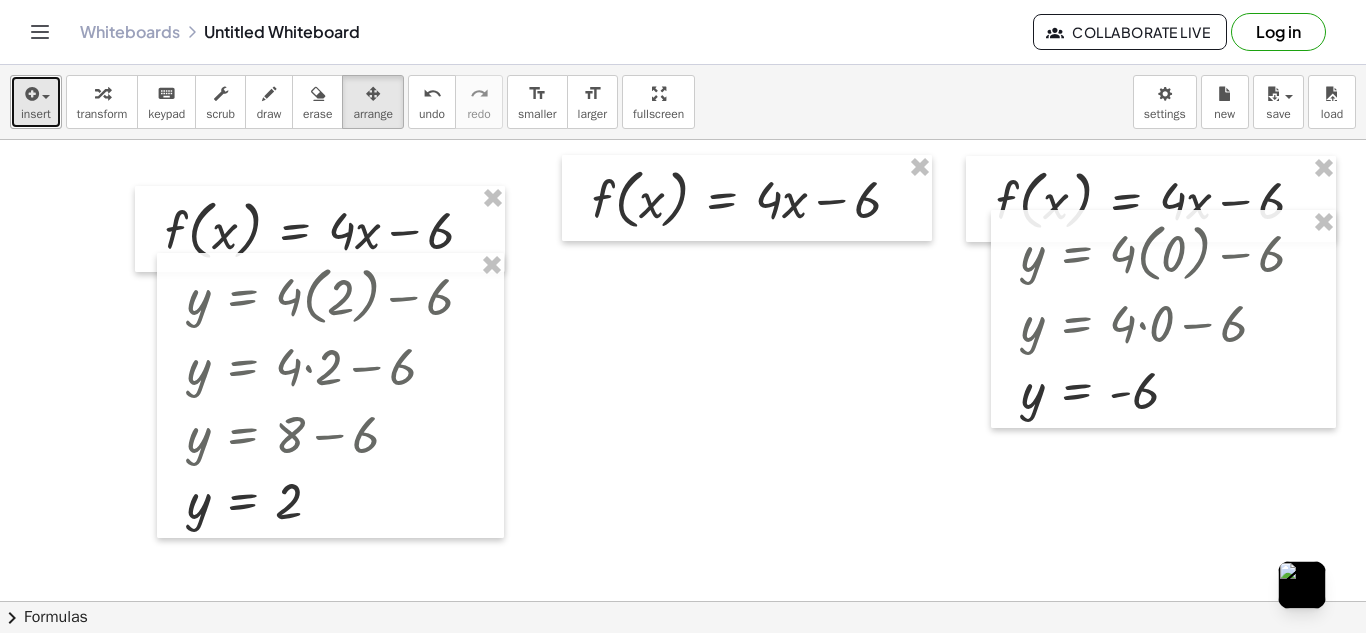 click at bounding box center [30, 94] 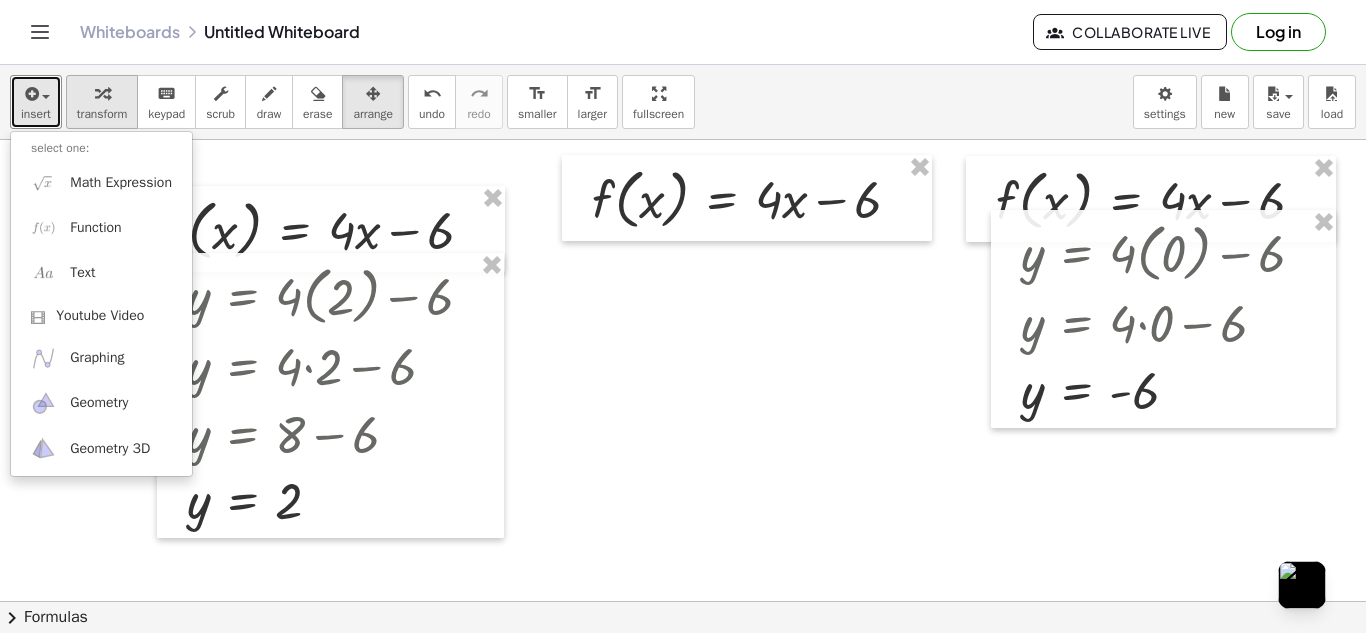 click at bounding box center (102, 94) 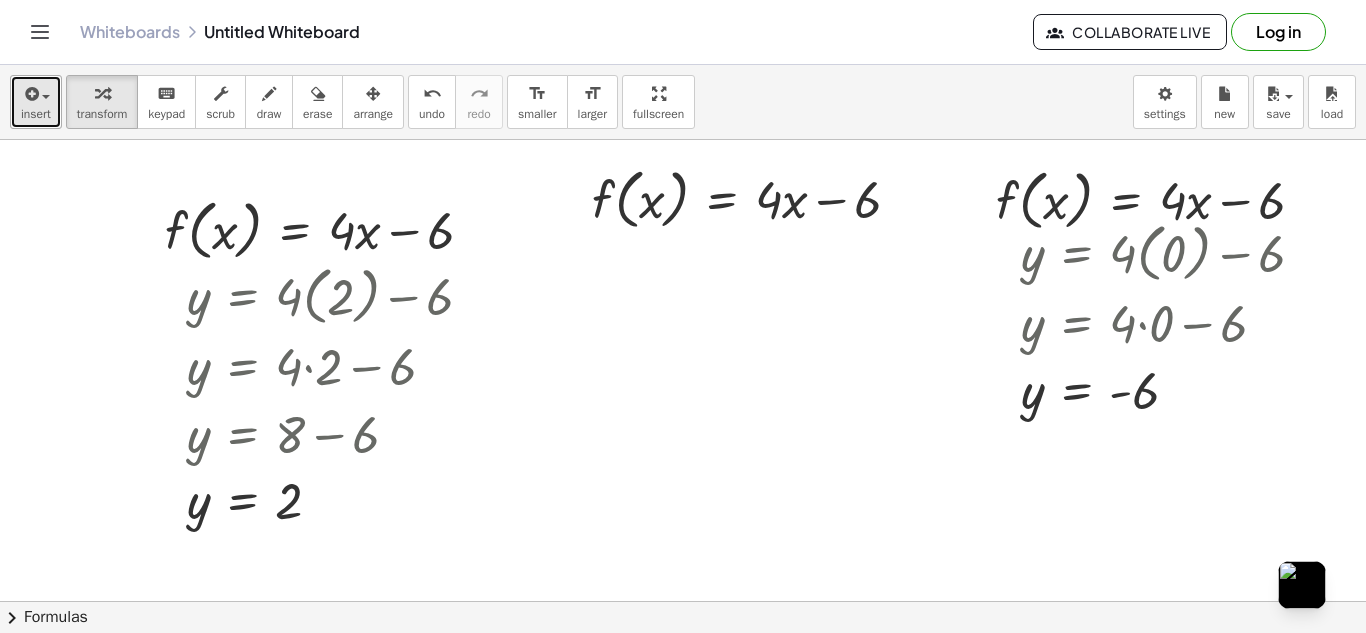 click at bounding box center (36, 93) 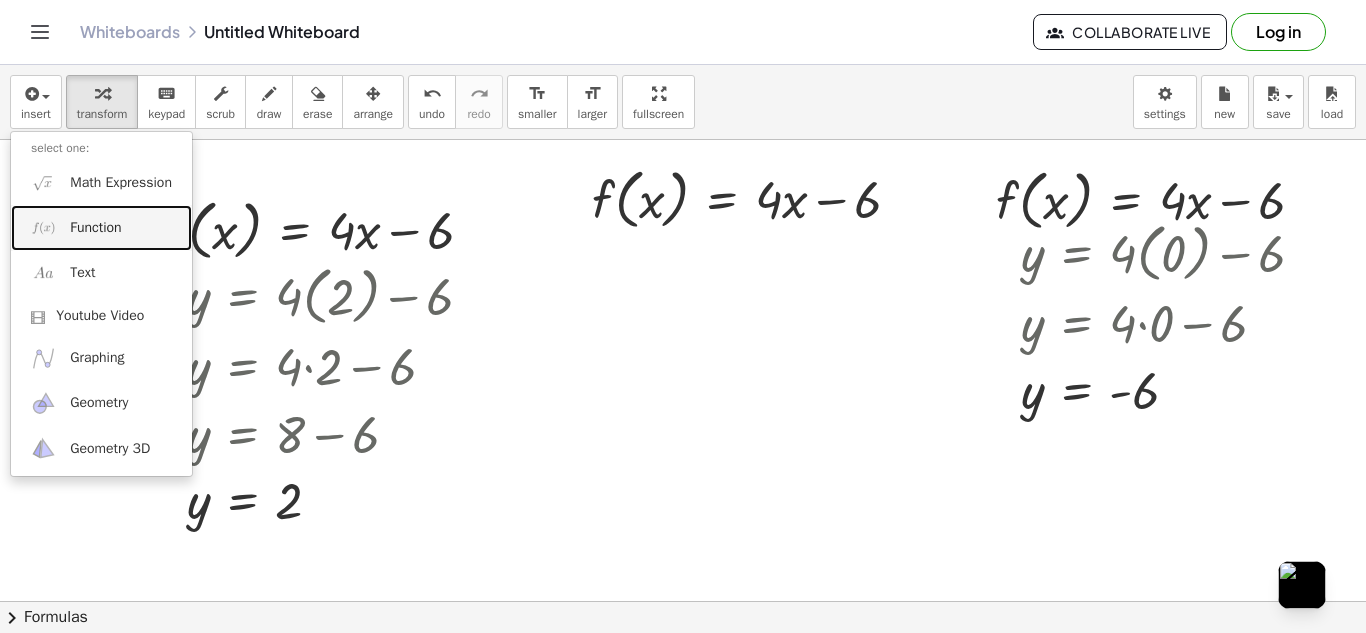 click on "Function" at bounding box center [95, 228] 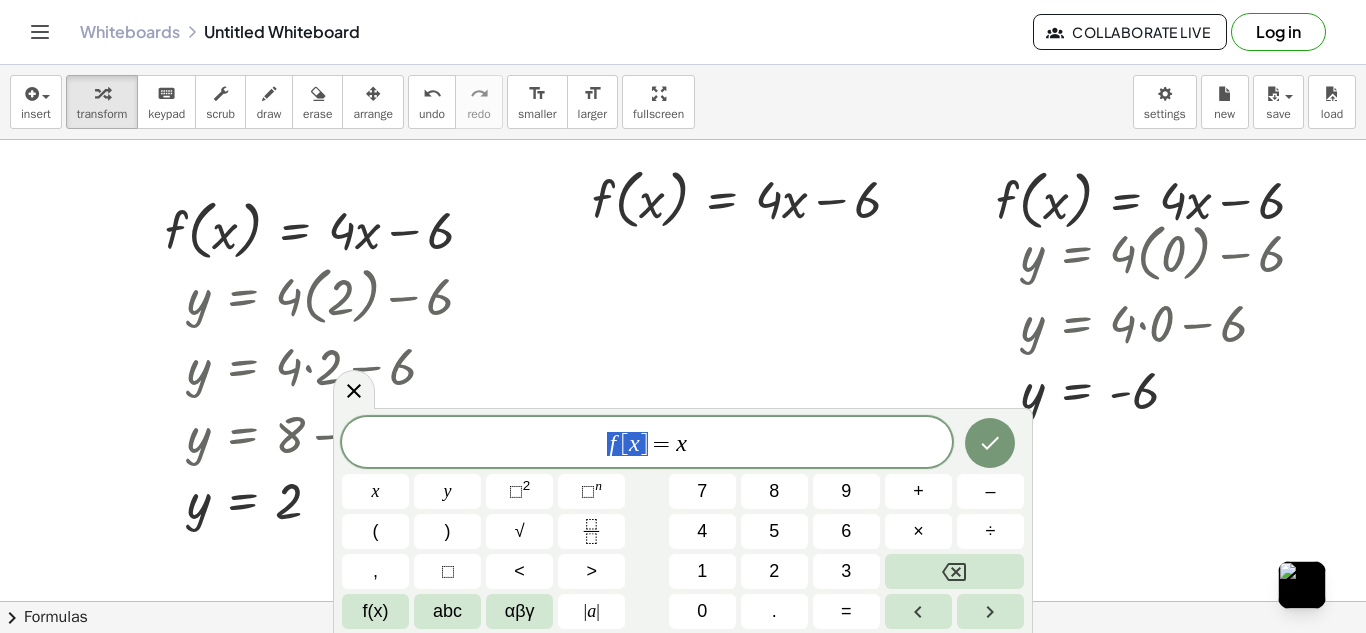 drag, startPoint x: 653, startPoint y: 442, endPoint x: 499, endPoint y: 454, distance: 154.46683 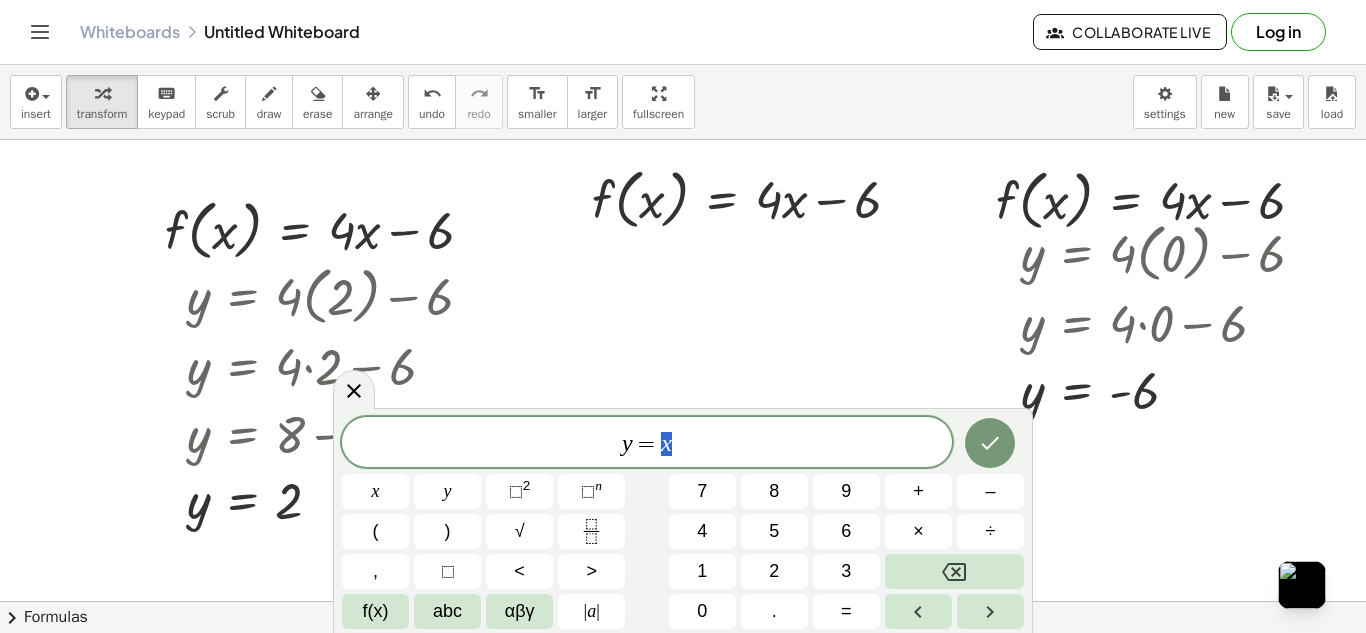 drag, startPoint x: 696, startPoint y: 441, endPoint x: 663, endPoint y: 444, distance: 33.13608 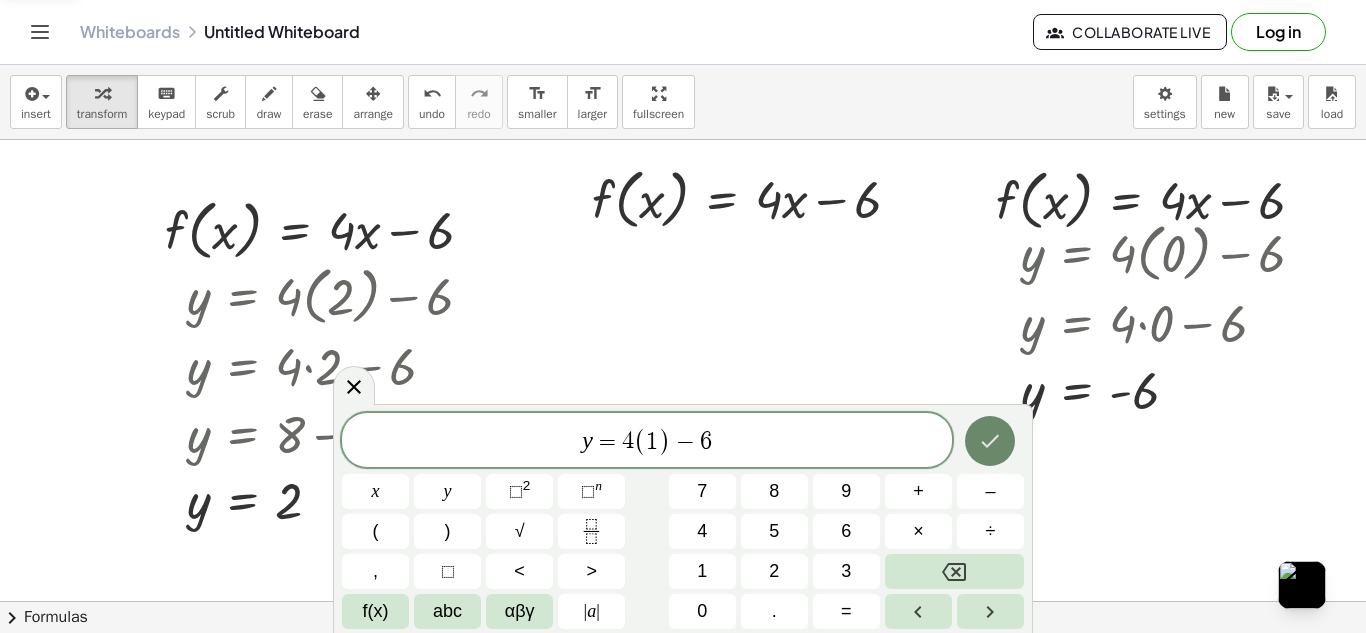 click 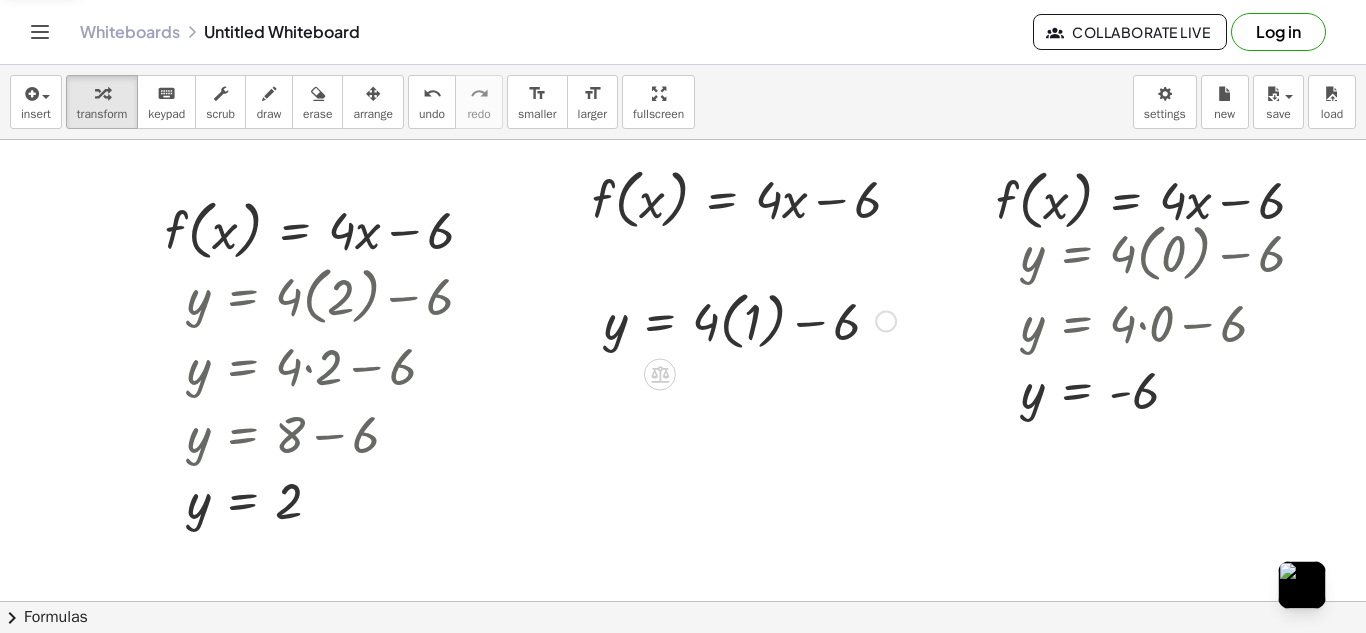 click at bounding box center (750, 319) 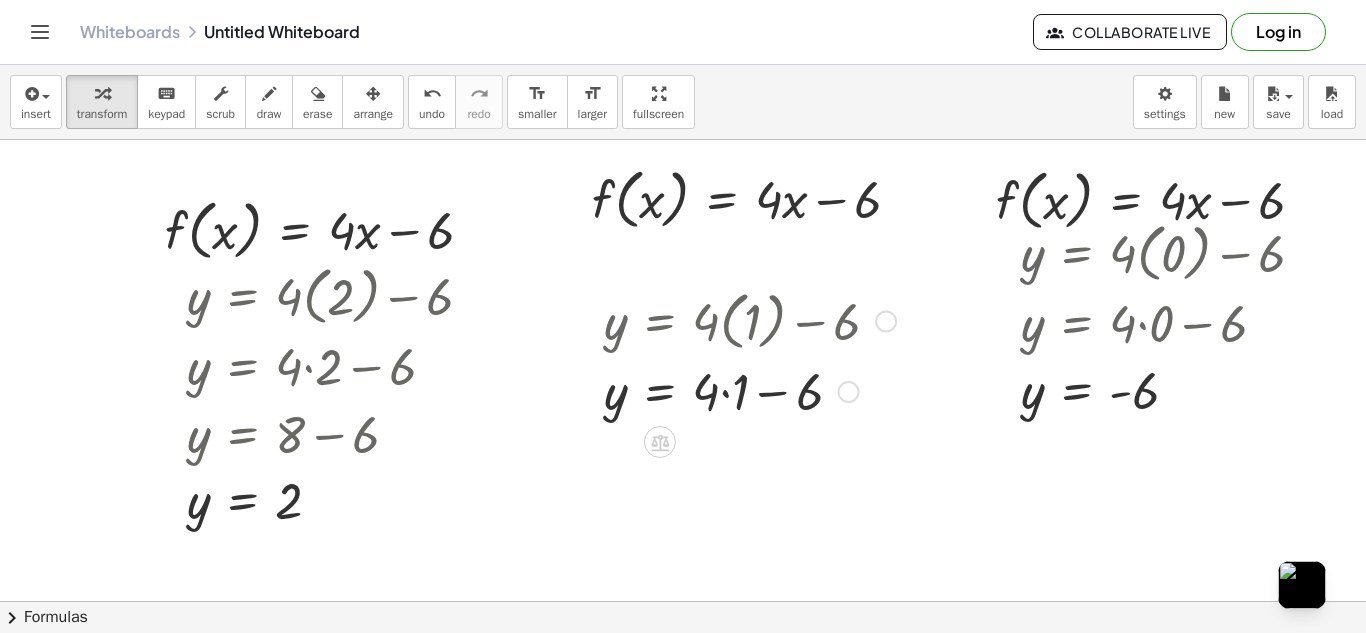 click at bounding box center [750, 390] 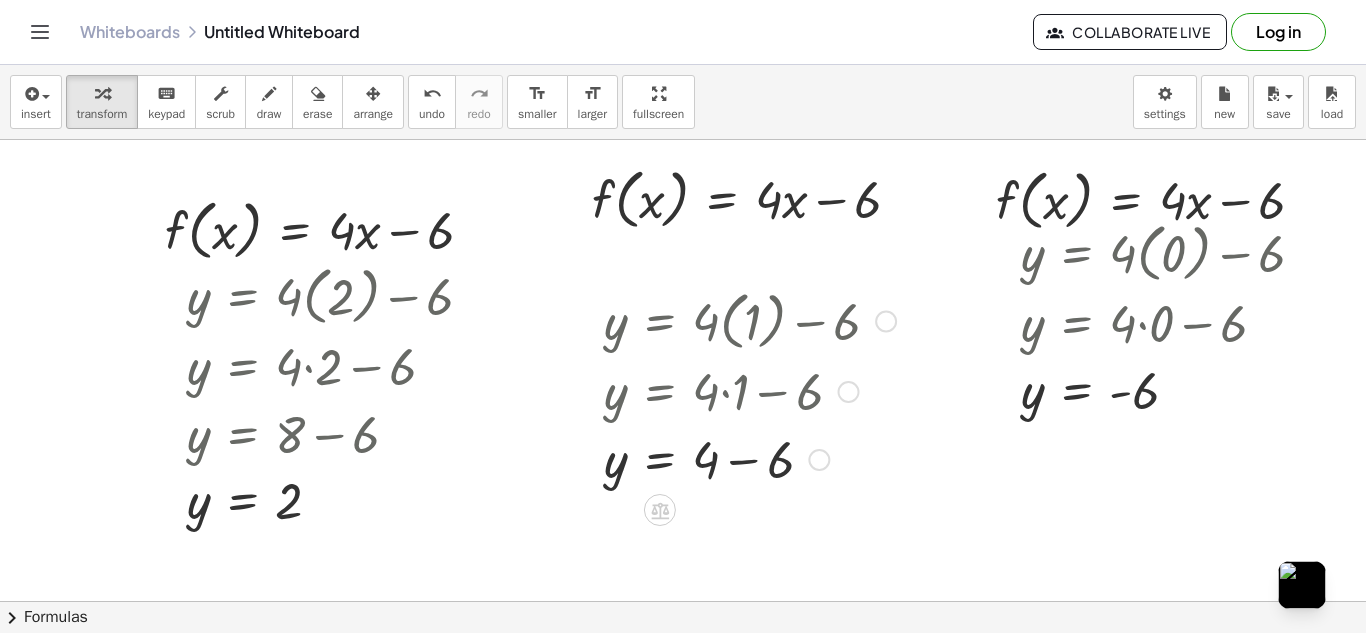 click at bounding box center (750, 458) 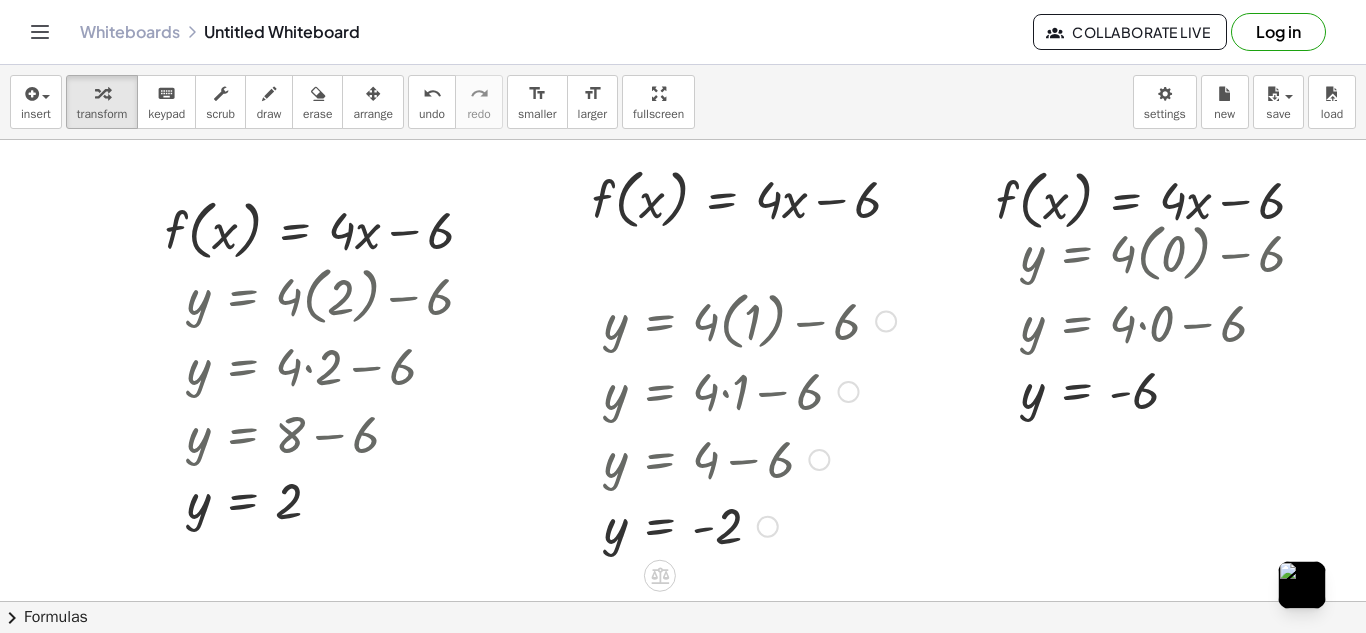 drag, startPoint x: 679, startPoint y: 446, endPoint x: 685, endPoint y: 397, distance: 49.365982 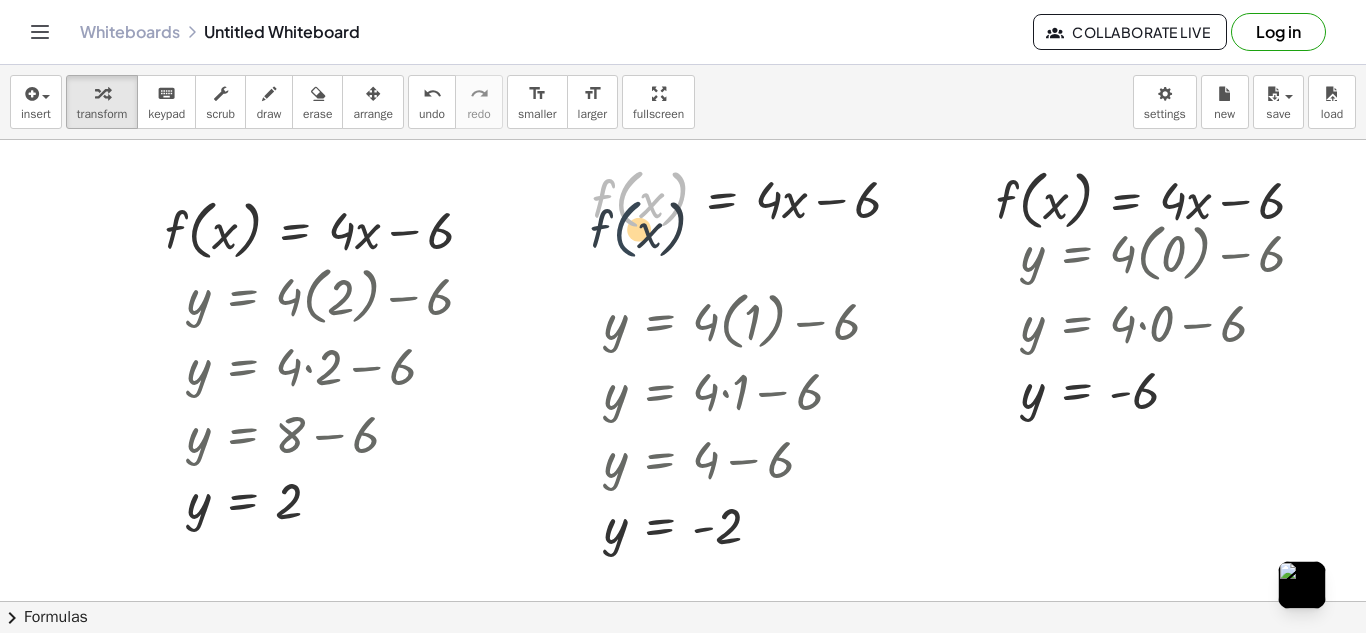 drag, startPoint x: 629, startPoint y: 192, endPoint x: 626, endPoint y: 223, distance: 31.144823 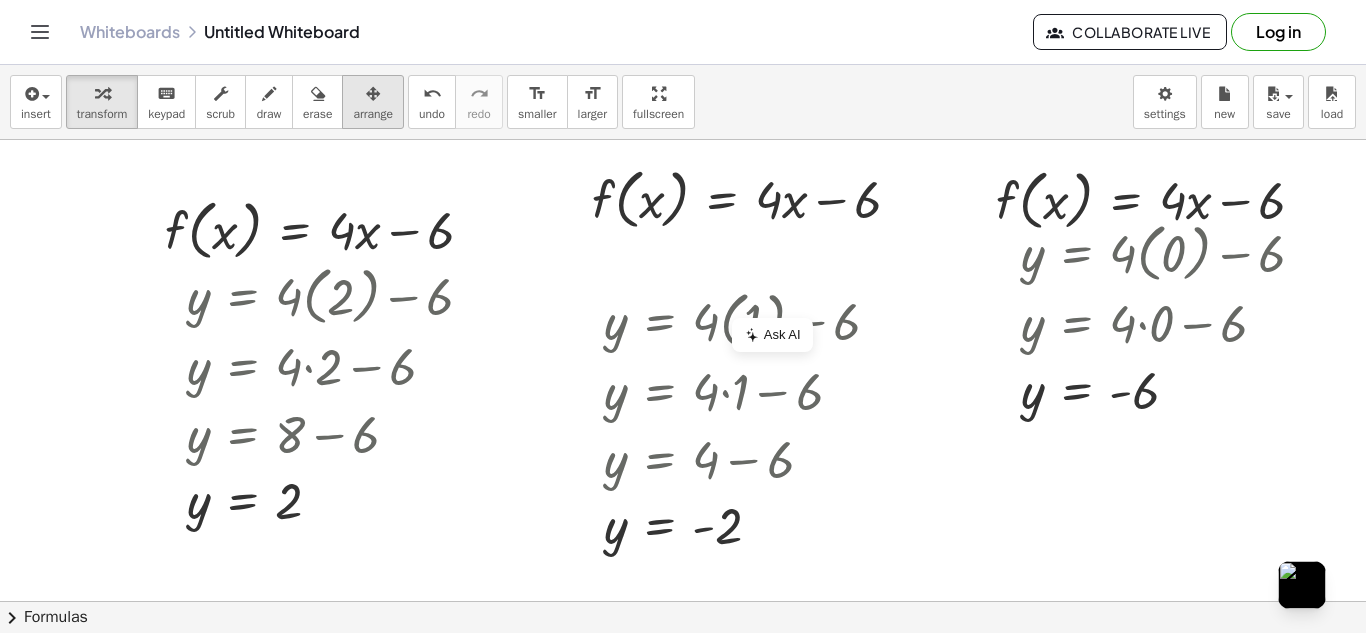 click on "arrange" at bounding box center (373, 114) 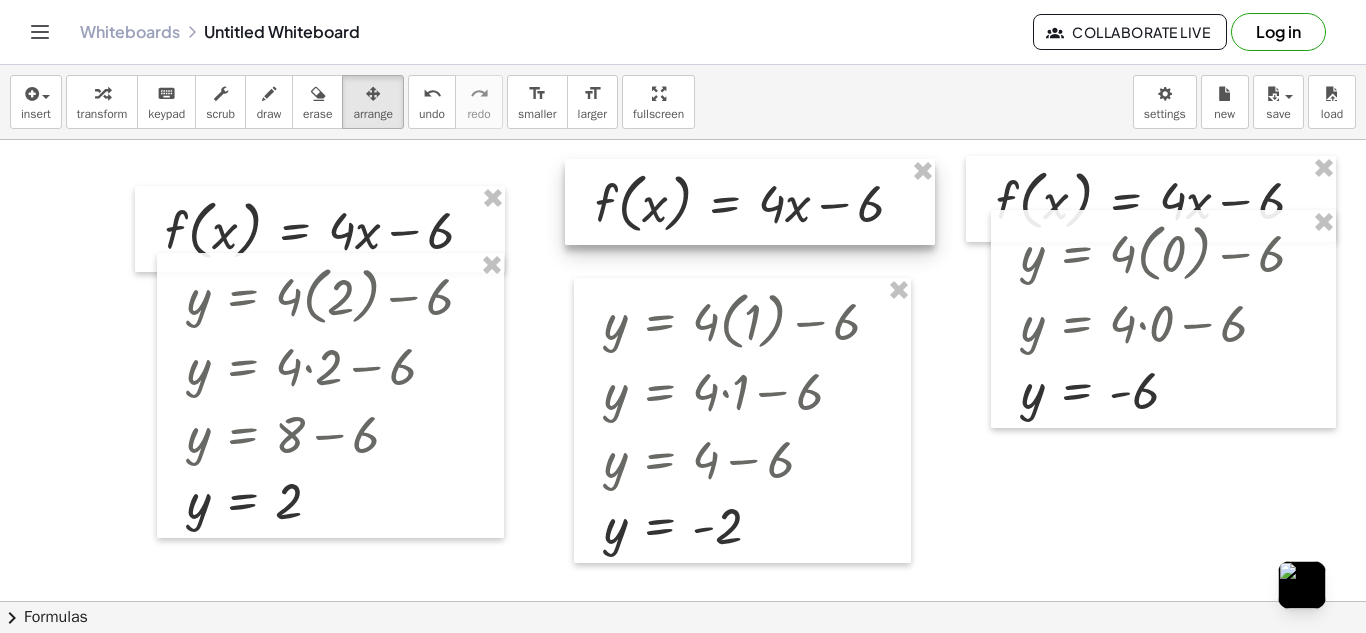 click at bounding box center [750, 202] 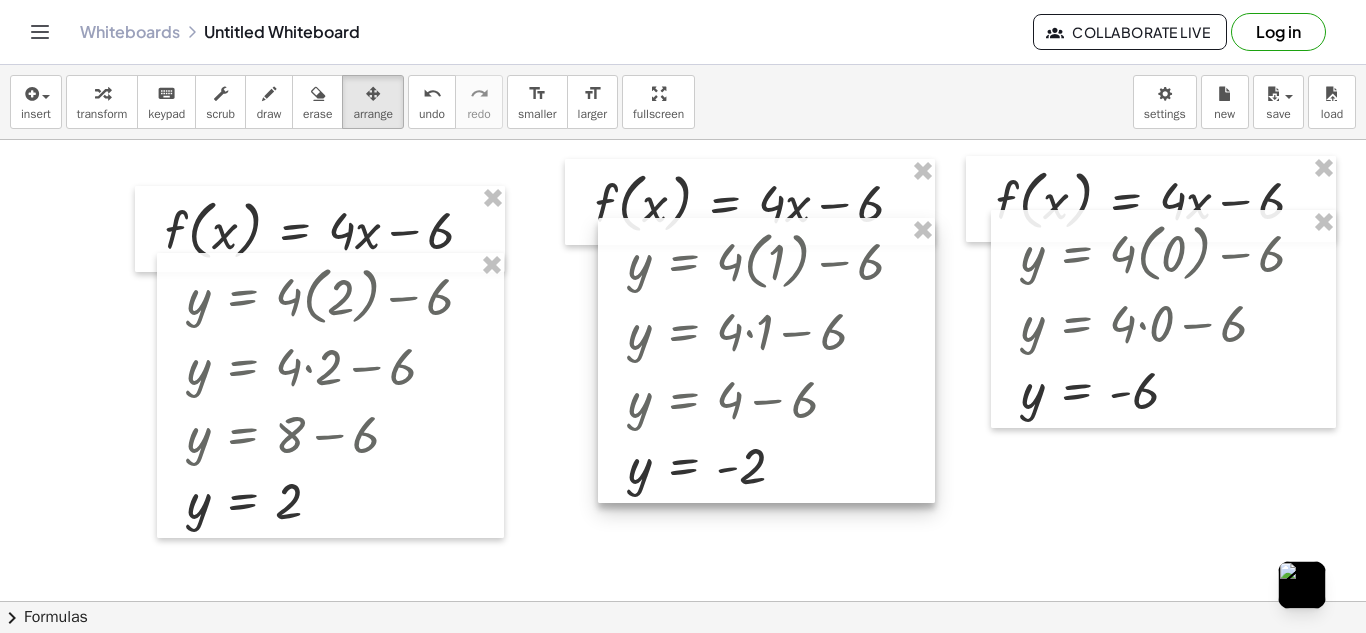 drag, startPoint x: 637, startPoint y: 328, endPoint x: 661, endPoint y: 268, distance: 64.62198 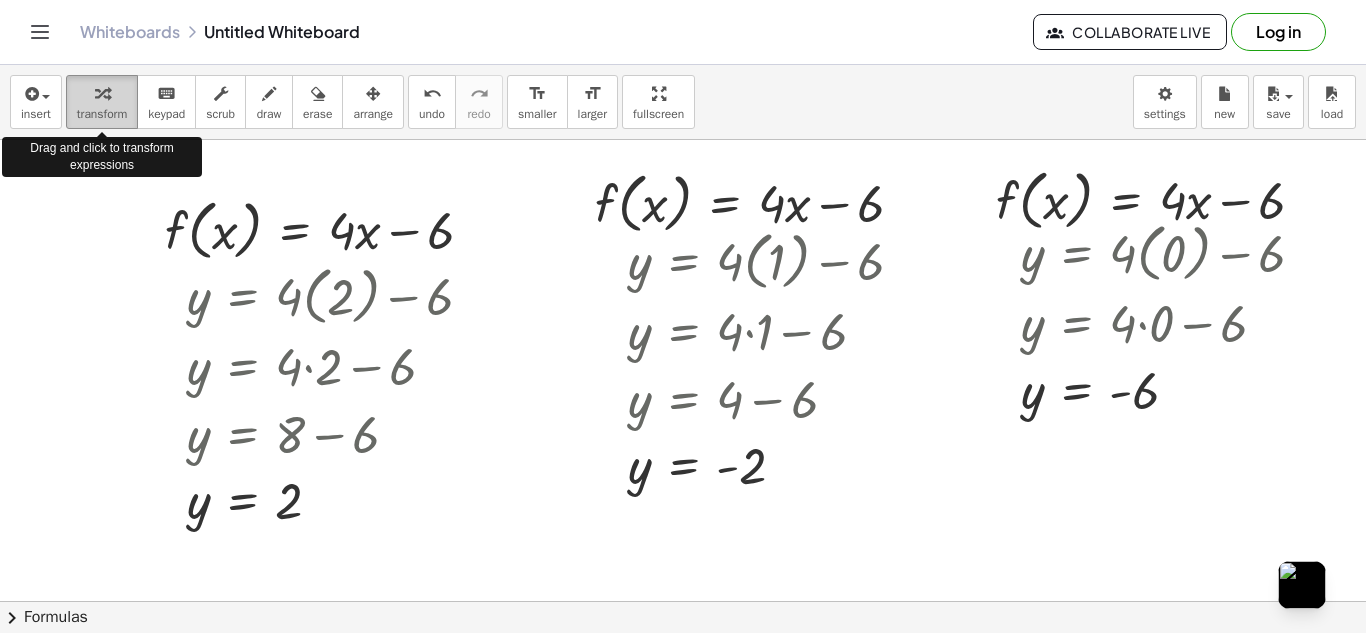 click on "transform" at bounding box center (102, 114) 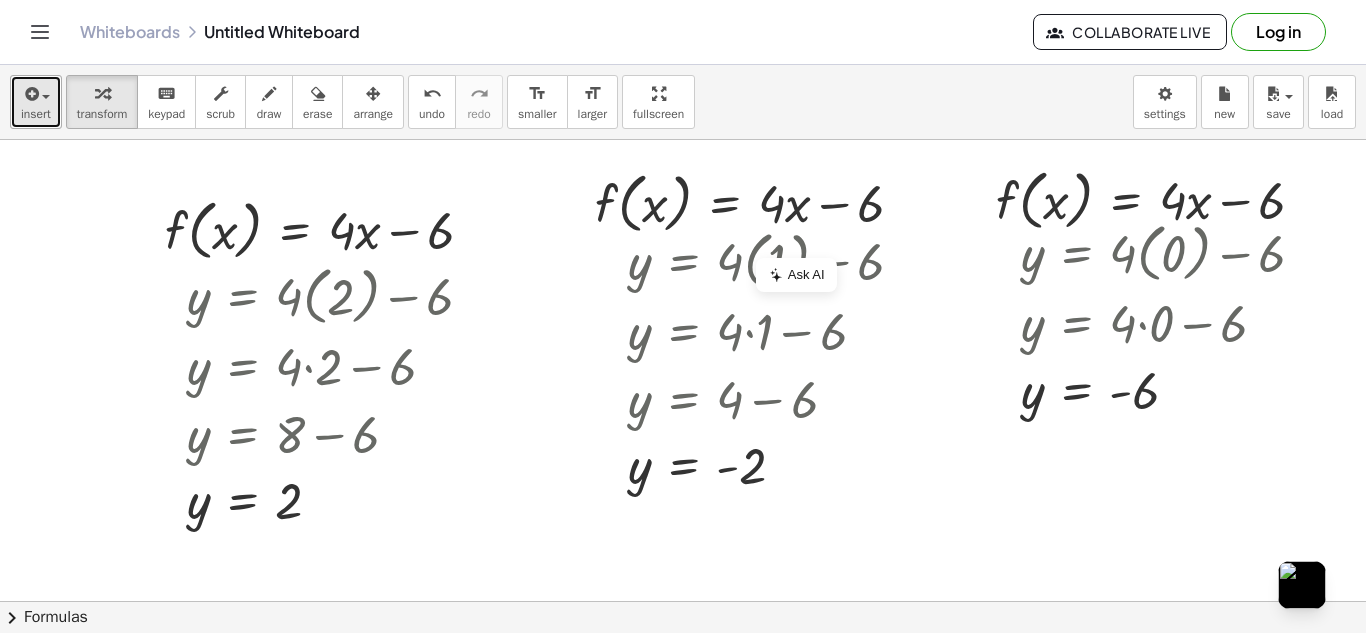 click on "insert" at bounding box center (36, 114) 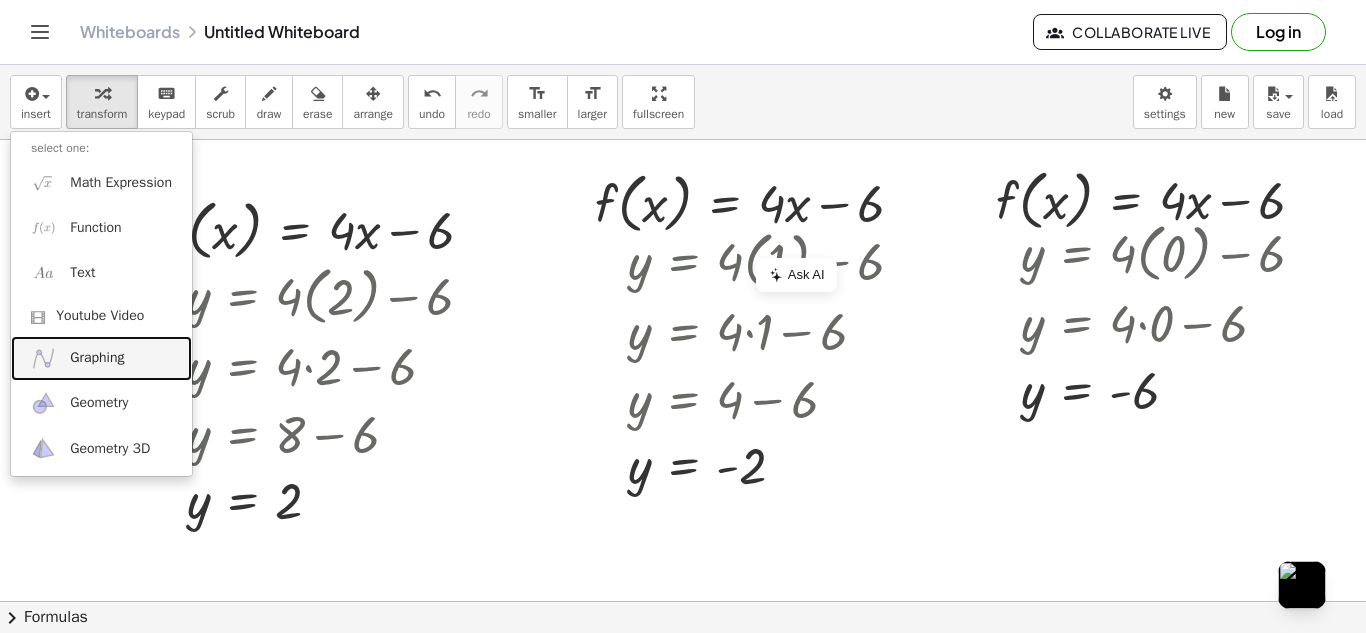 click on "Graphing" at bounding box center (97, 358) 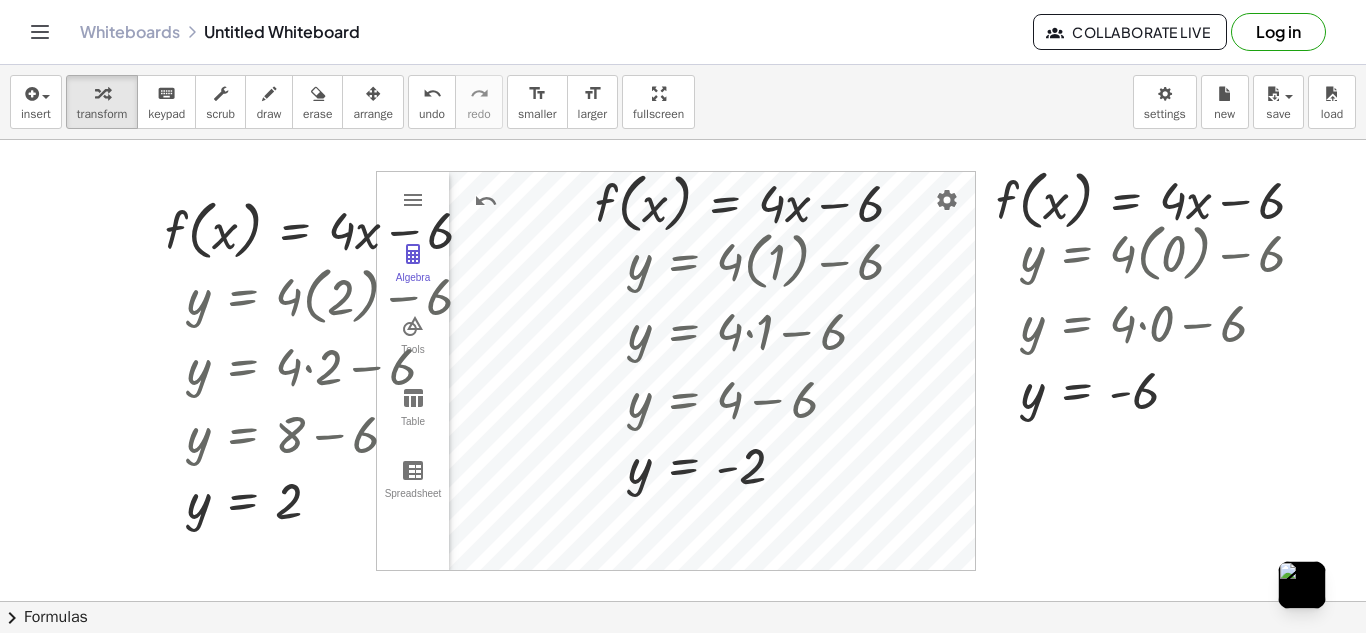 click on "Algebra Tools Table Spreadsheet GeoGebra Graphing Calculator Basic Tools Move Point Slider Intersect Extremum Roots Best Fit Line Edit Select Objects Move Graphics View Delete Show / Hide Label Show / Hide Object Copy Visual Style Media Text Points Point Intersect Point on Object Attach / Detach Point Extremum Roots Complex Number List Lines Line Ray Vector Others Pen Freehand Function Button Check Box Input Box" at bounding box center [676, 371] 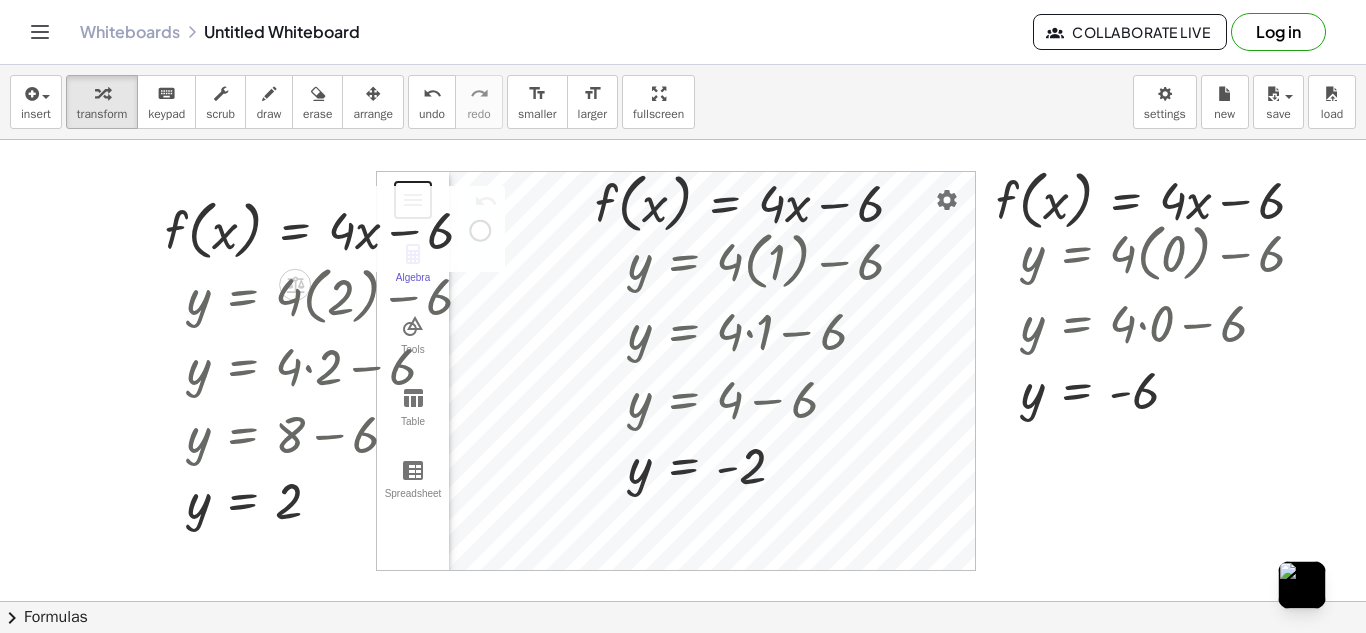 drag, startPoint x: 427, startPoint y: 184, endPoint x: 437, endPoint y: 220, distance: 37.363083 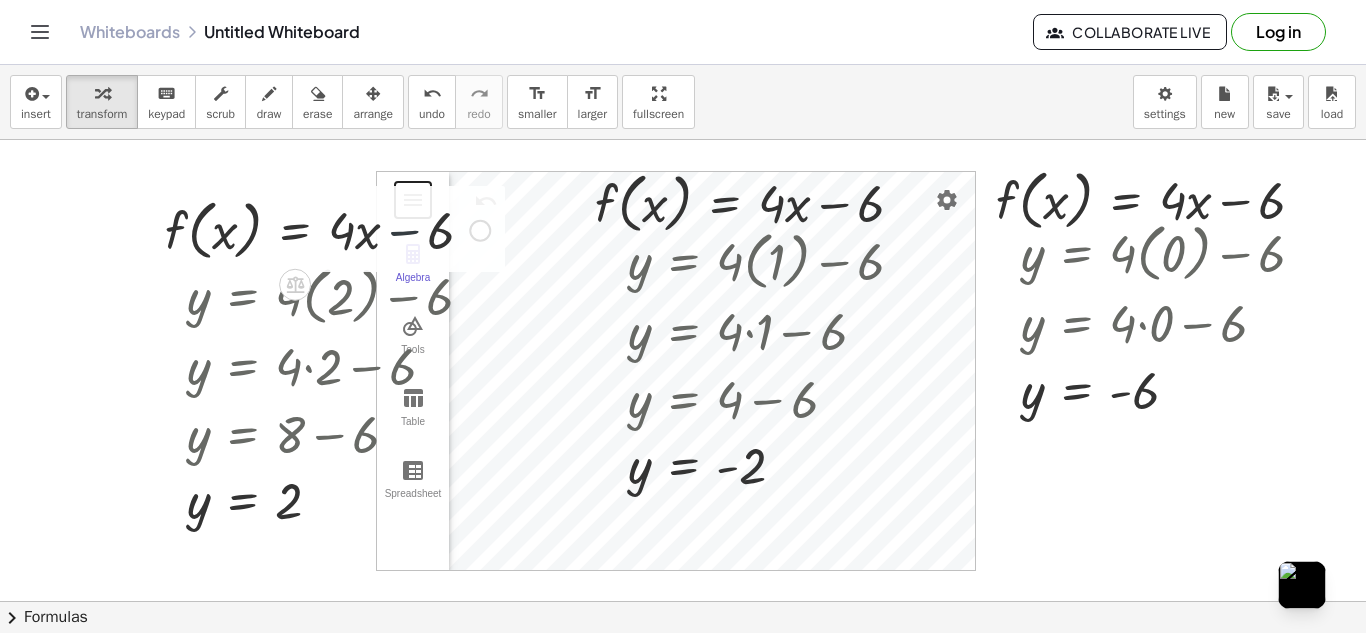 click at bounding box center [327, 229] 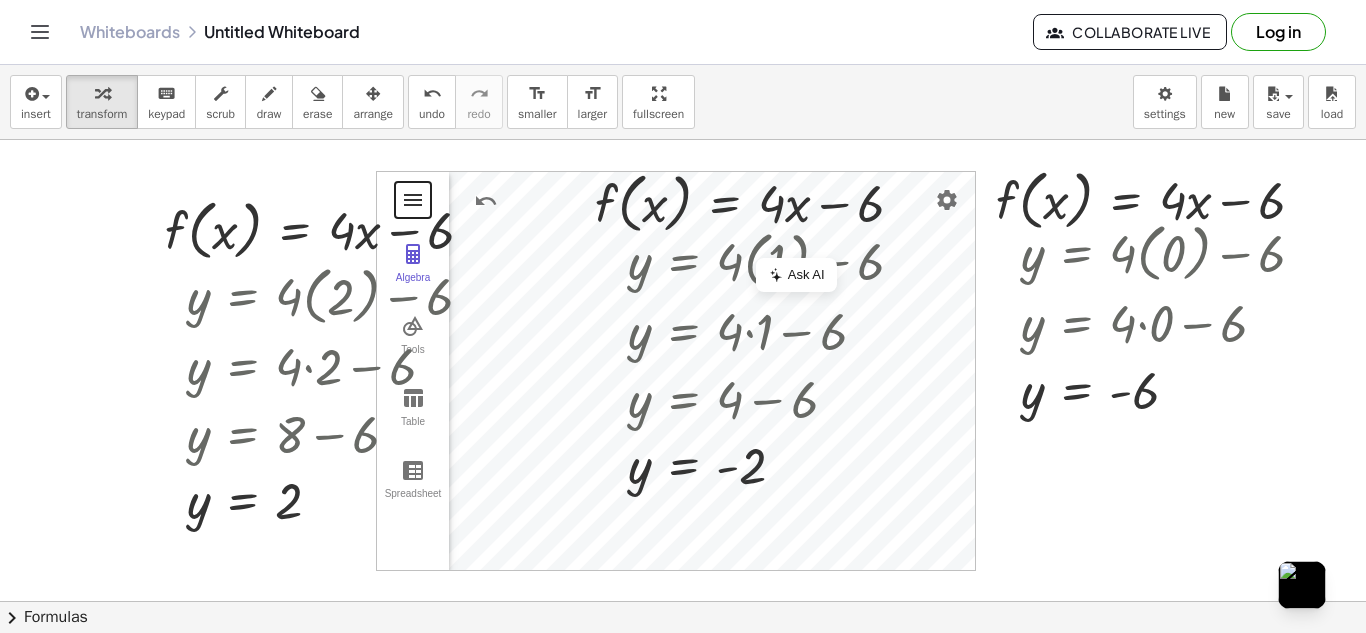 click at bounding box center (413, 200) 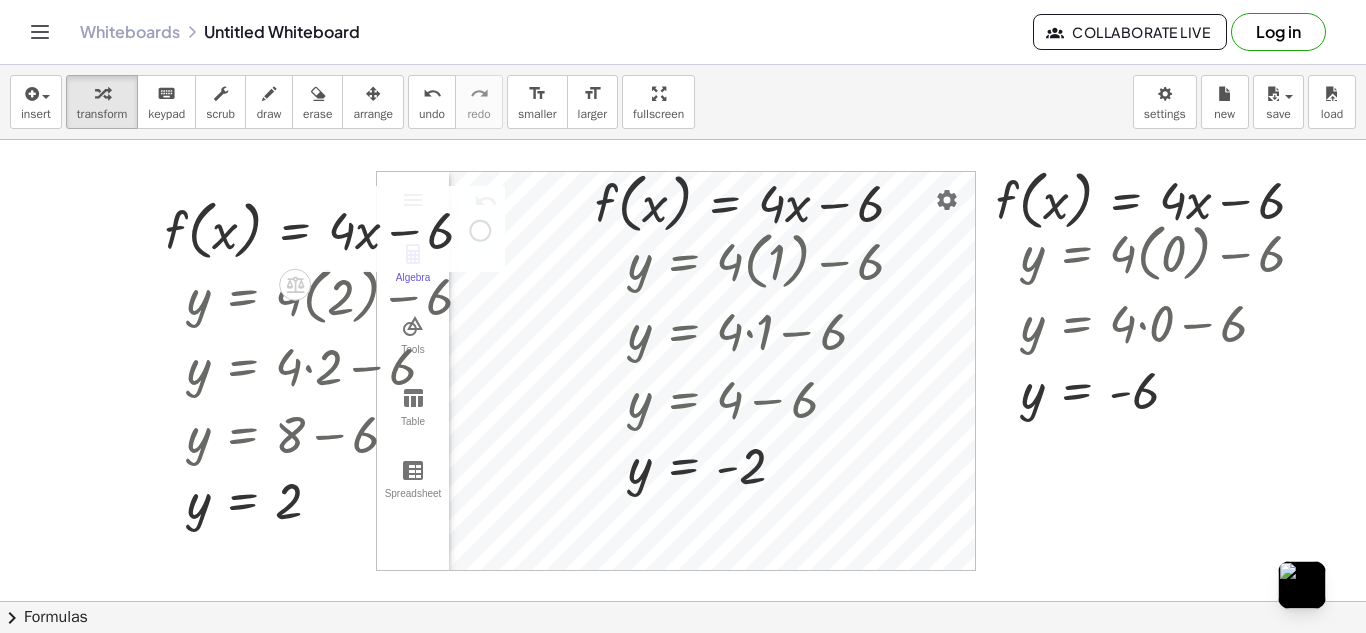click at bounding box center [327, 229] 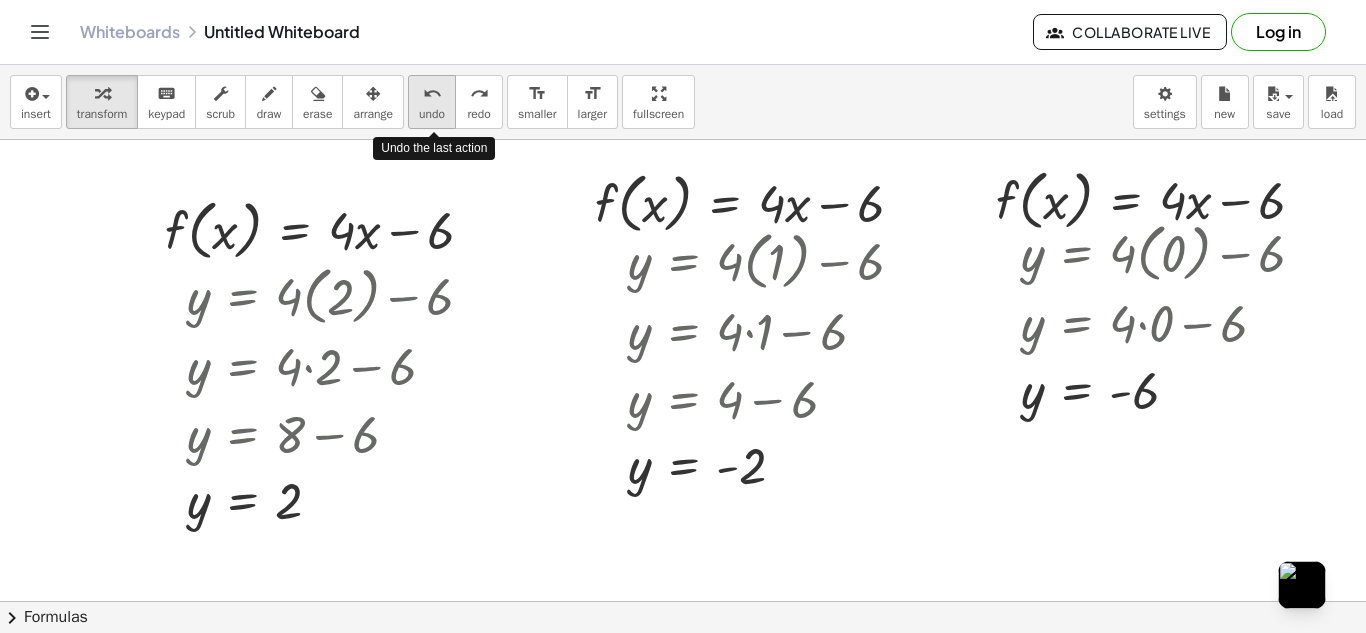 click on "undo" at bounding box center (432, 114) 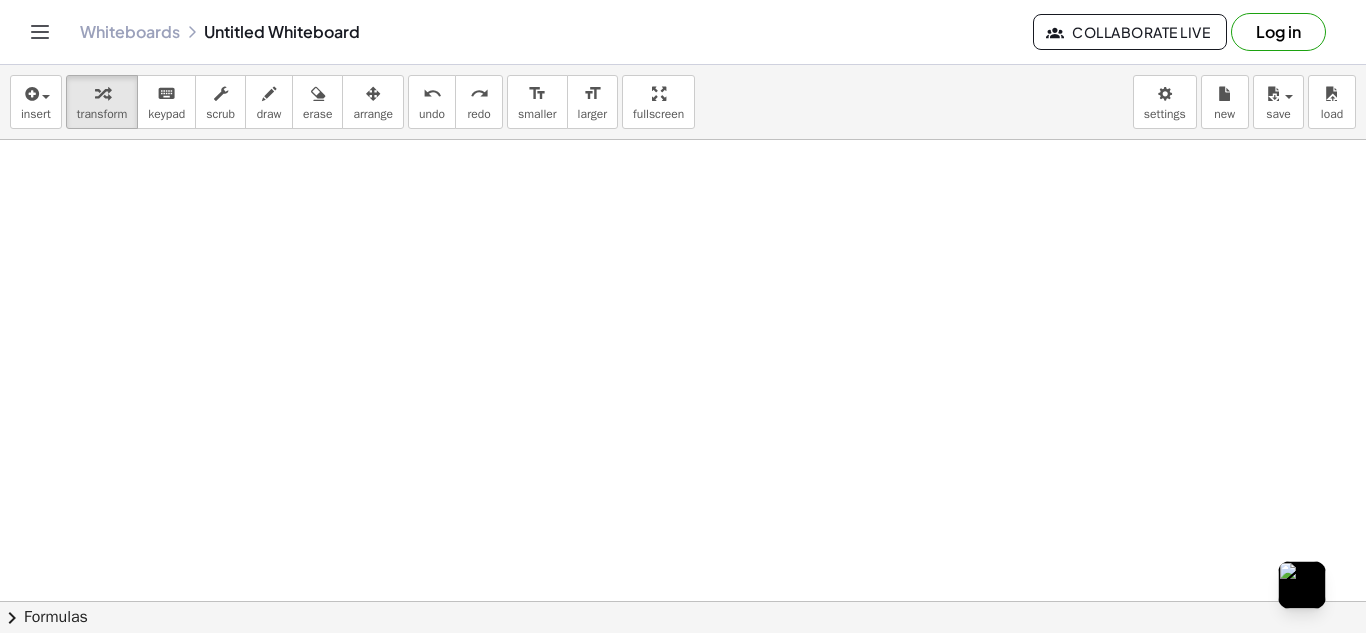 scroll, scrollTop: 445, scrollLeft: 0, axis: vertical 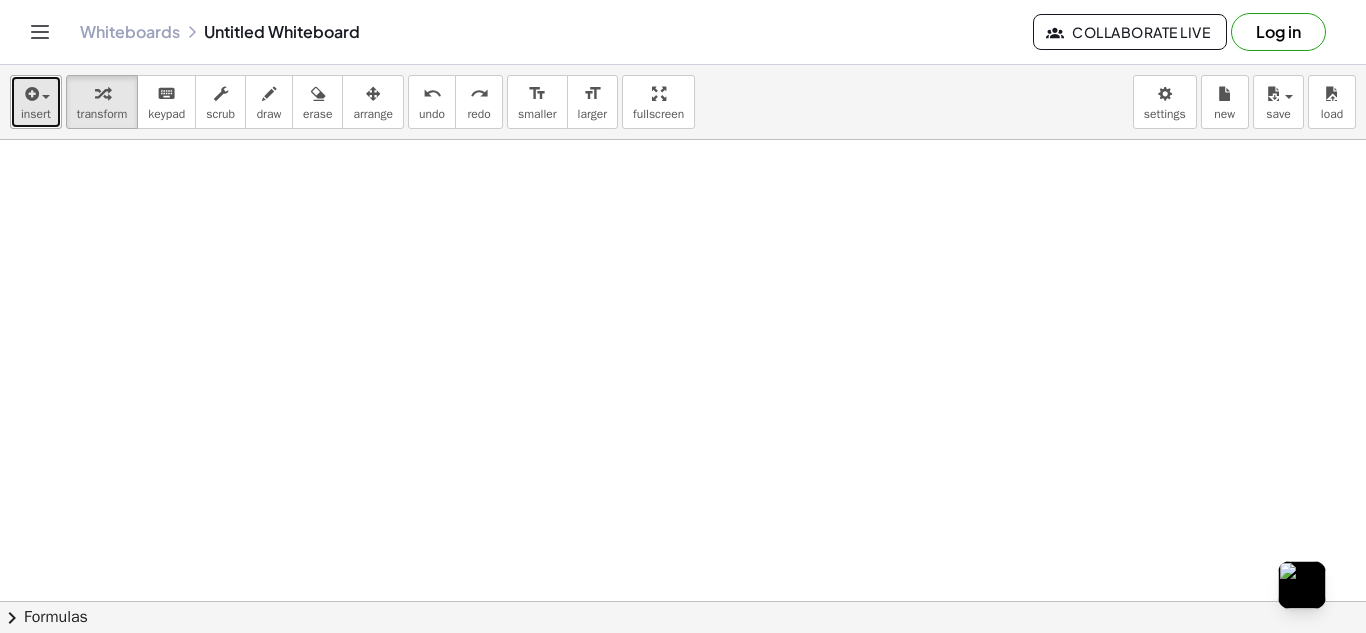 click on "insert" at bounding box center (36, 114) 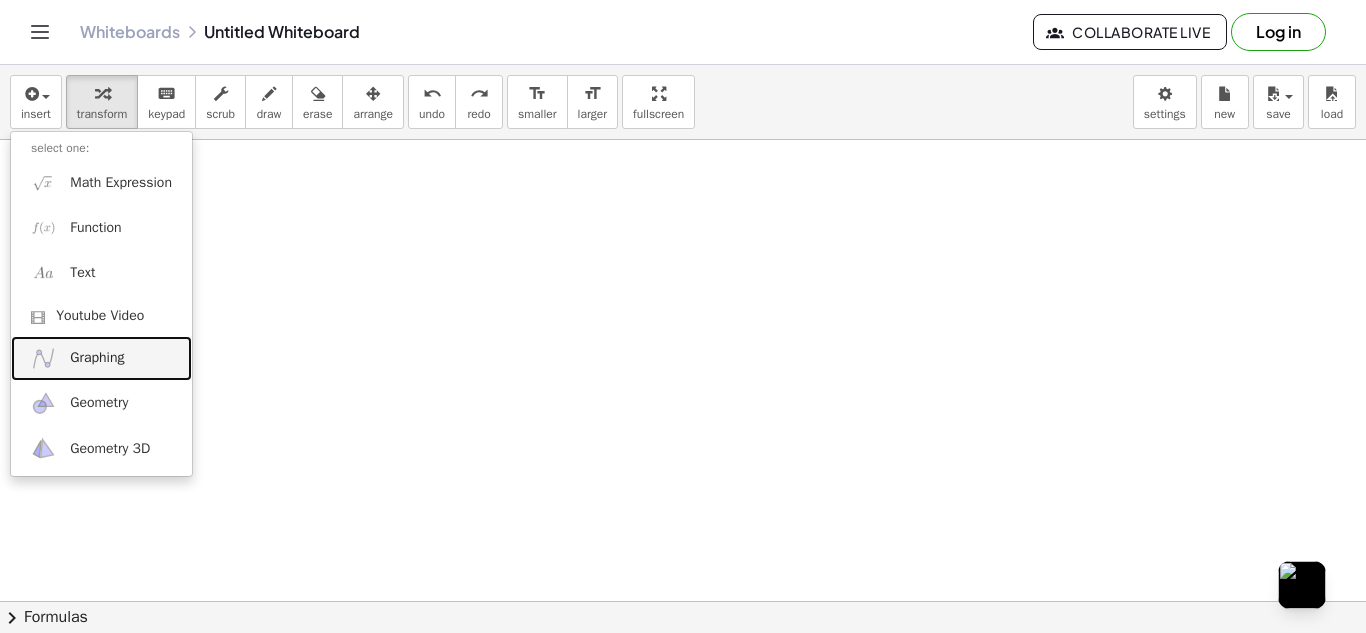 click on "Graphing" at bounding box center (97, 358) 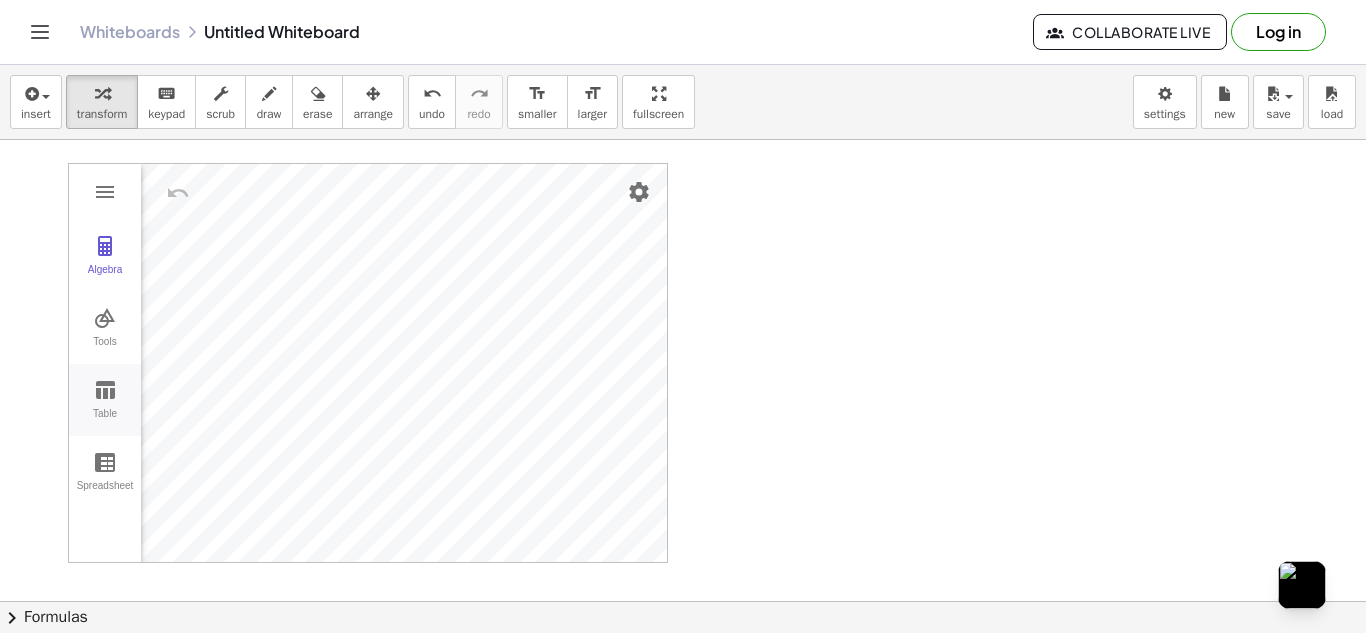 click at bounding box center (105, 390) 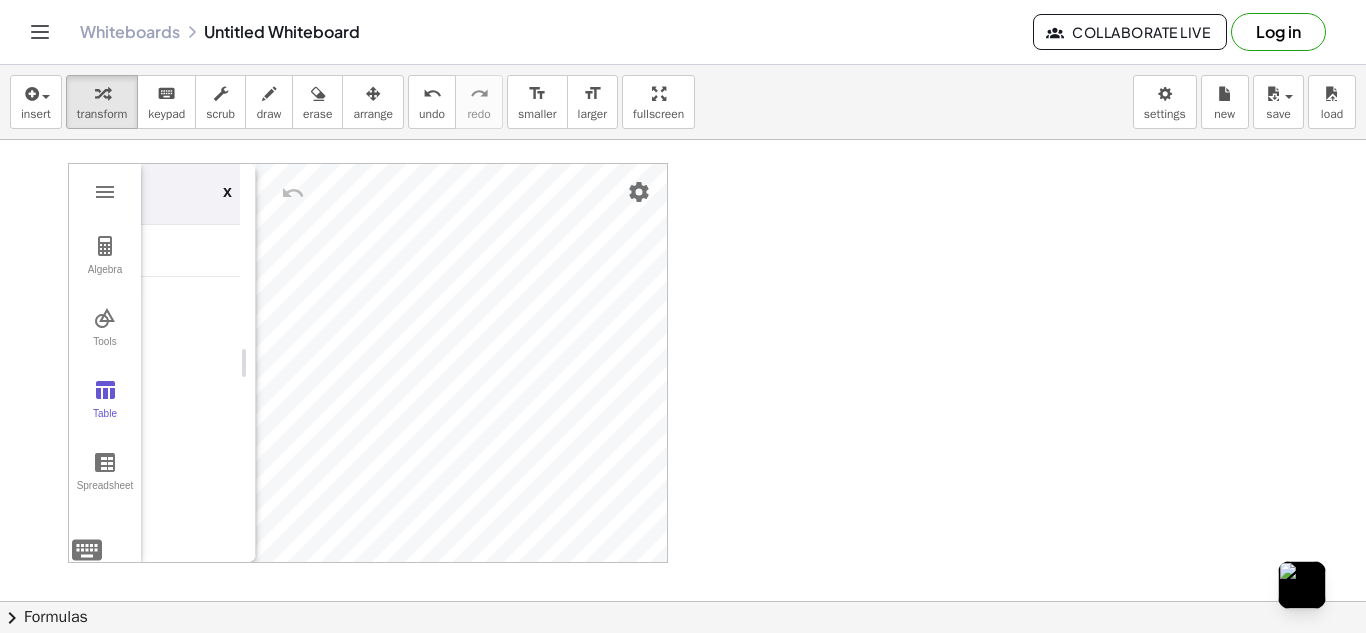 click at bounding box center [201, 251] 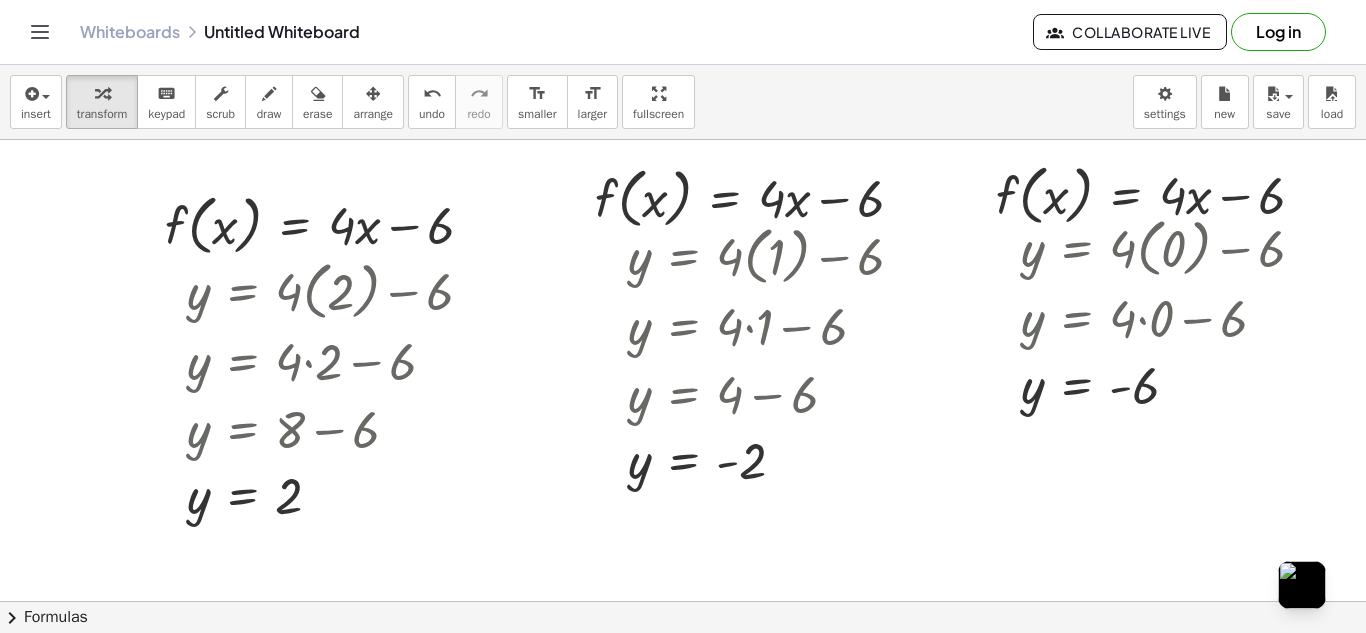 scroll, scrollTop: 0, scrollLeft: 0, axis: both 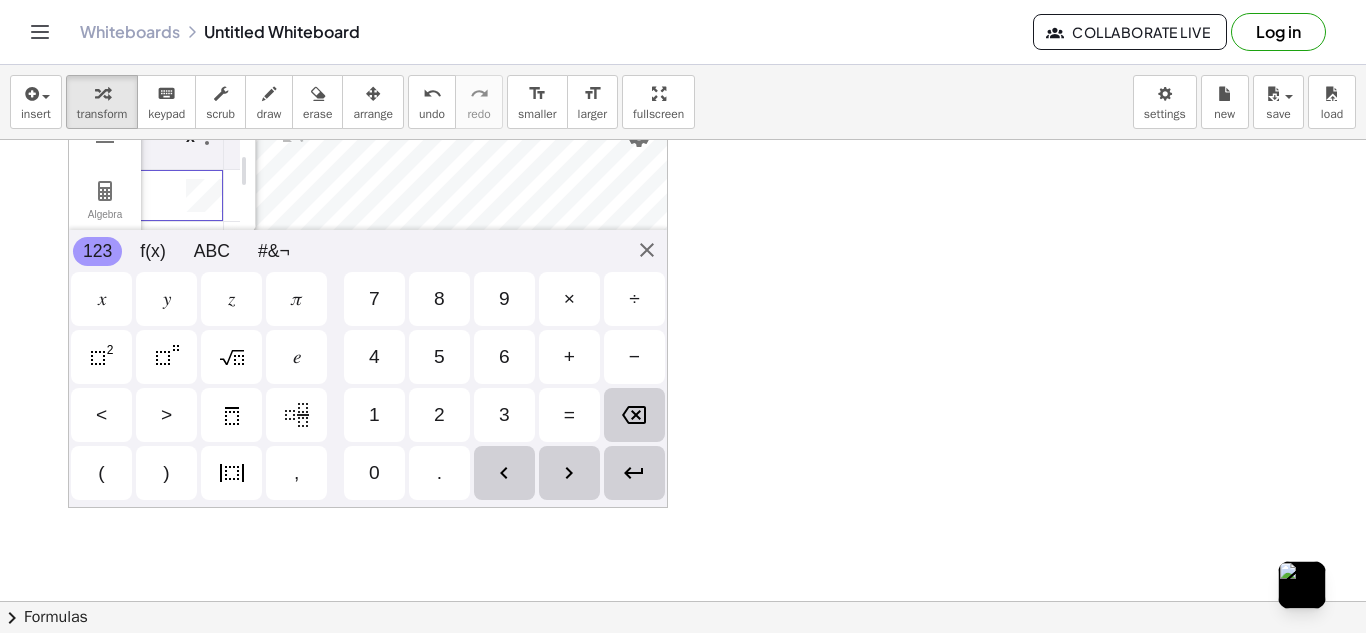 click on "2" at bounding box center (439, 415) 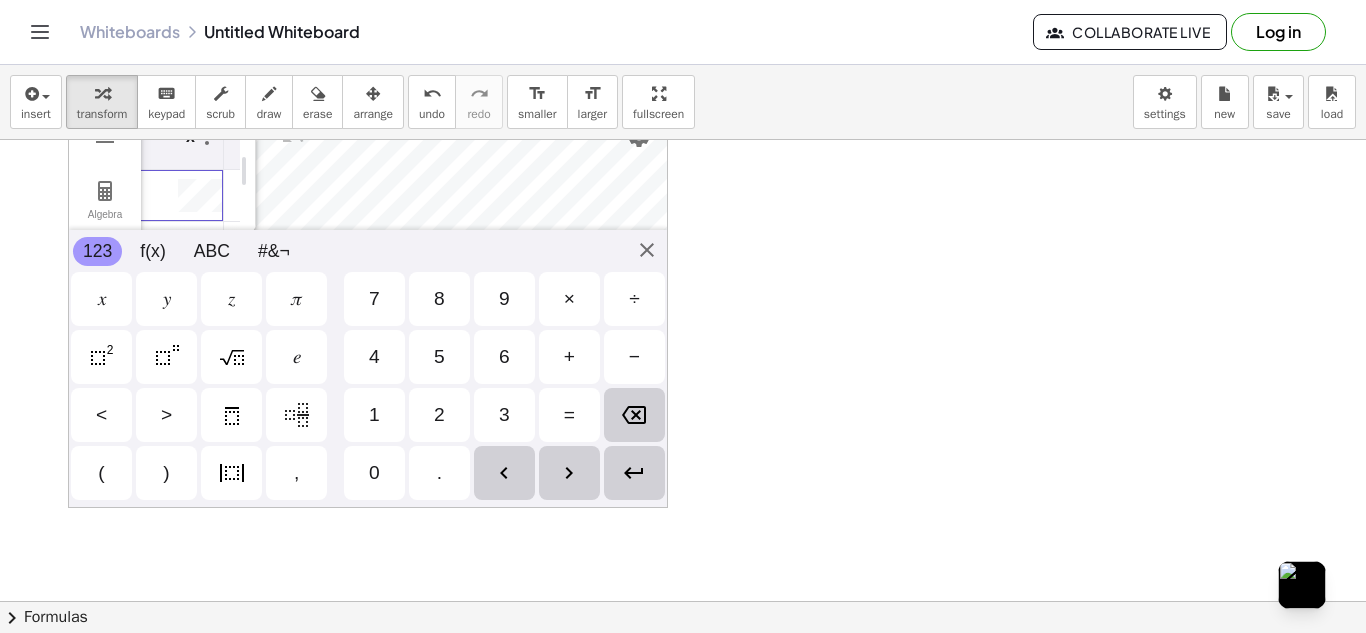 click on "1" at bounding box center (374, 415) 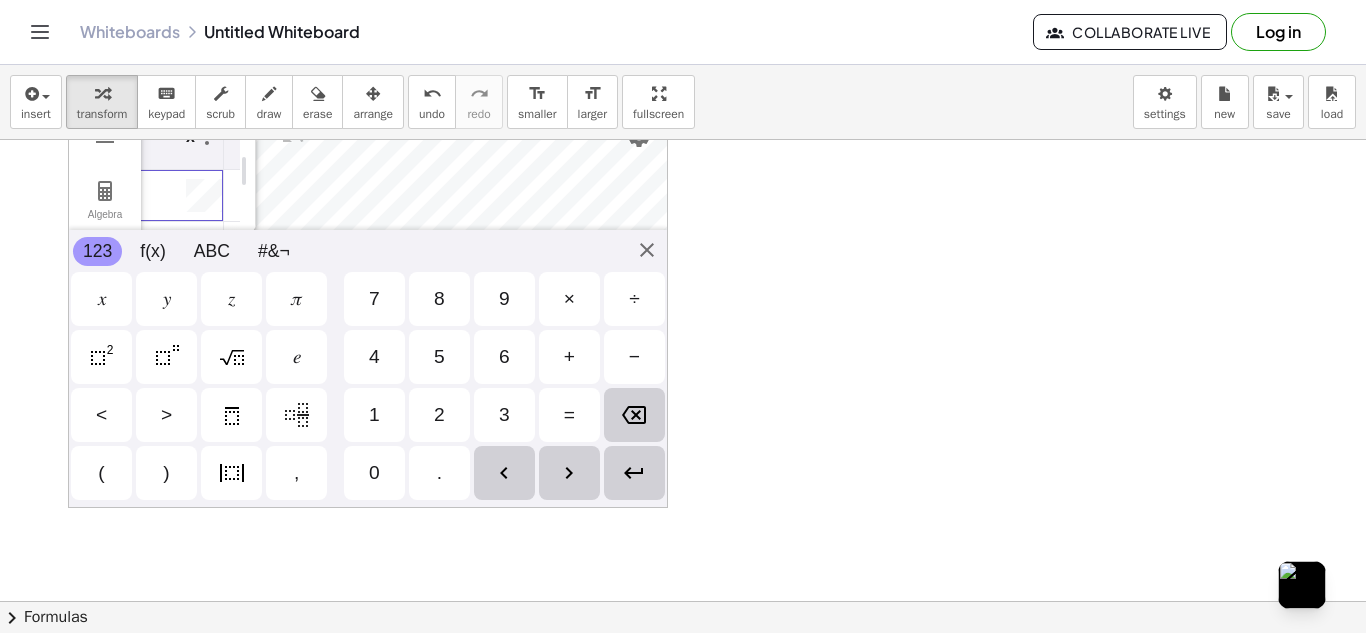 click at bounding box center (634, 415) 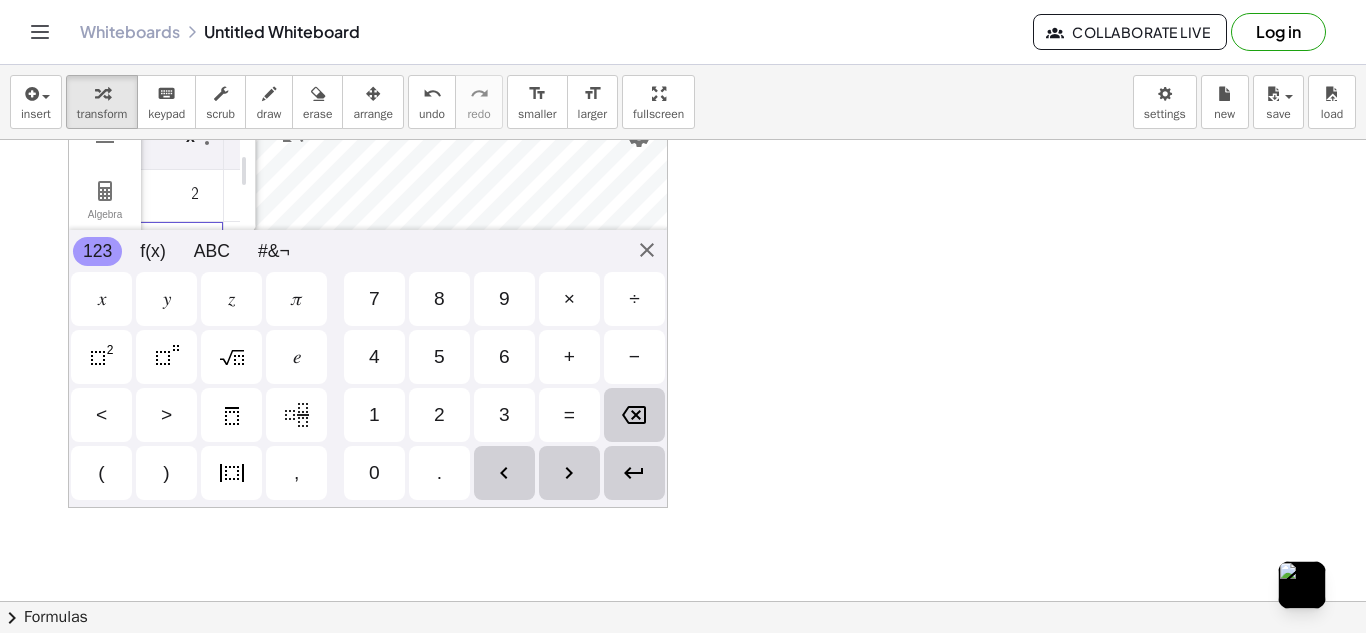 scroll, scrollTop: 46, scrollLeft: 0, axis: vertical 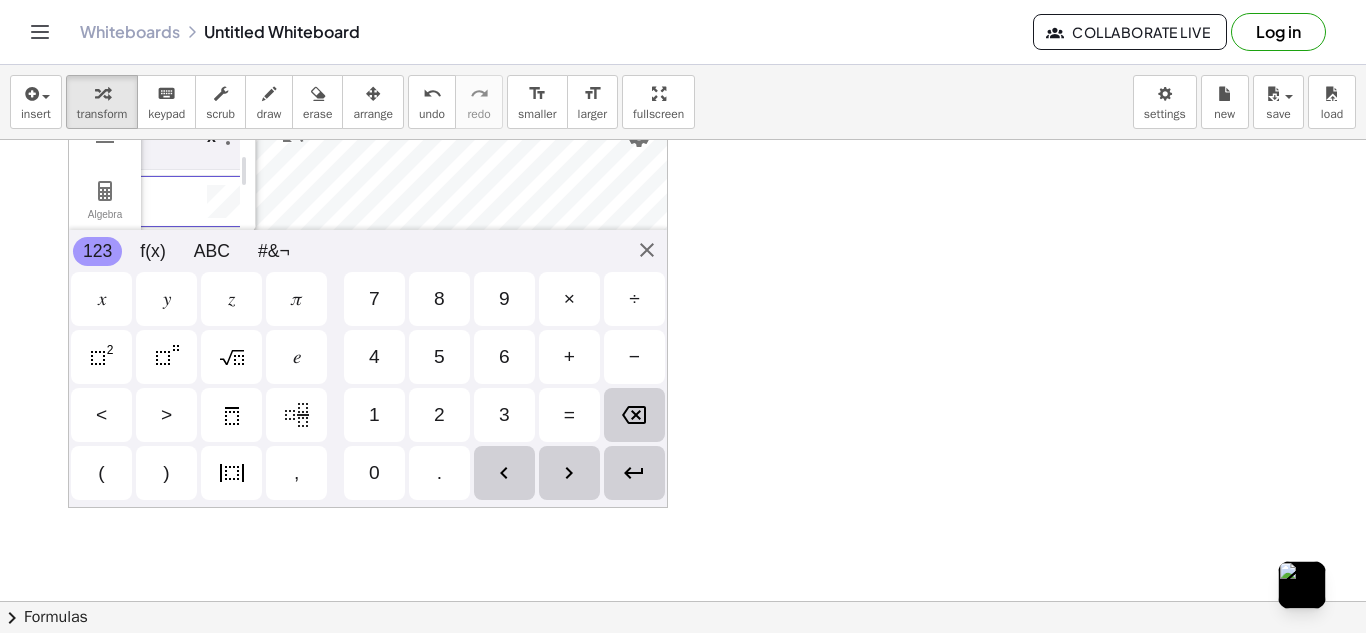 click on "1" at bounding box center (374, 415) 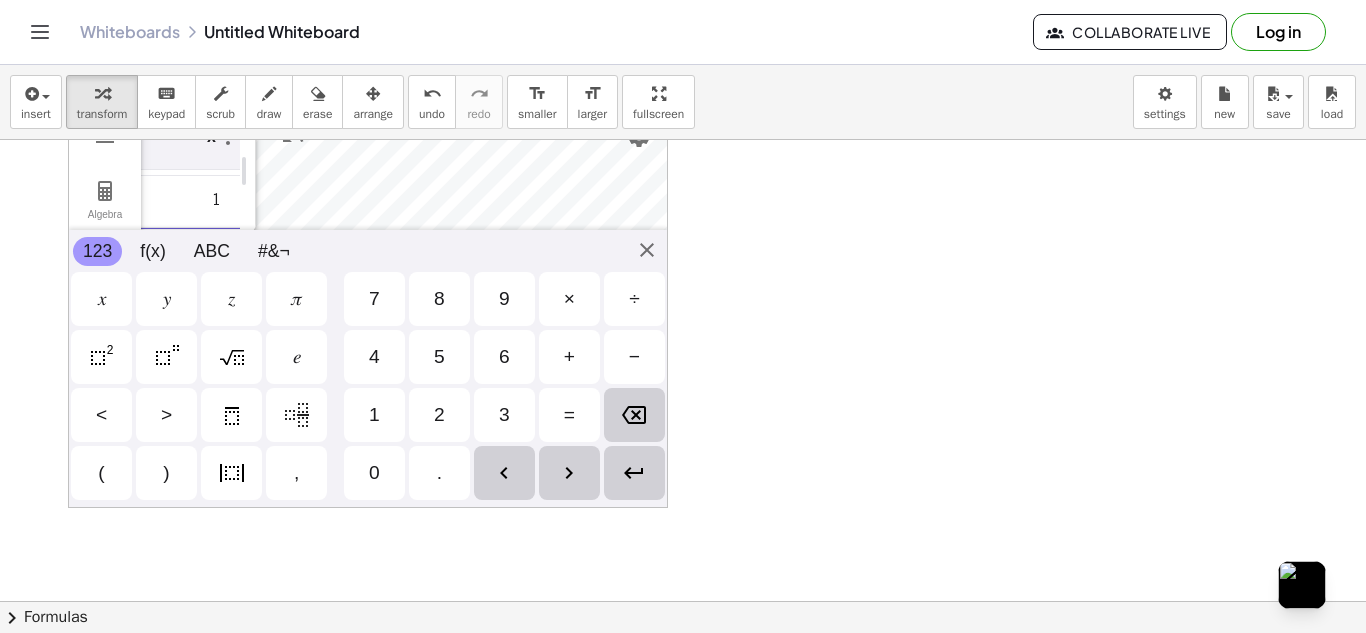 scroll, scrollTop: 98, scrollLeft: 15, axis: both 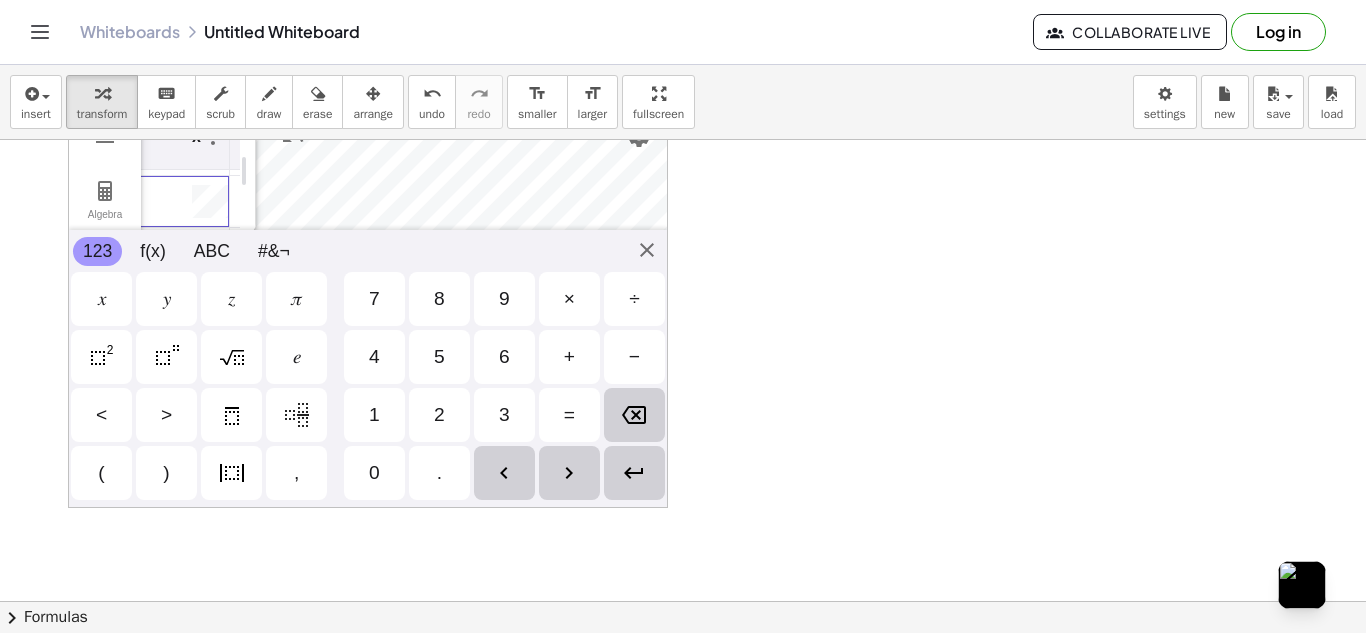 click on "0" at bounding box center (374, 473) 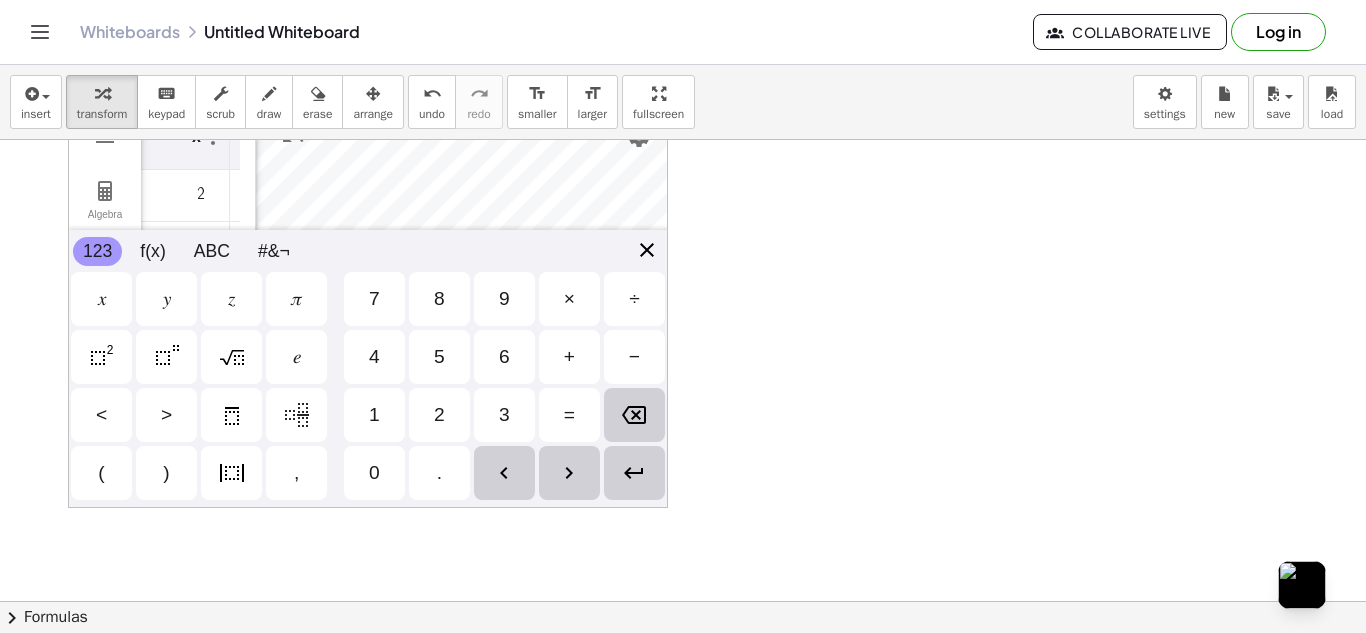 scroll, scrollTop: 0, scrollLeft: 15, axis: horizontal 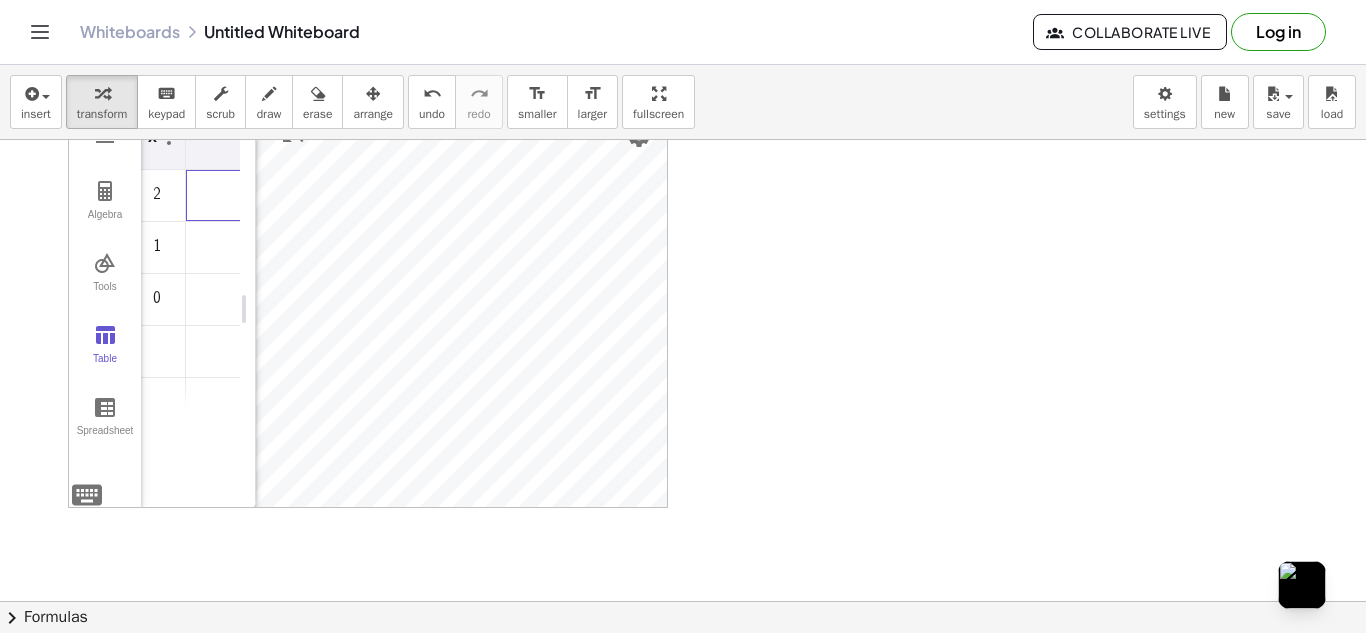 click at bounding box center (246, 196) 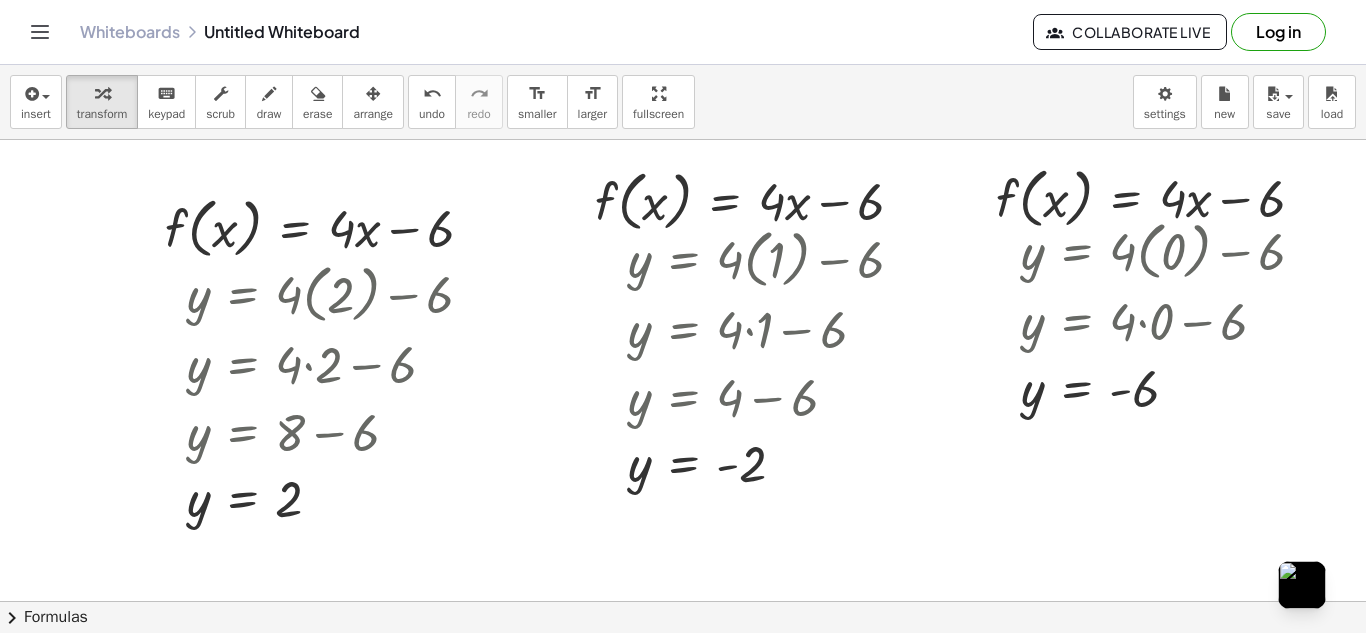 scroll, scrollTop: 0, scrollLeft: 0, axis: both 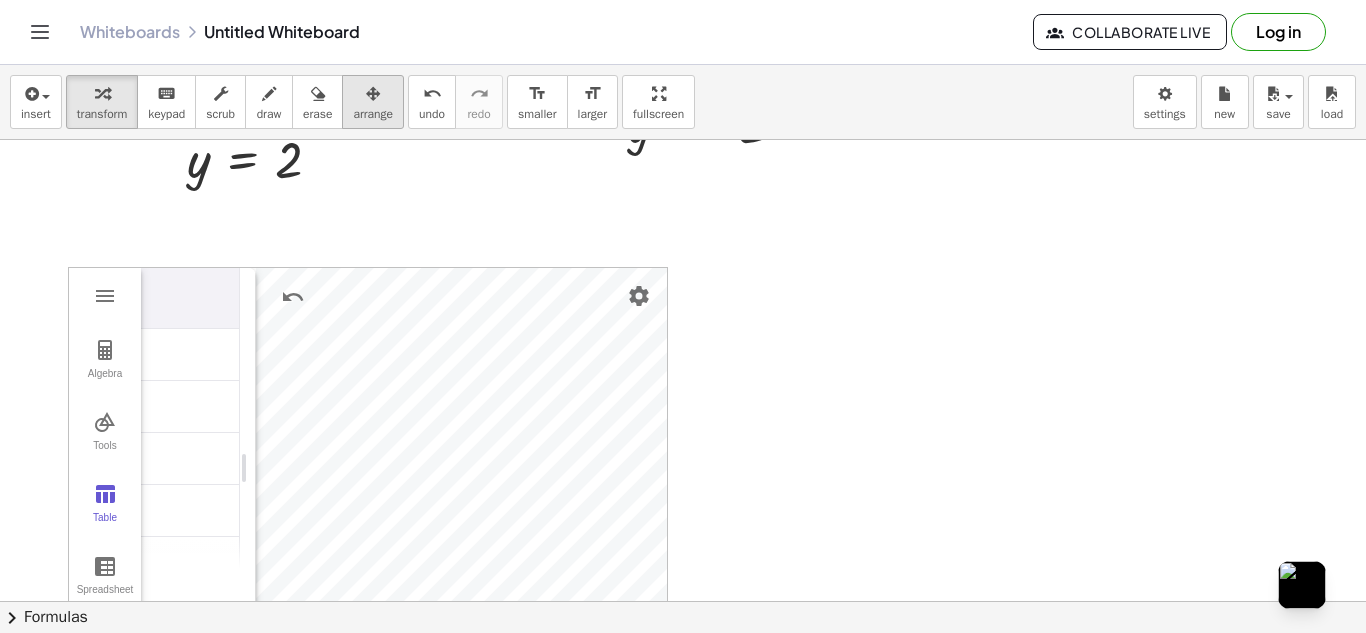 click on "arrange" at bounding box center (373, 102) 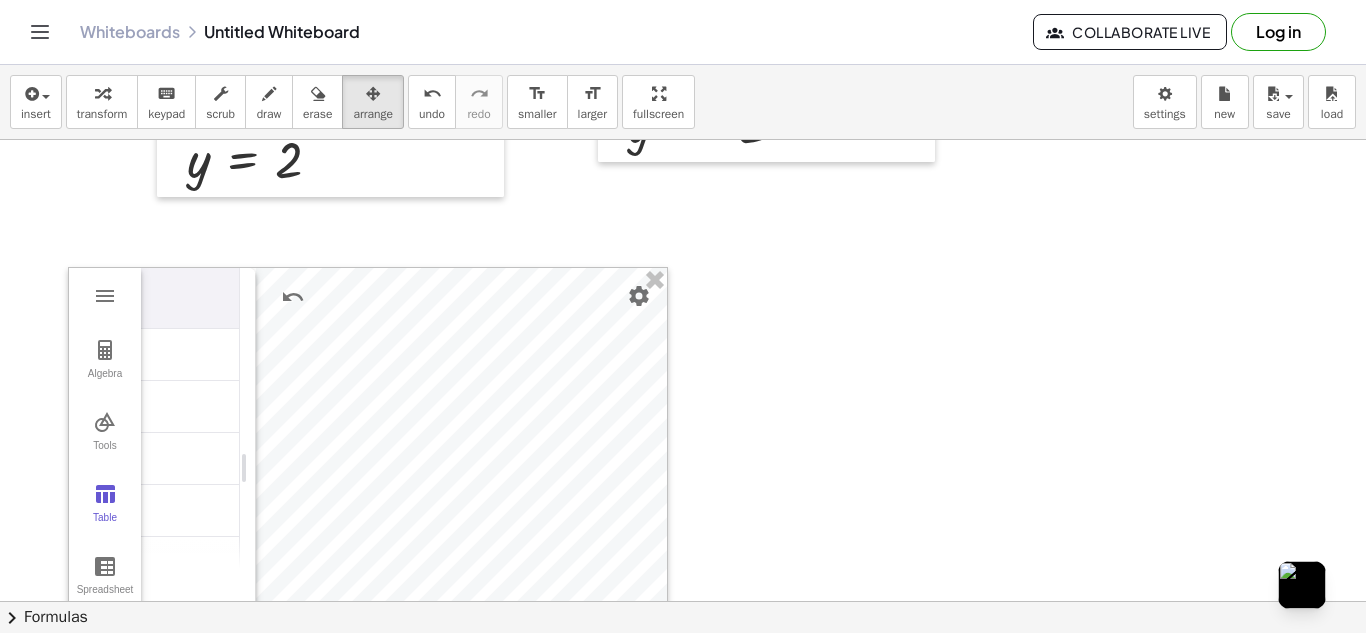 drag, startPoint x: 123, startPoint y: 290, endPoint x: 130, endPoint y: 258, distance: 32.75668 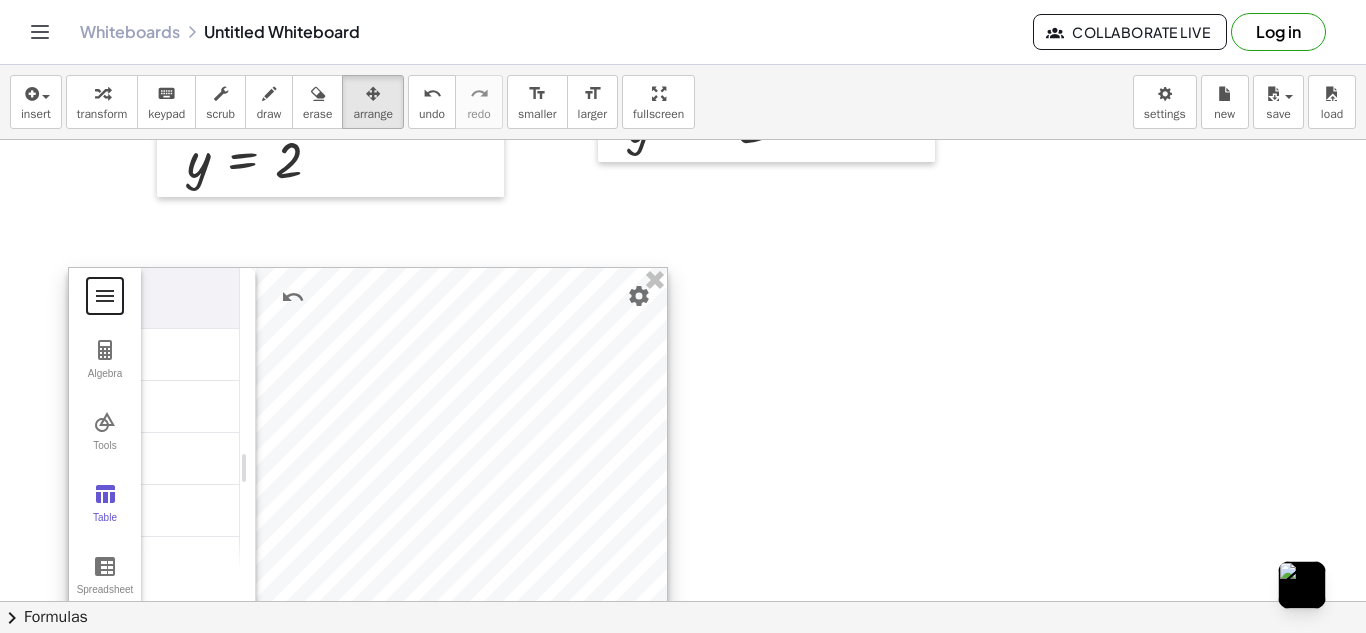 click at bounding box center [105, 296] 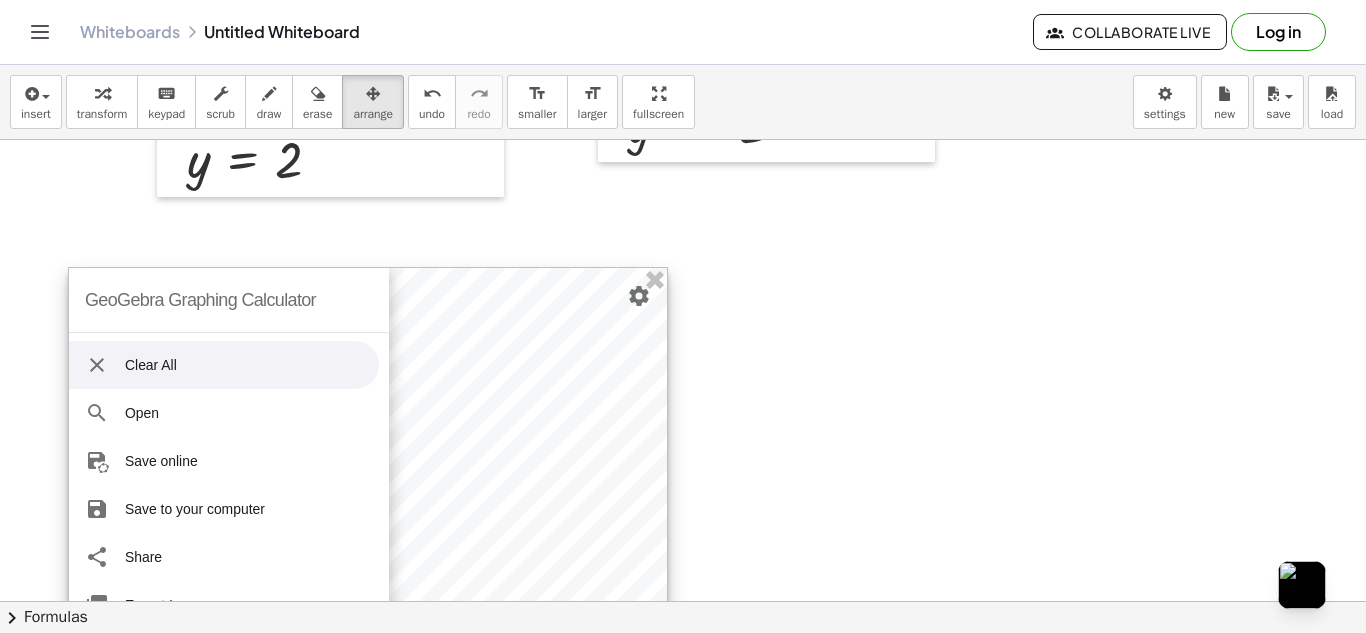 click on "GeoGebra Graphing Calculator" at bounding box center (200, 300) 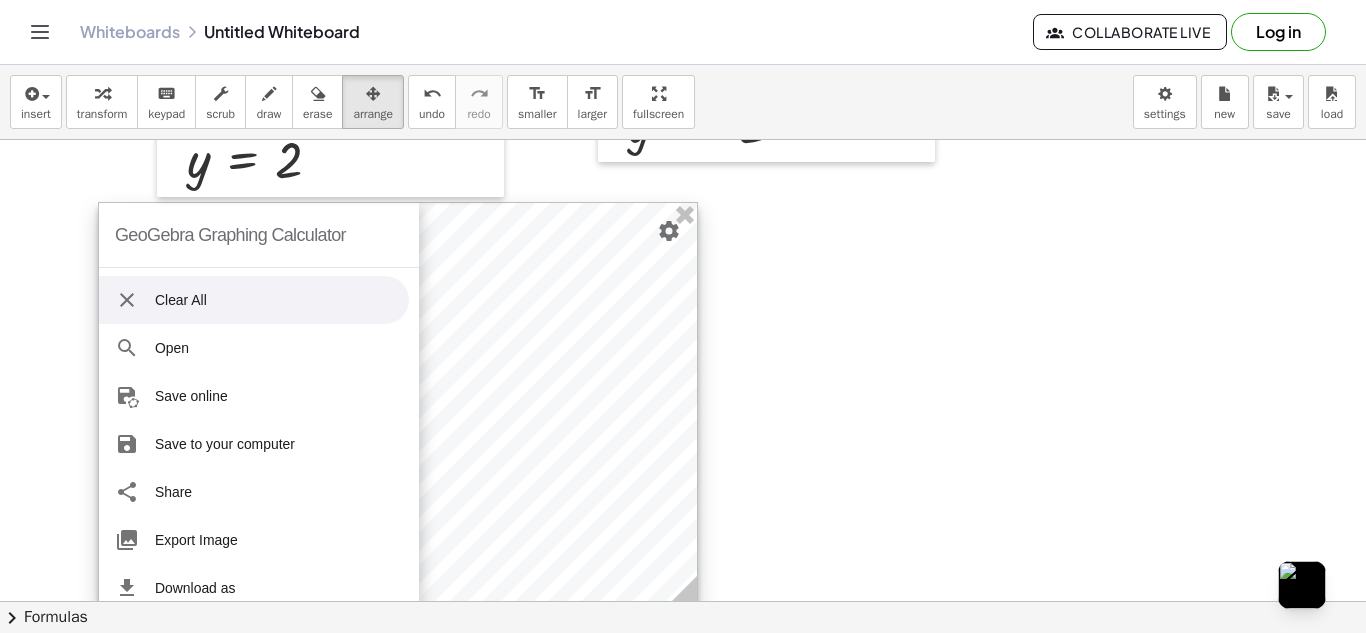 drag, startPoint x: 440, startPoint y: 312, endPoint x: 470, endPoint y: 247, distance: 71.5891 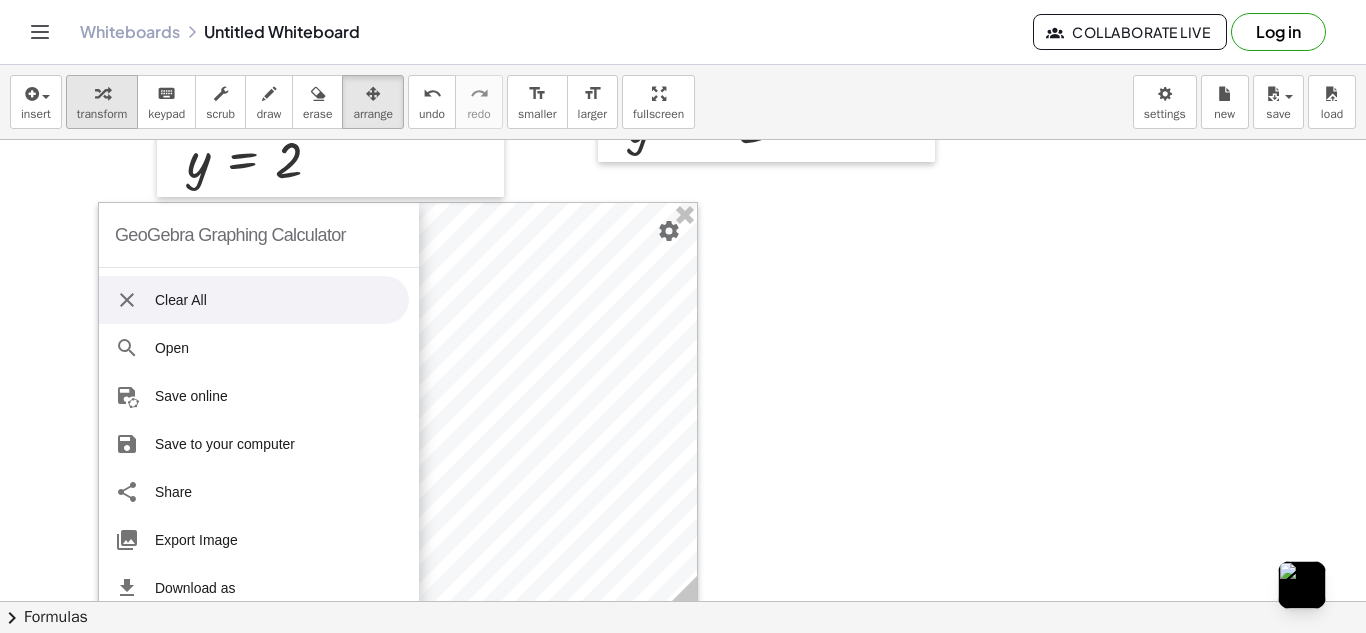 click at bounding box center (102, 93) 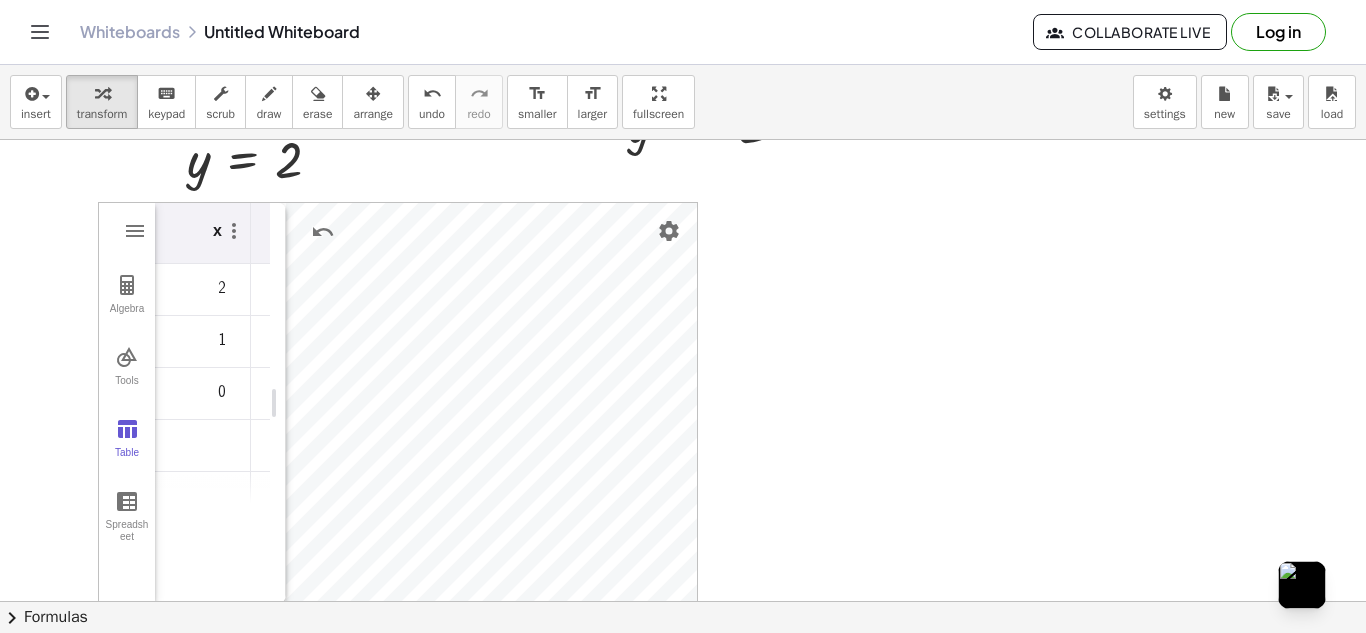 scroll, scrollTop: 0, scrollLeft: 67, axis: horizontal 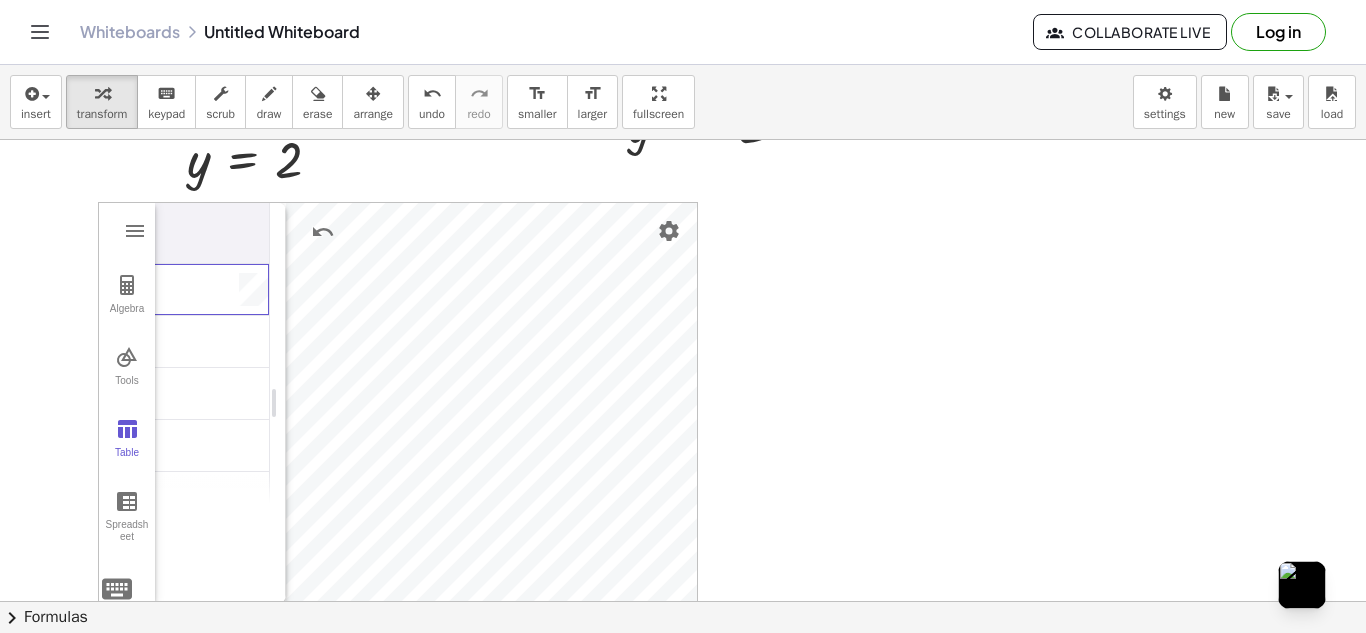 click at bounding box center [210, 290] 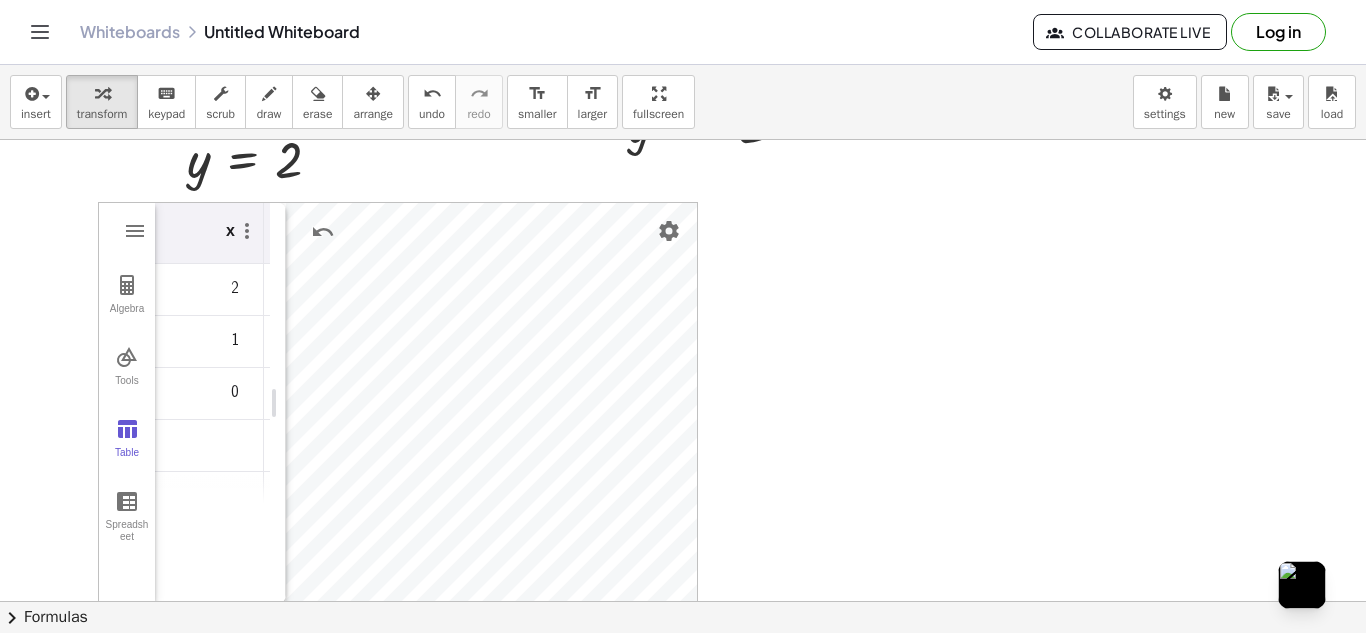 scroll, scrollTop: 0, scrollLeft: 42, axis: horizontal 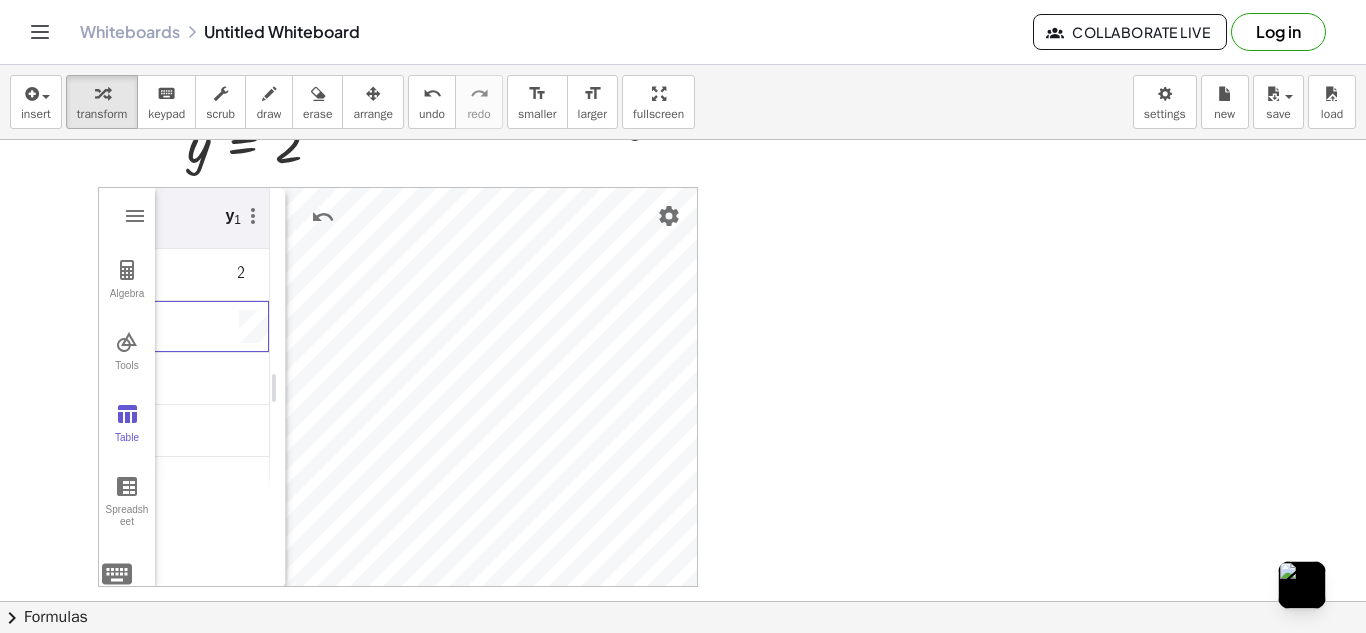 click at bounding box center (210, 327) 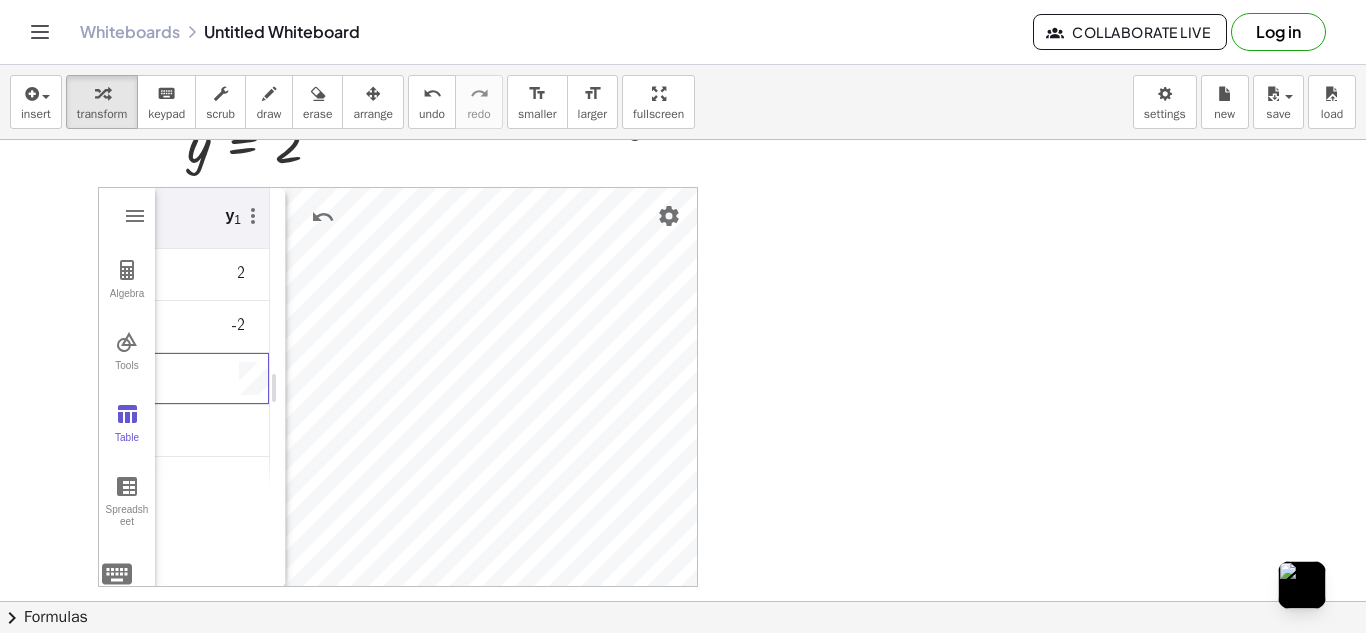 scroll, scrollTop: 0, scrollLeft: 120, axis: horizontal 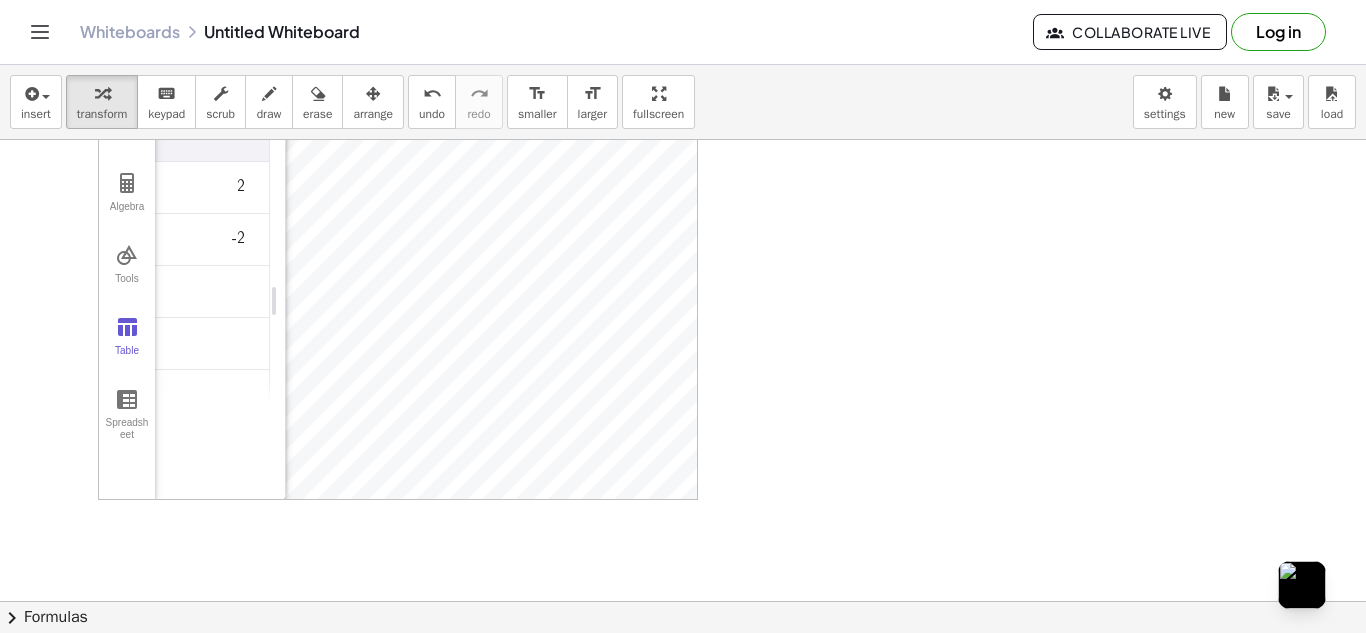 click at bounding box center [210, 292] 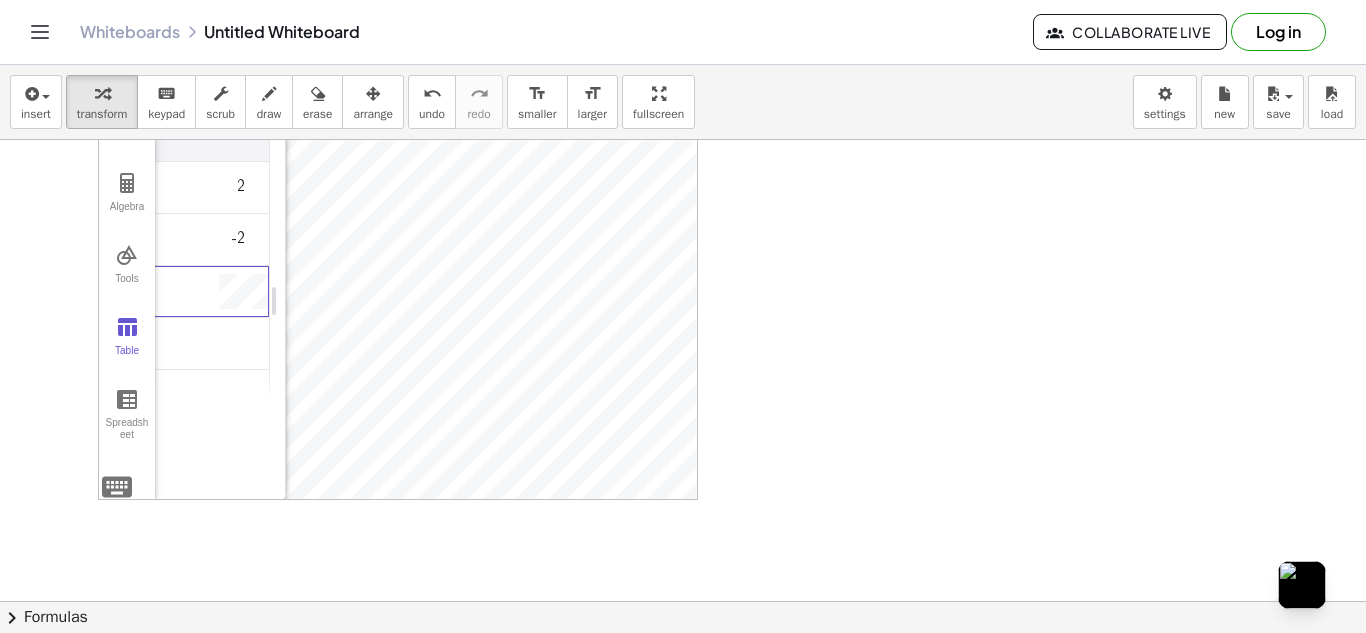 click at bounding box center [683, 223] 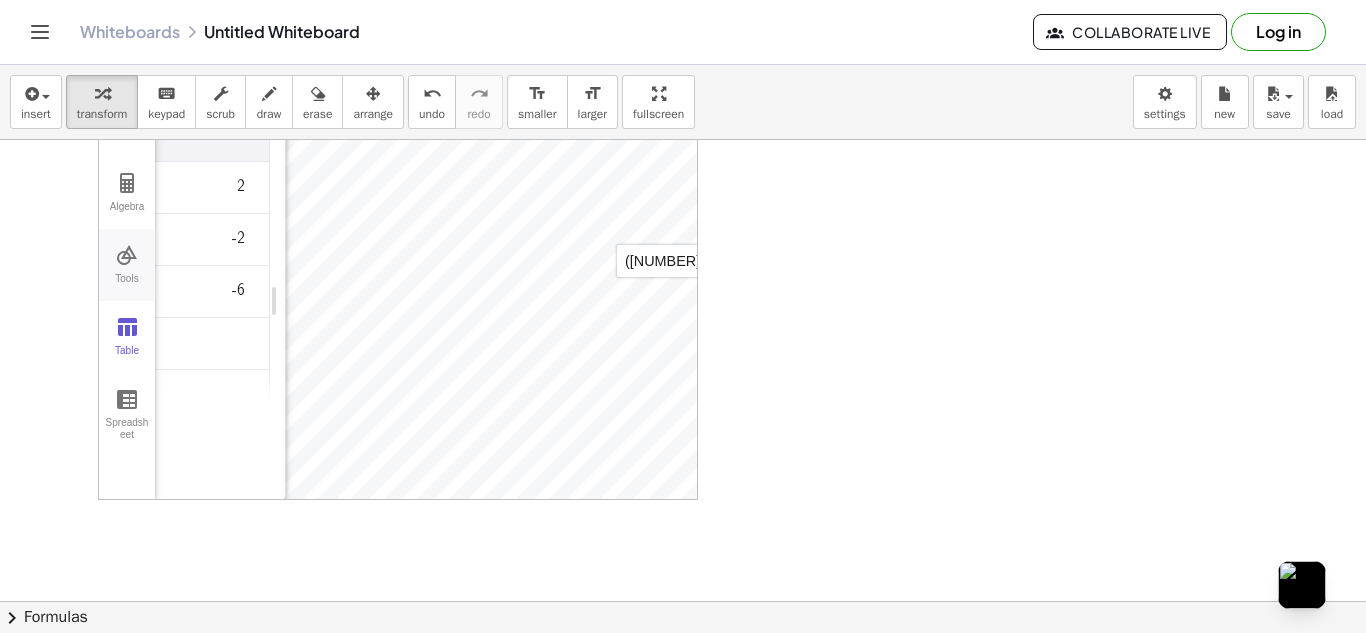 click on "Tools" at bounding box center (127, 287) 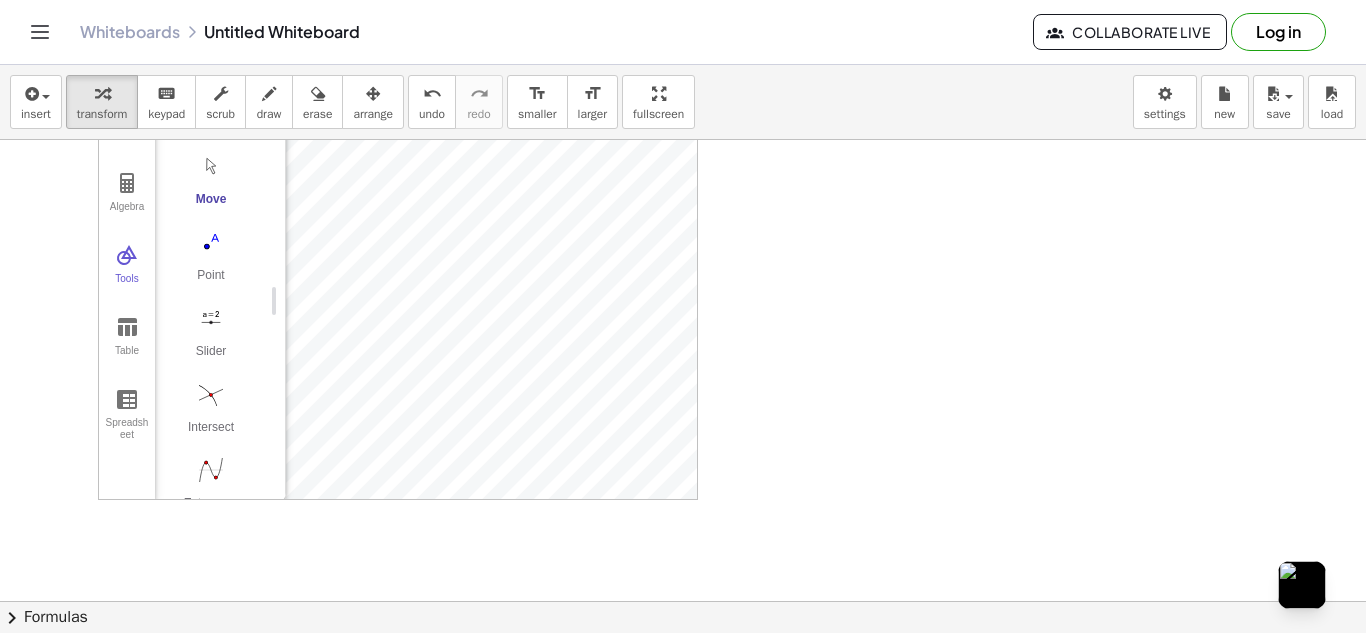drag, startPoint x: 257, startPoint y: 189, endPoint x: 255, endPoint y: 287, distance: 98.02041 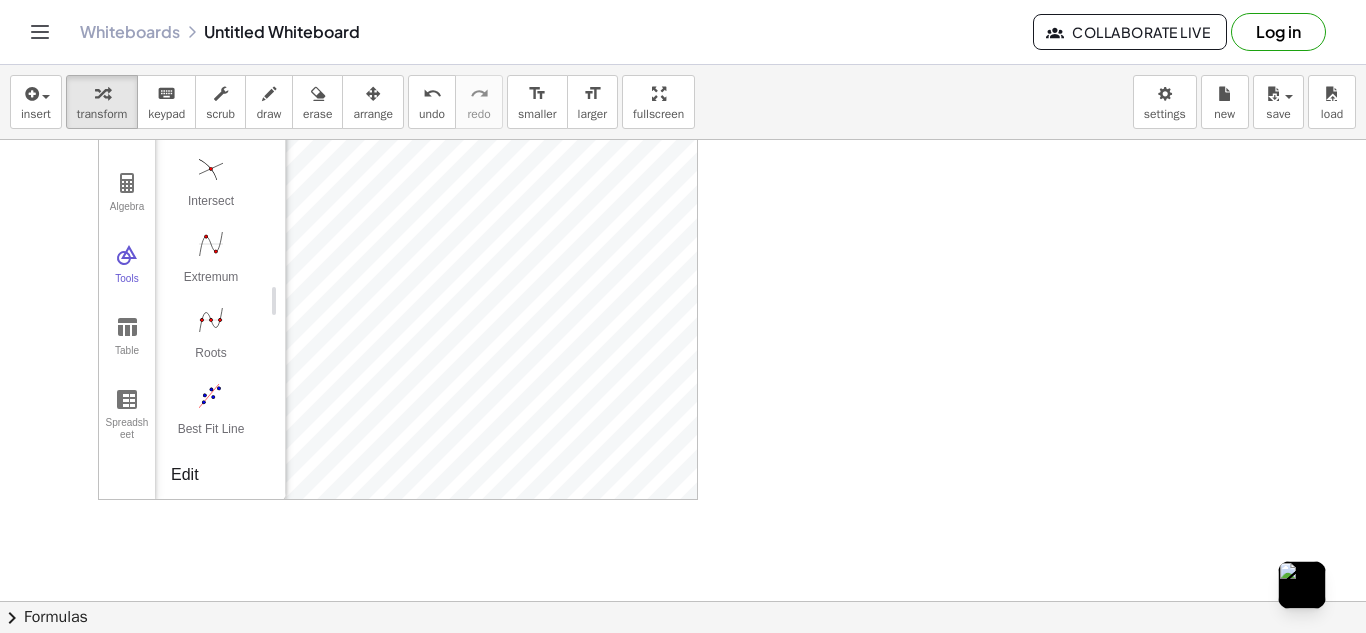 scroll, scrollTop: 240, scrollLeft: 0, axis: vertical 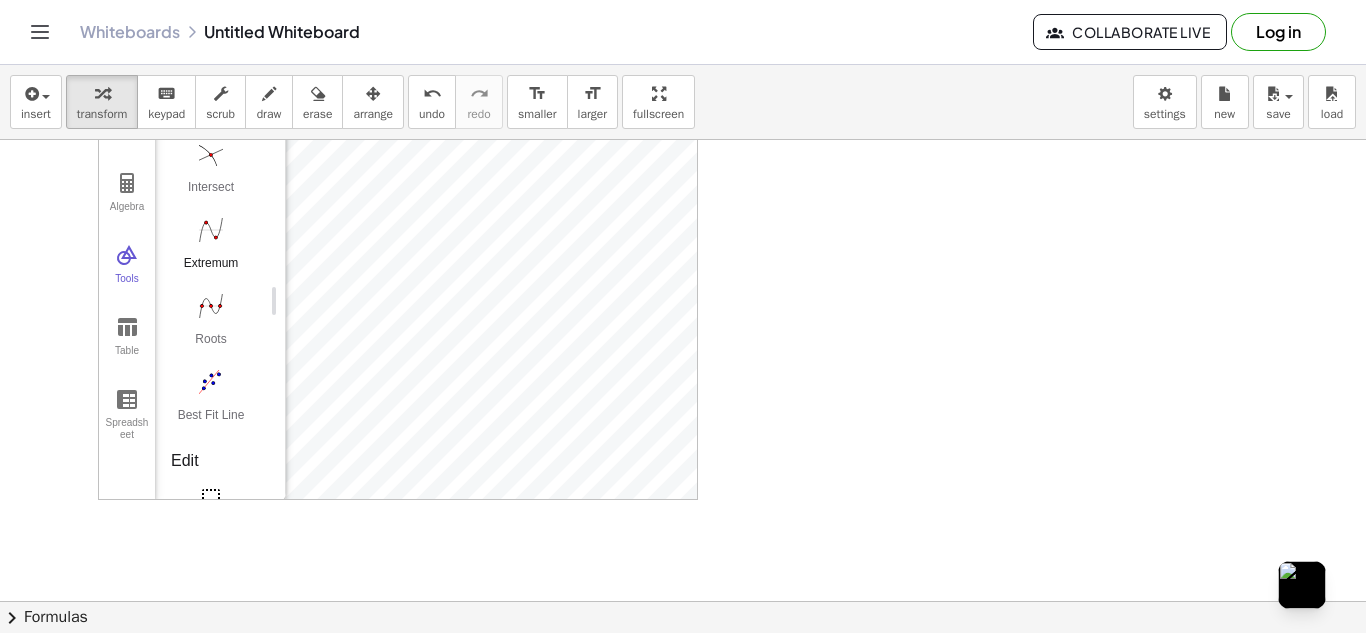 click on "Extremum" at bounding box center [211, 270] 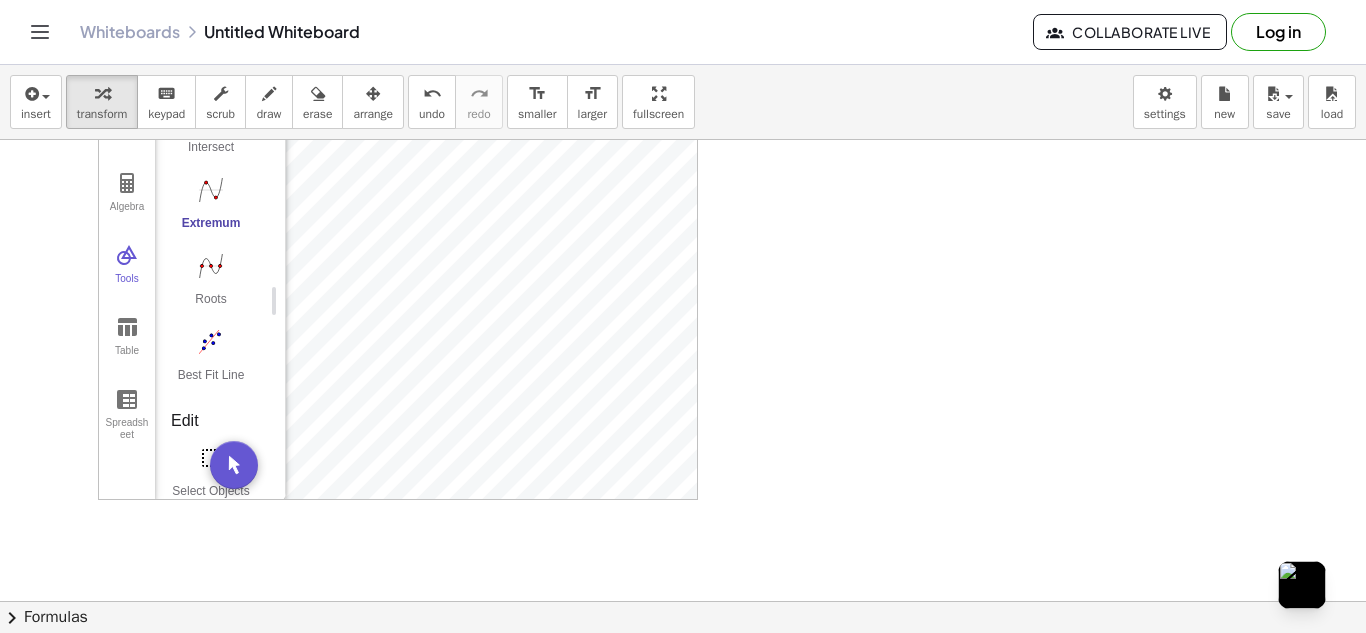 scroll, scrollTop: 308, scrollLeft: 0, axis: vertical 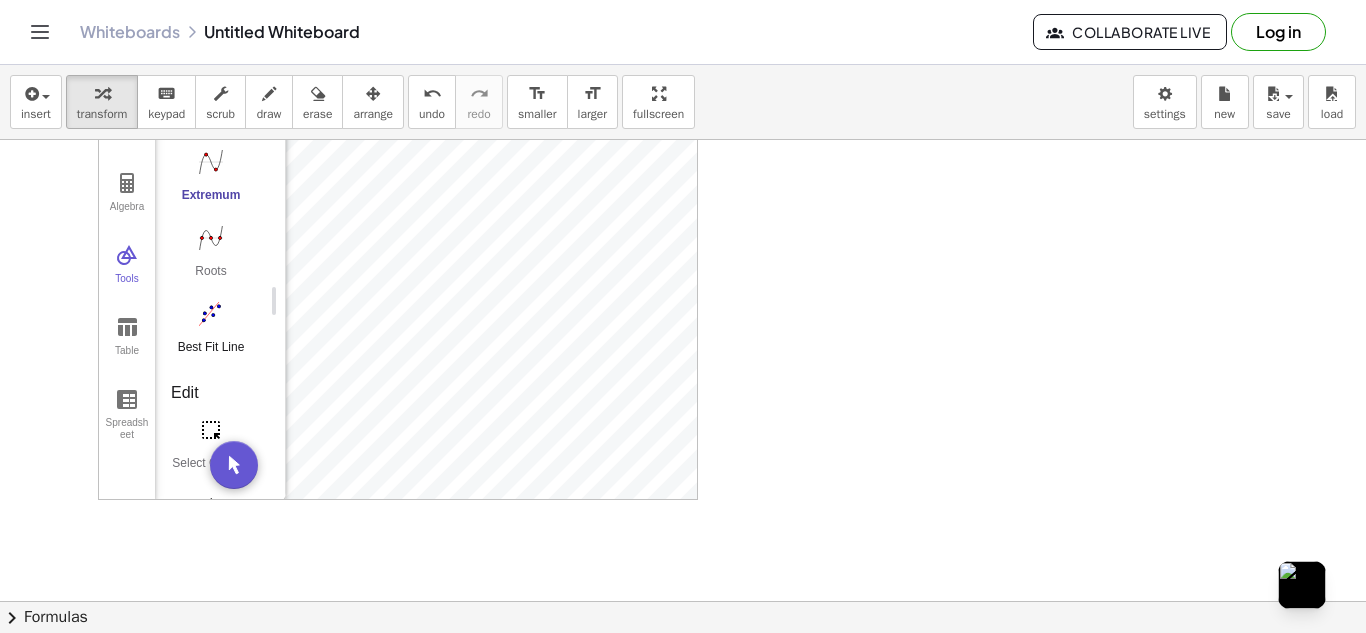 click at bounding box center (211, 314) 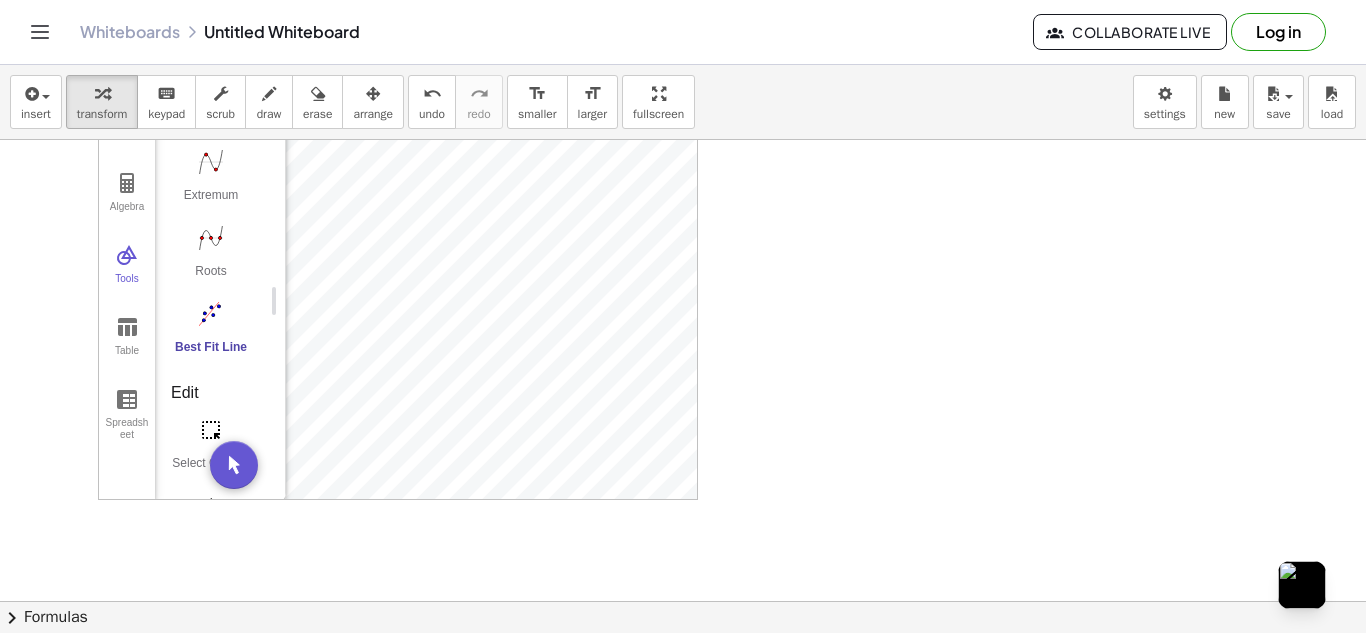 click at bounding box center [211, 314] 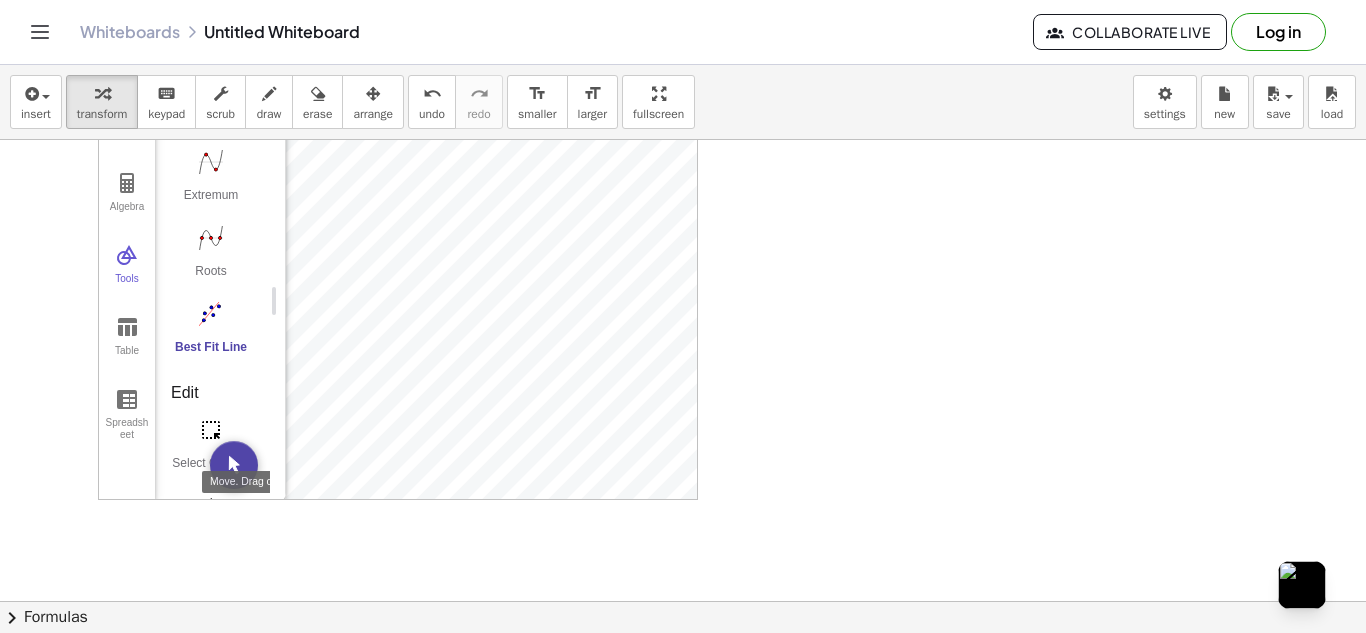 click at bounding box center (234, 465) 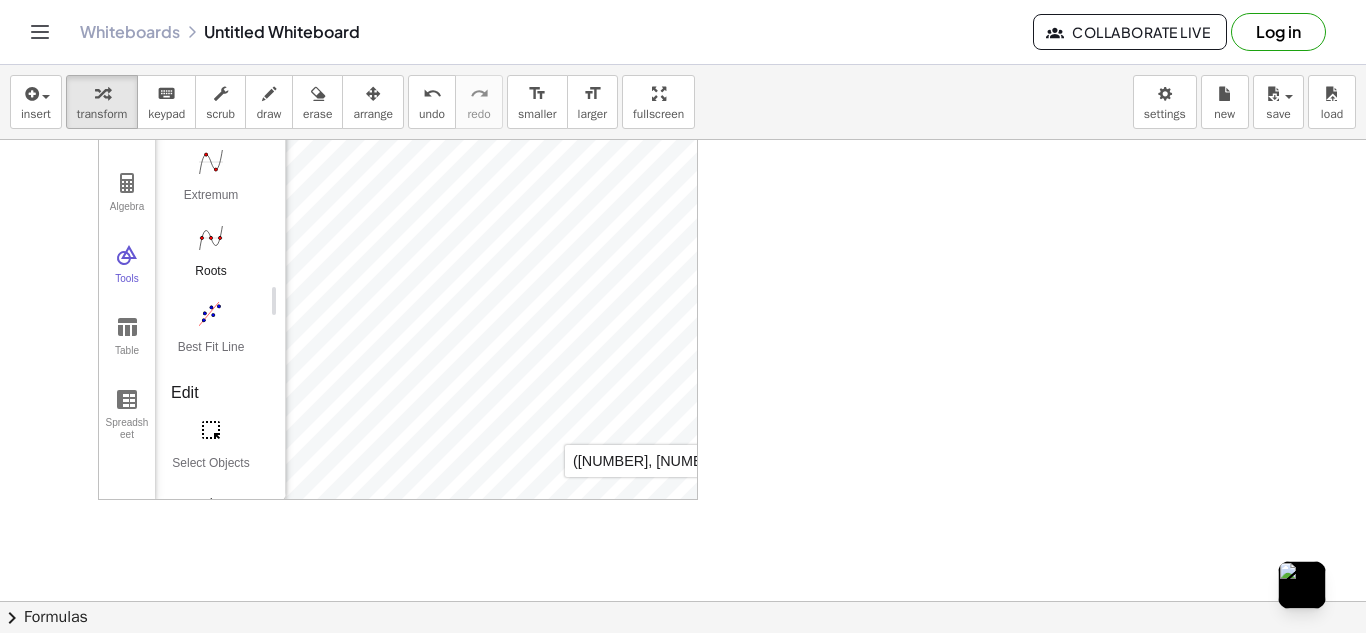 click at bounding box center [211, 238] 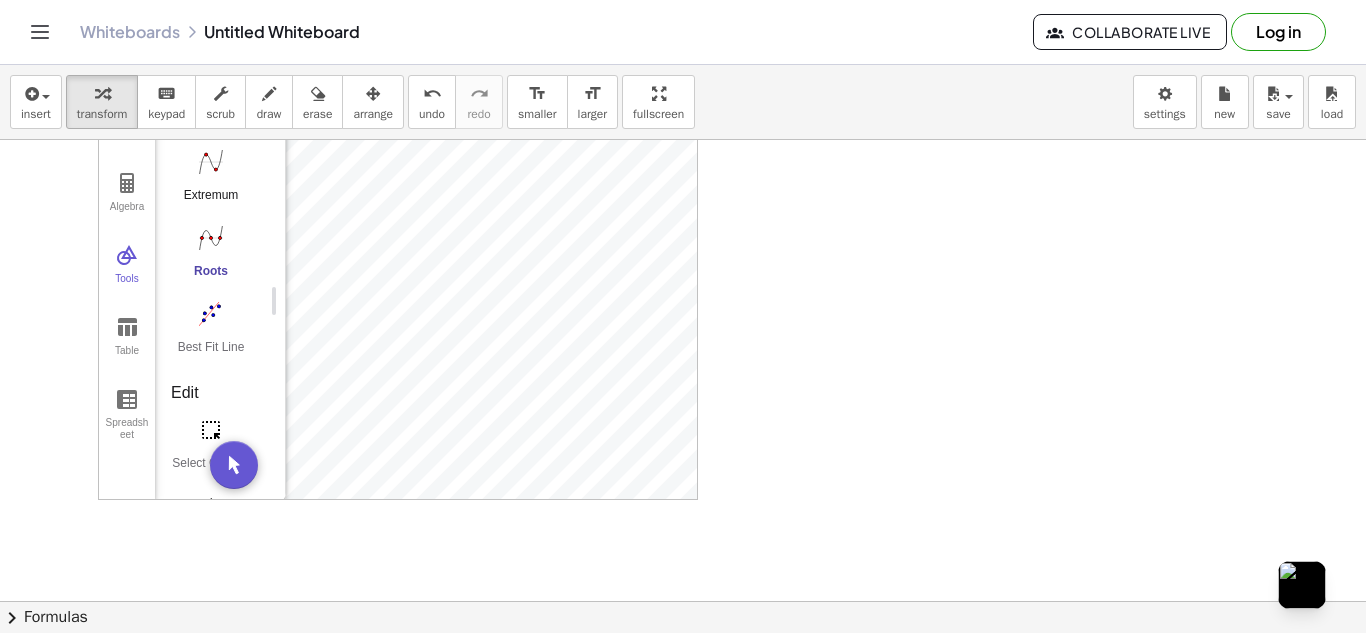 click on "Extremum" at bounding box center (211, 181) 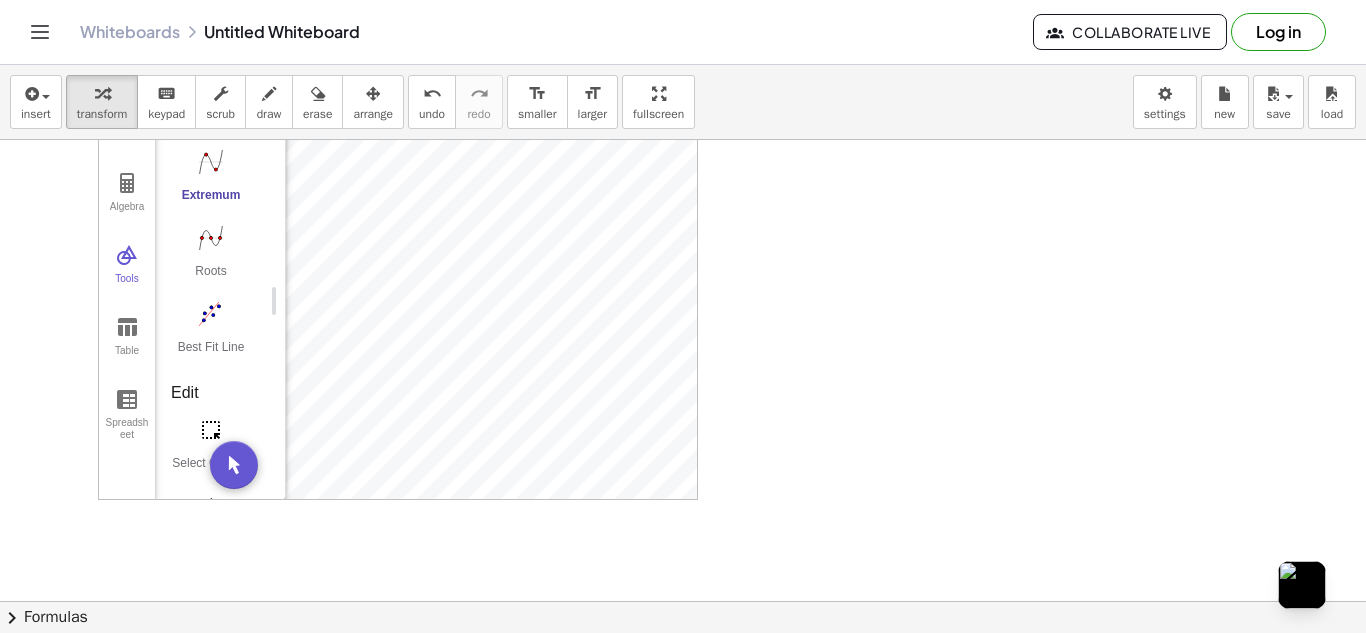 scroll, scrollTop: 0, scrollLeft: 0, axis: both 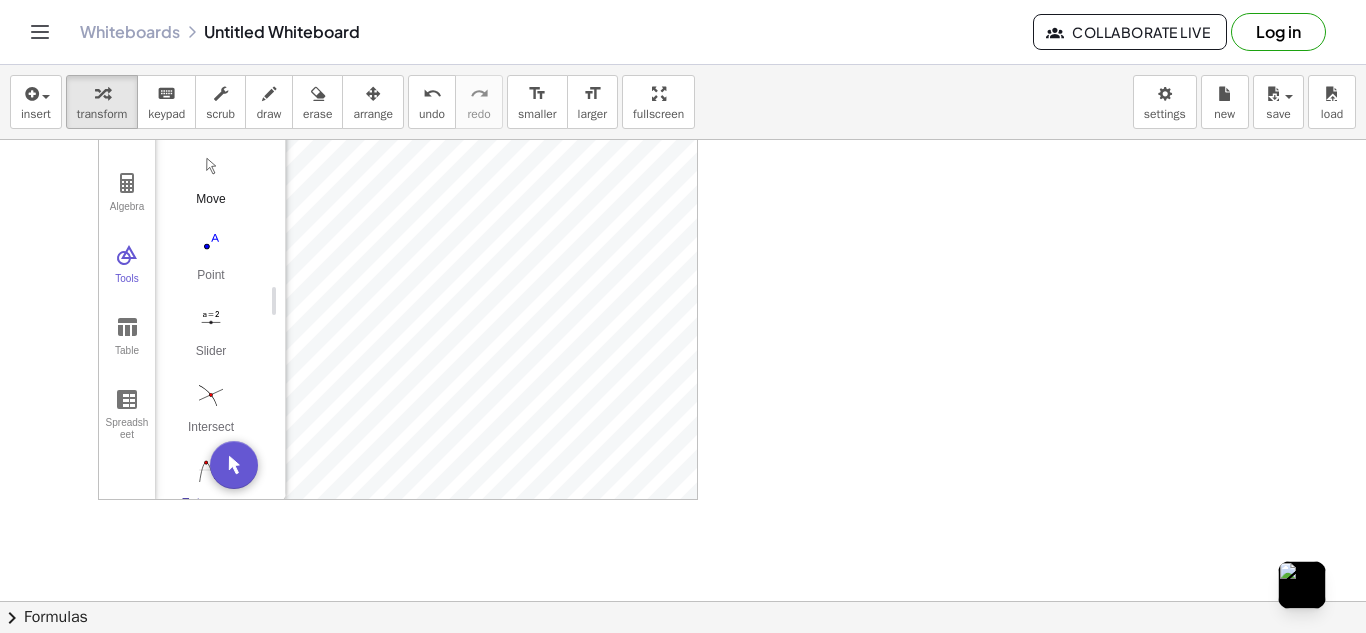 click at bounding box center [211, 166] 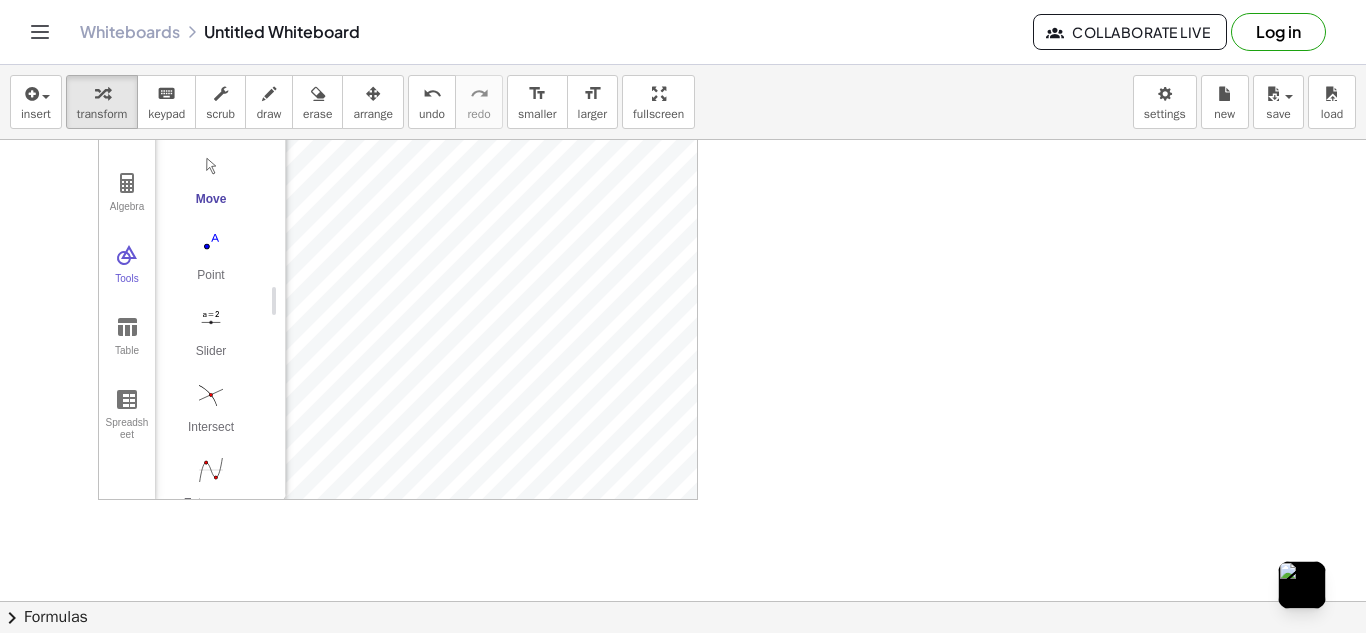 drag, startPoint x: 274, startPoint y: 300, endPoint x: 275, endPoint y: 281, distance: 19.026299 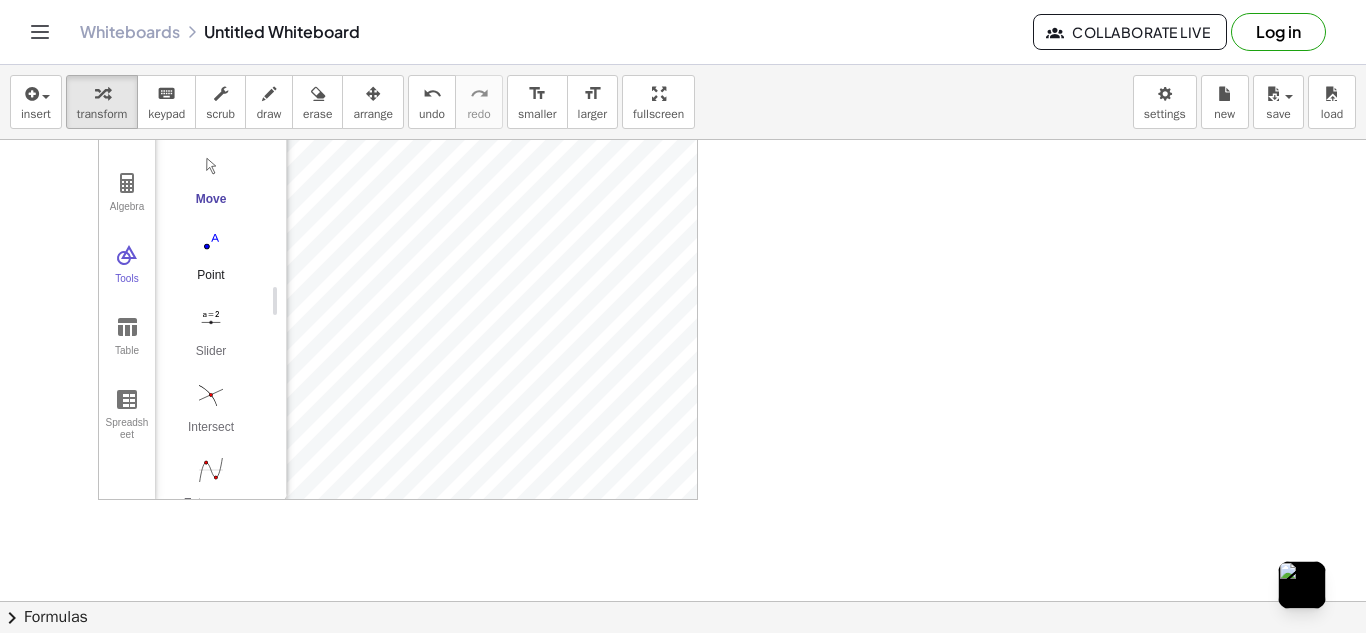 click at bounding box center (211, 242) 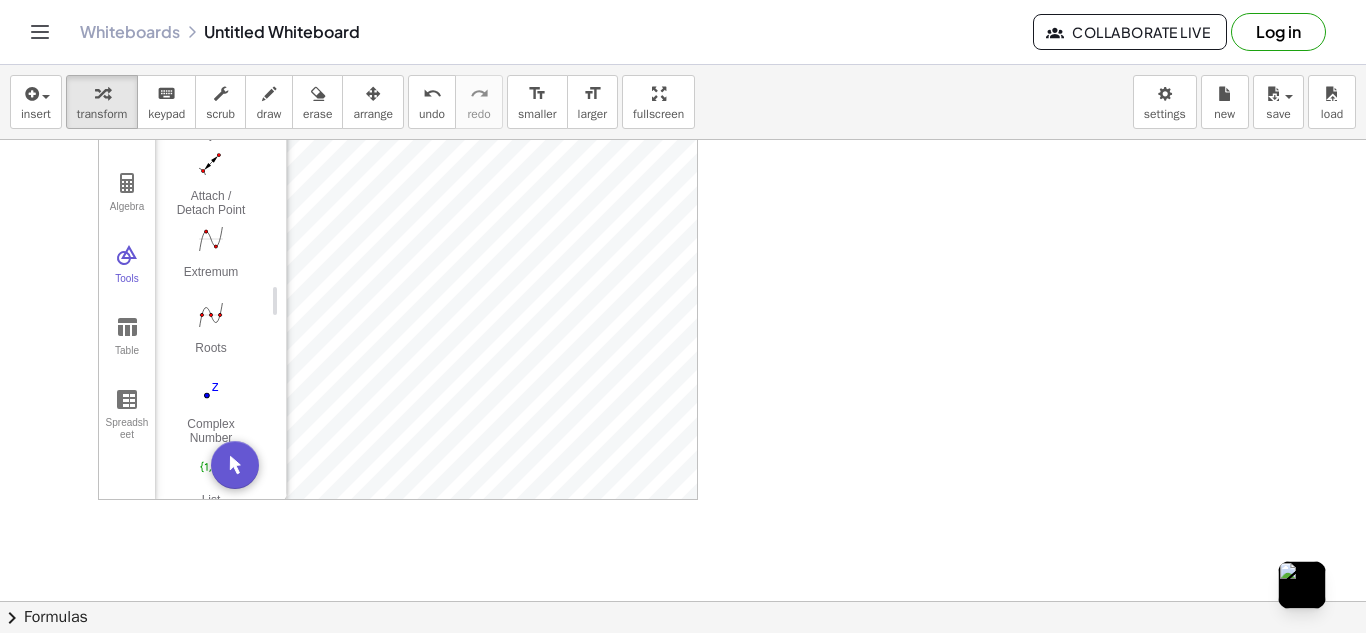 scroll, scrollTop: 1455, scrollLeft: 0, axis: vertical 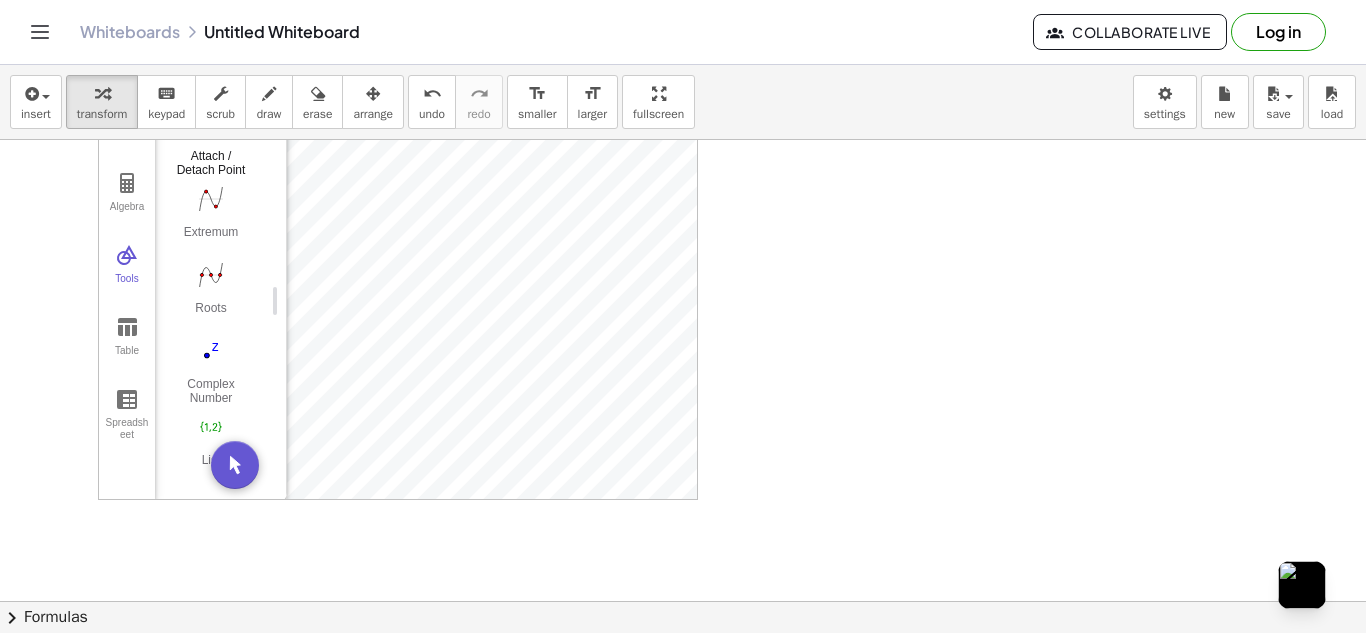 click at bounding box center [211, 123] 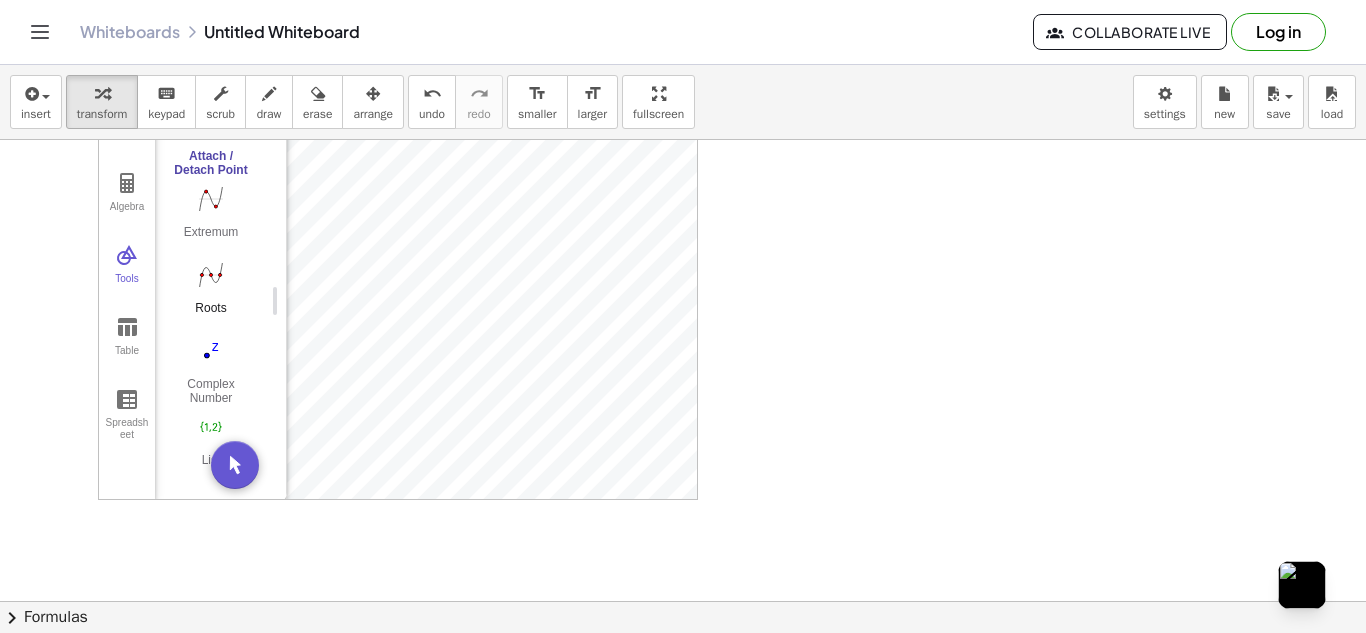 click on "Roots" at bounding box center (211, -869) 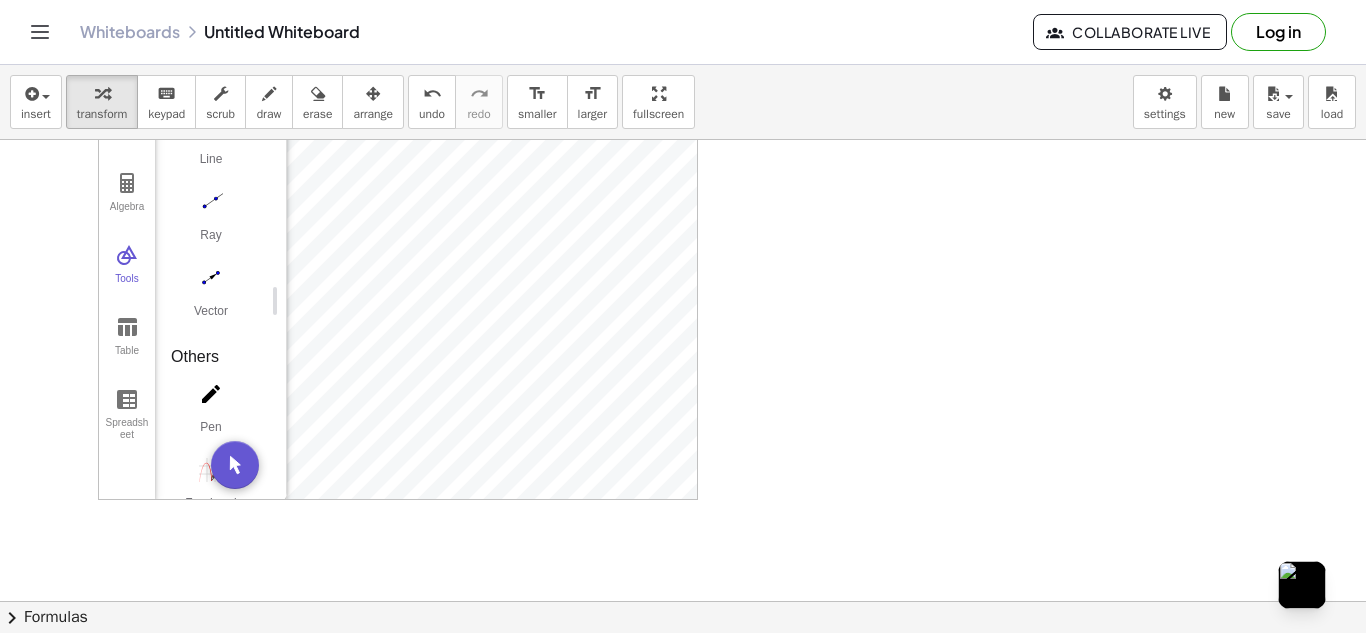 scroll, scrollTop: 1886, scrollLeft: 0, axis: vertical 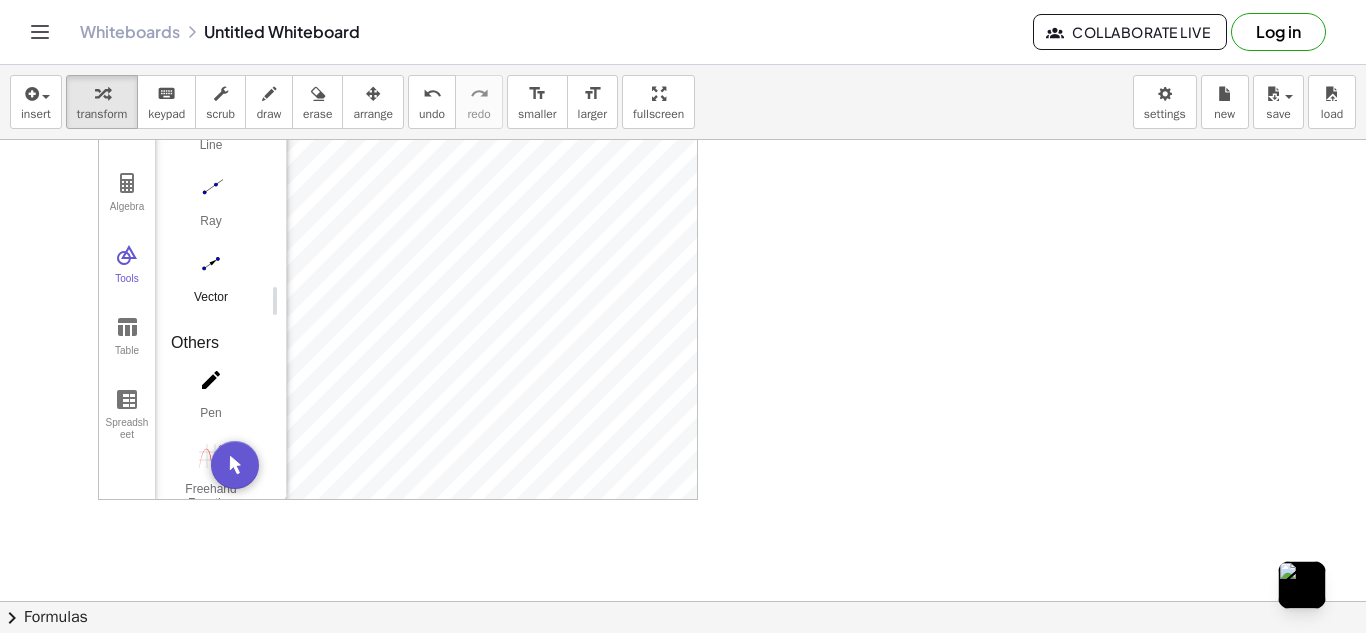 click at bounding box center [211, 264] 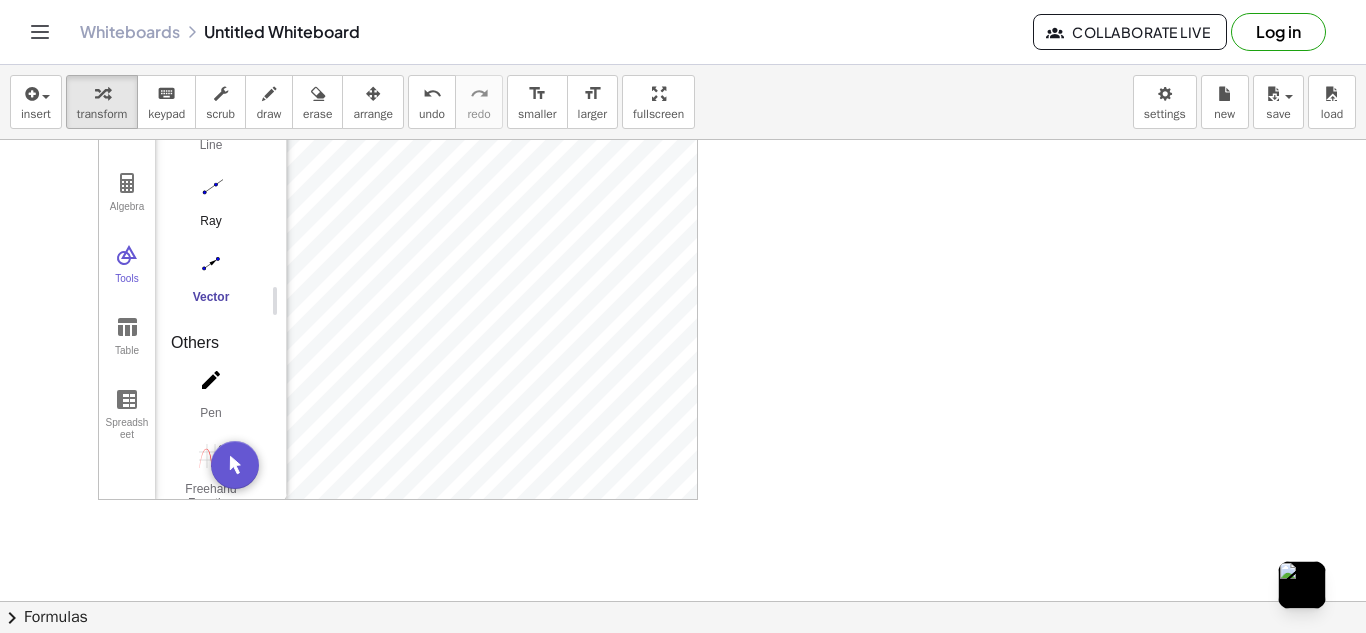 click at bounding box center [211, 188] 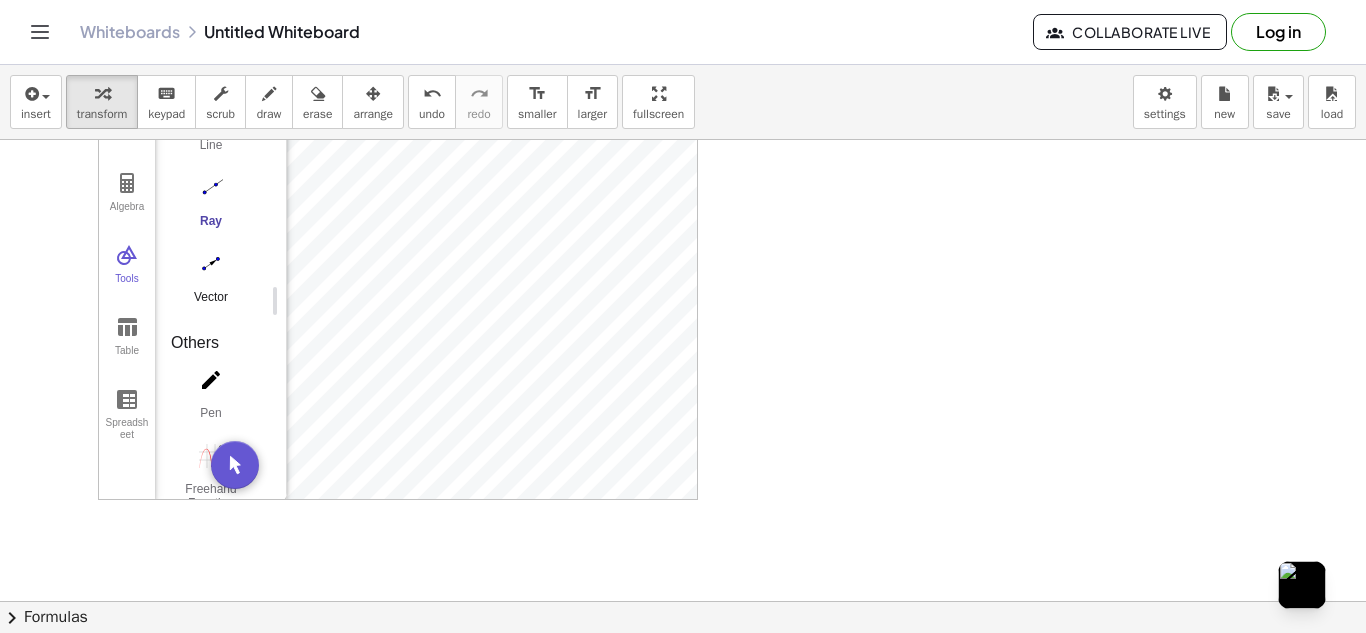 click at bounding box center (211, 264) 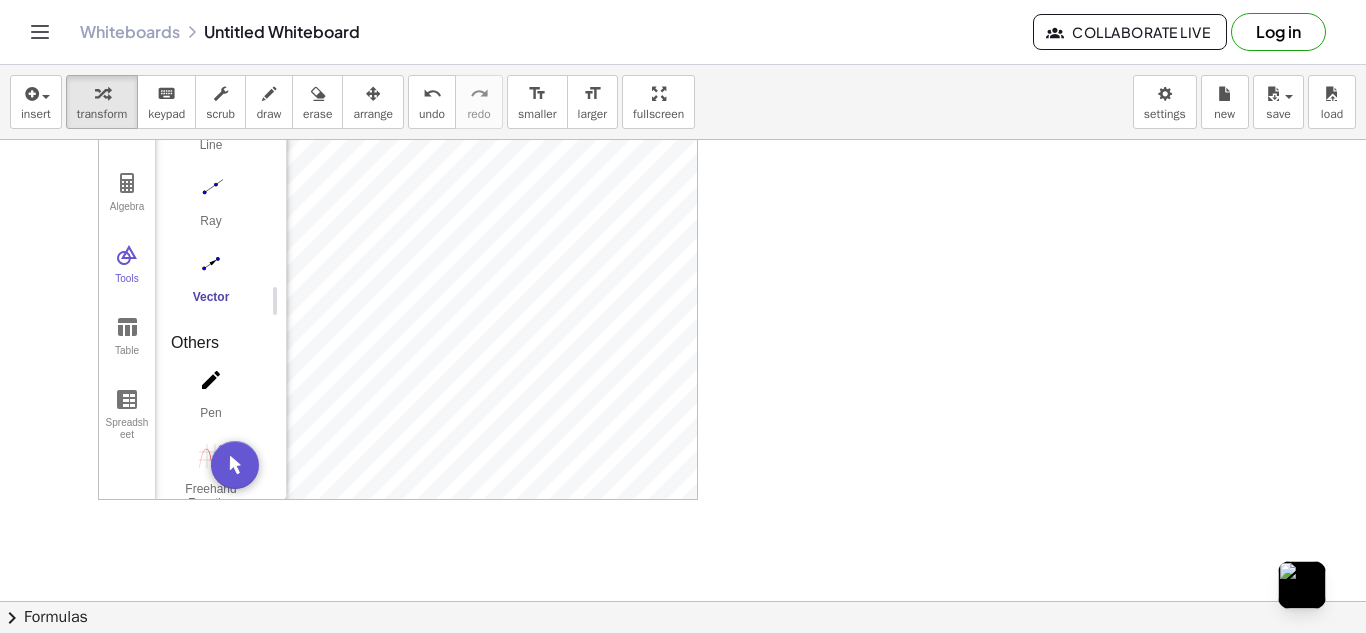 click at bounding box center [211, 264] 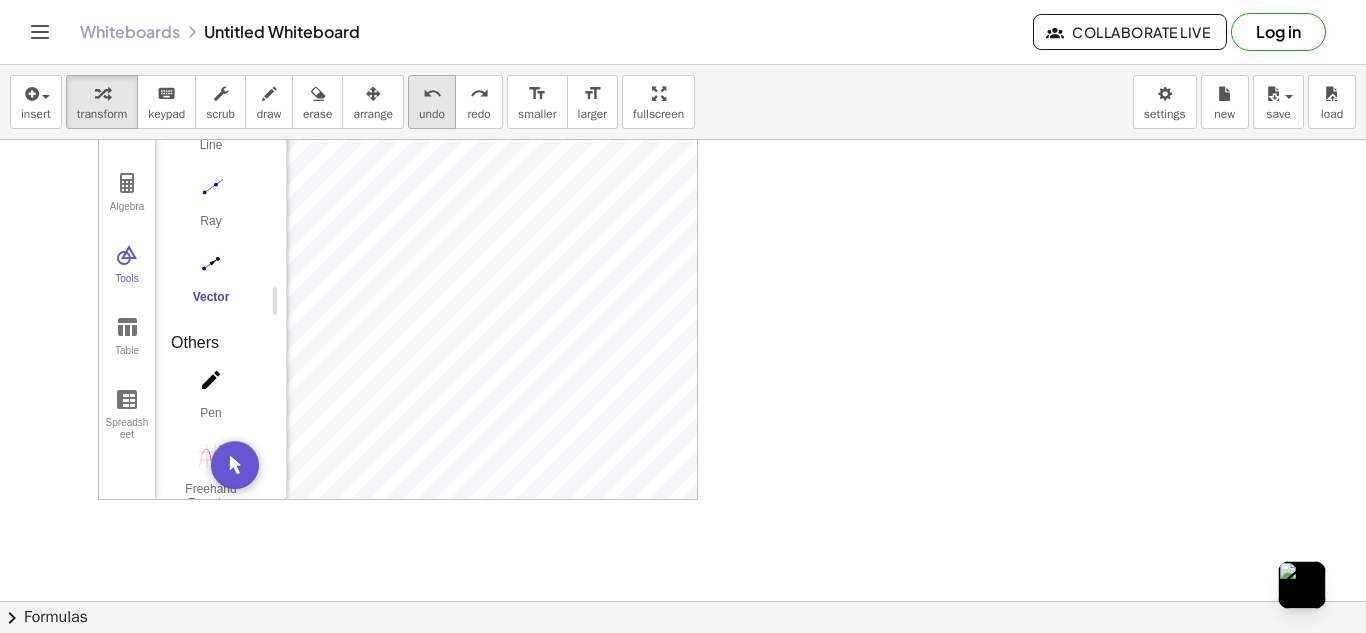 click on "undo" at bounding box center (432, 94) 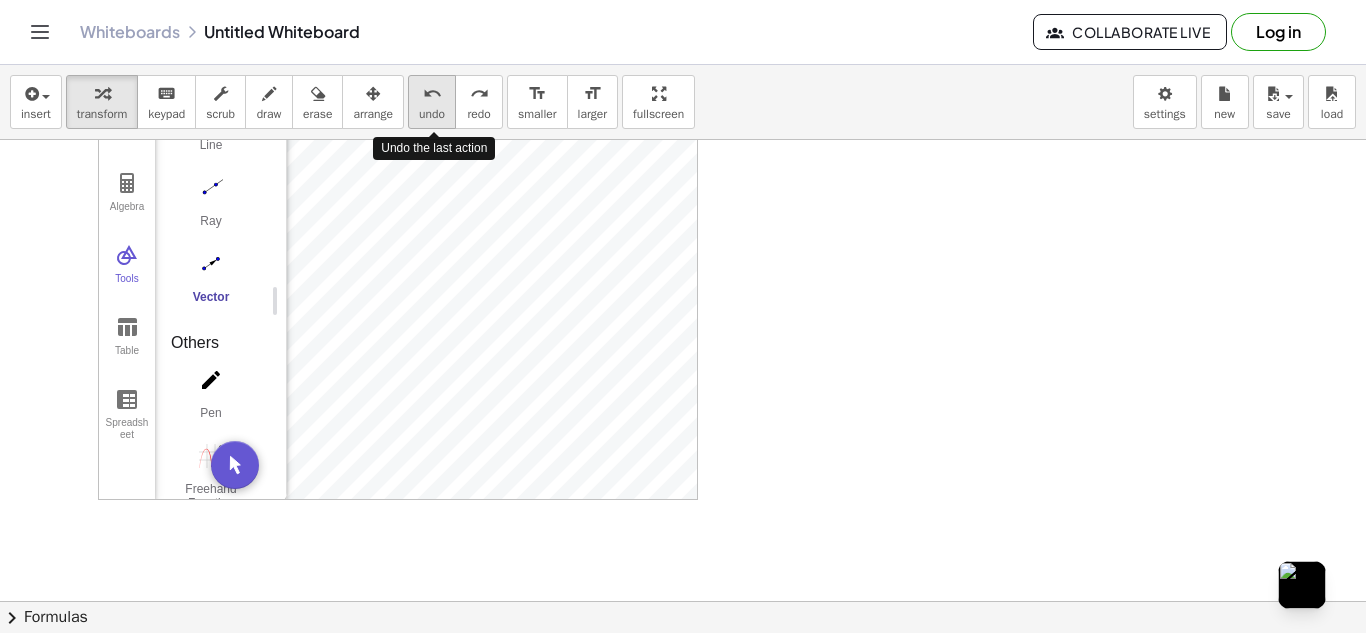 click on "undo" at bounding box center [432, 94] 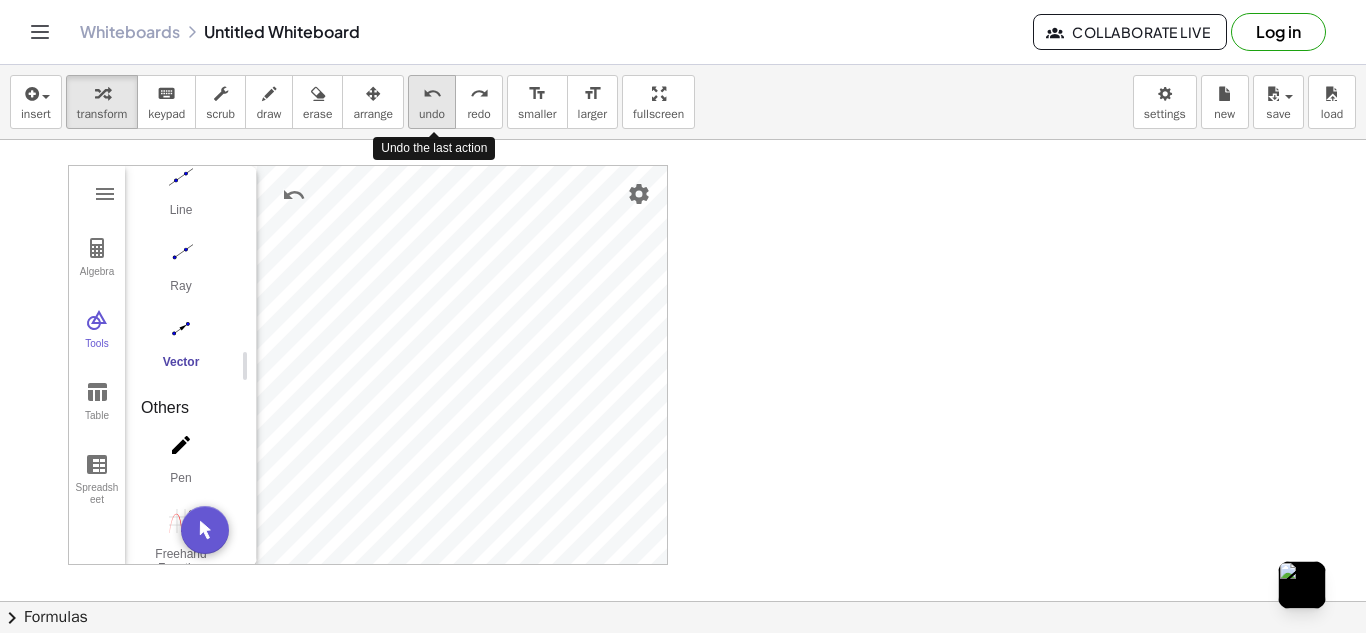 click on "undo" at bounding box center [432, 94] 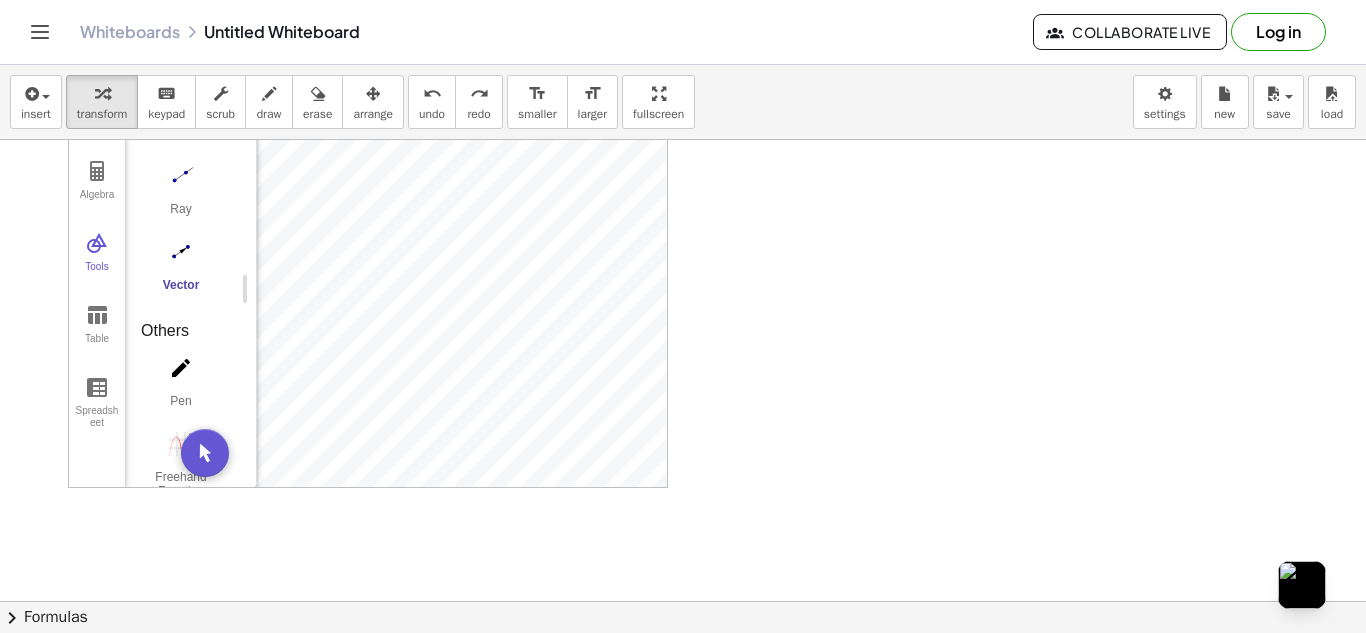 scroll, scrollTop: 506, scrollLeft: 0, axis: vertical 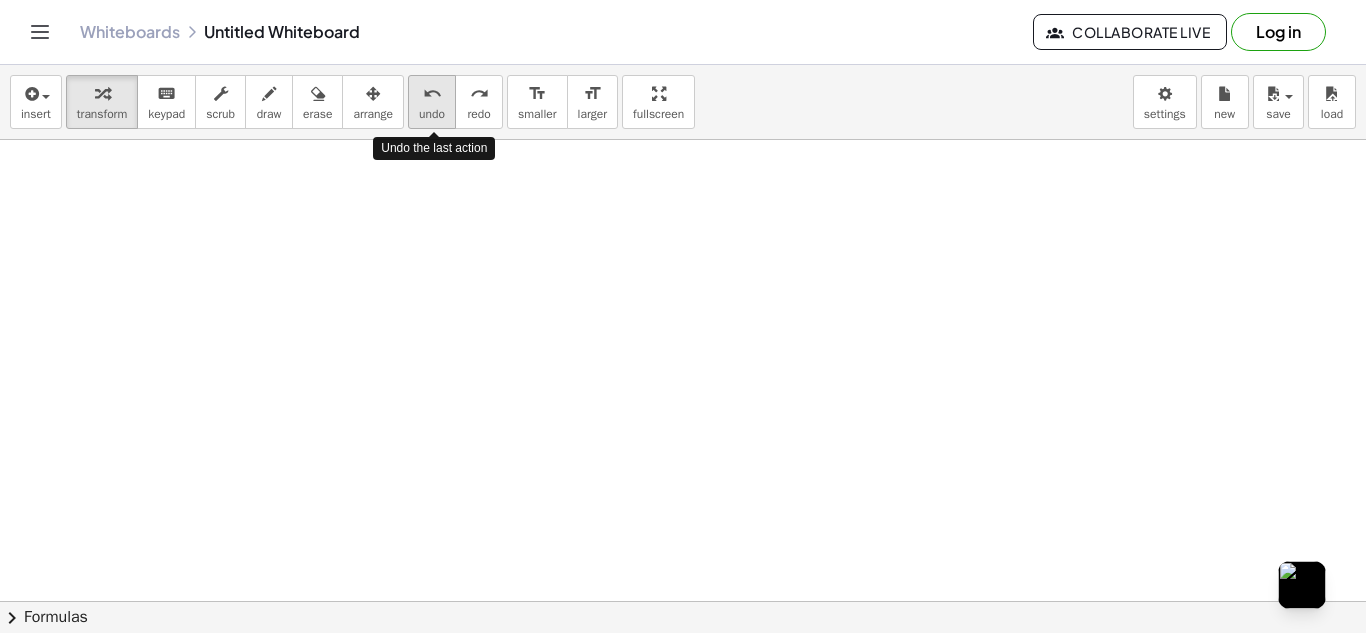 click on "undo" at bounding box center (432, 114) 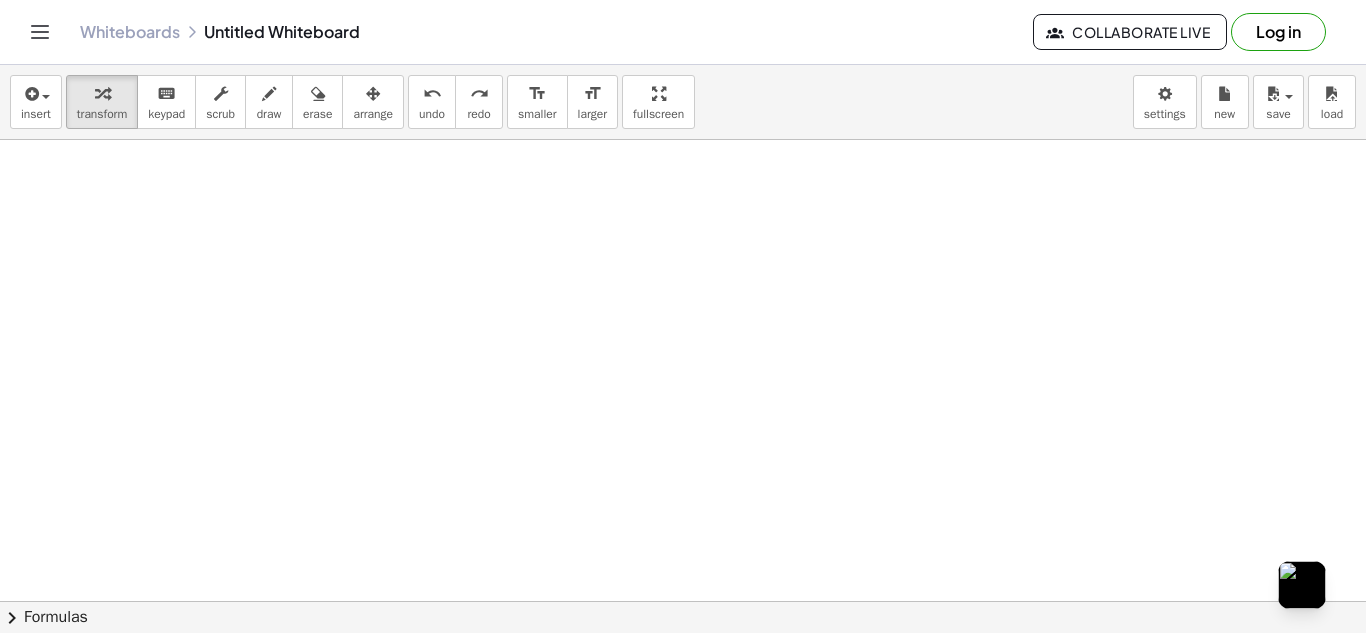 scroll, scrollTop: 409, scrollLeft: 0, axis: vertical 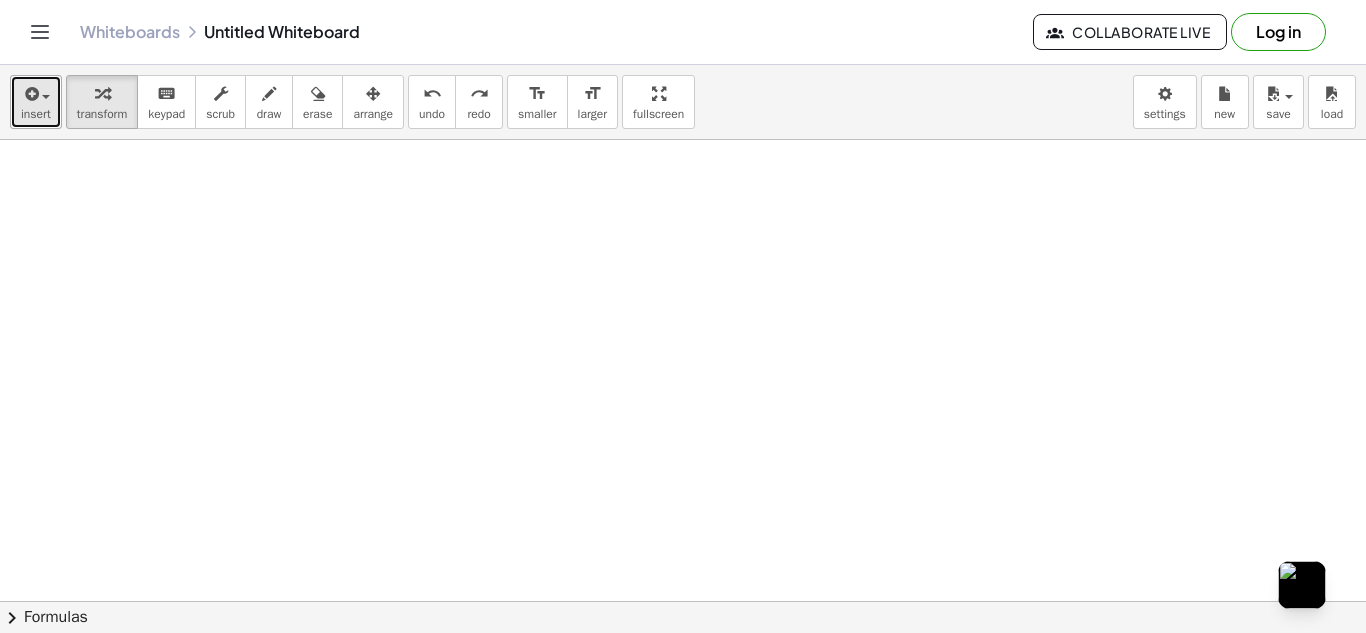 click on "insert" at bounding box center (36, 114) 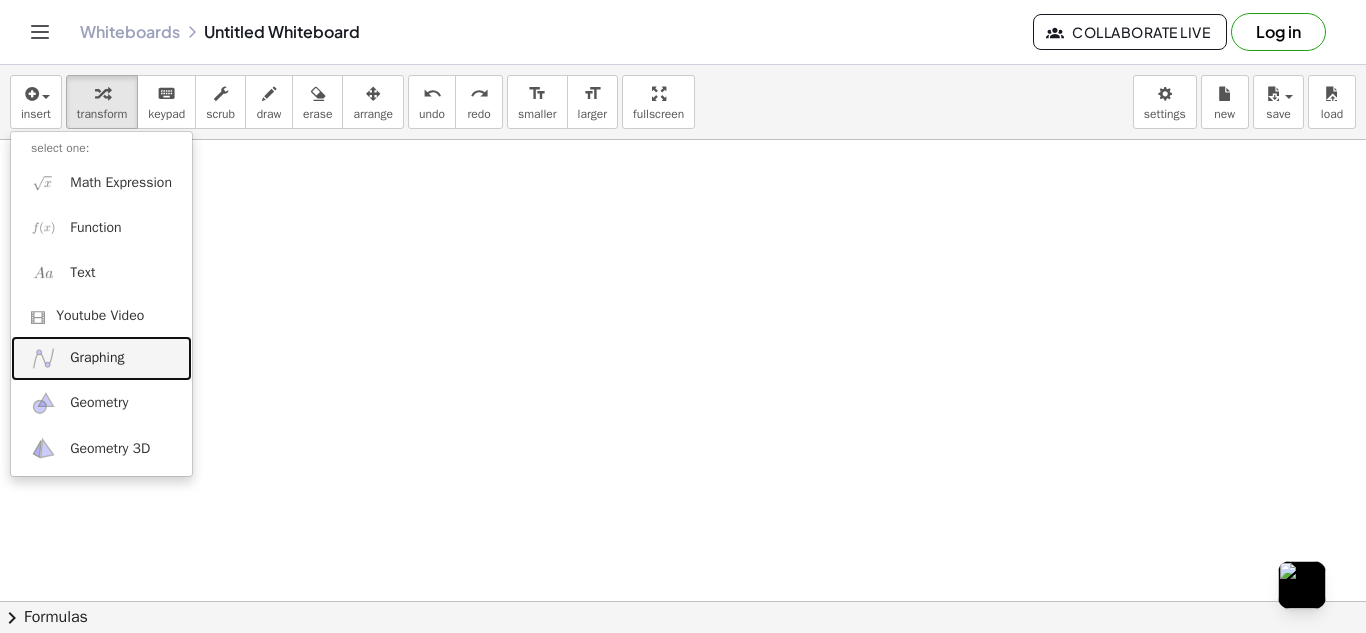 click on "Graphing" at bounding box center [101, 358] 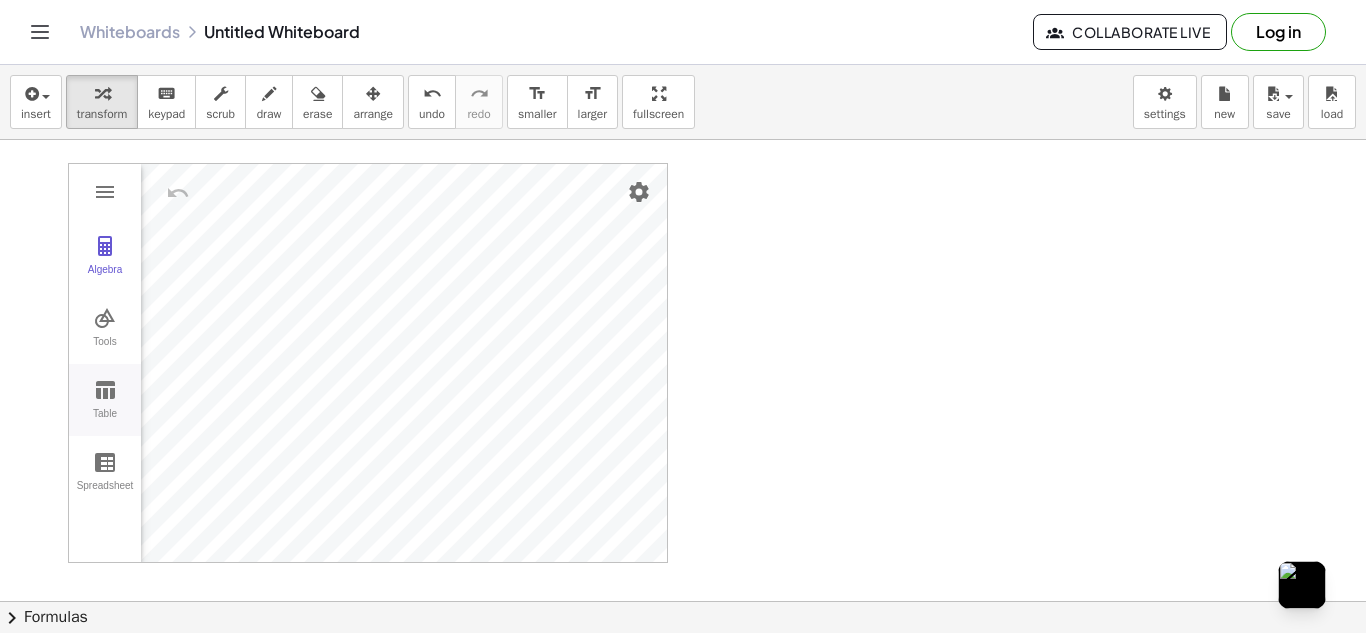 click at bounding box center [105, 390] 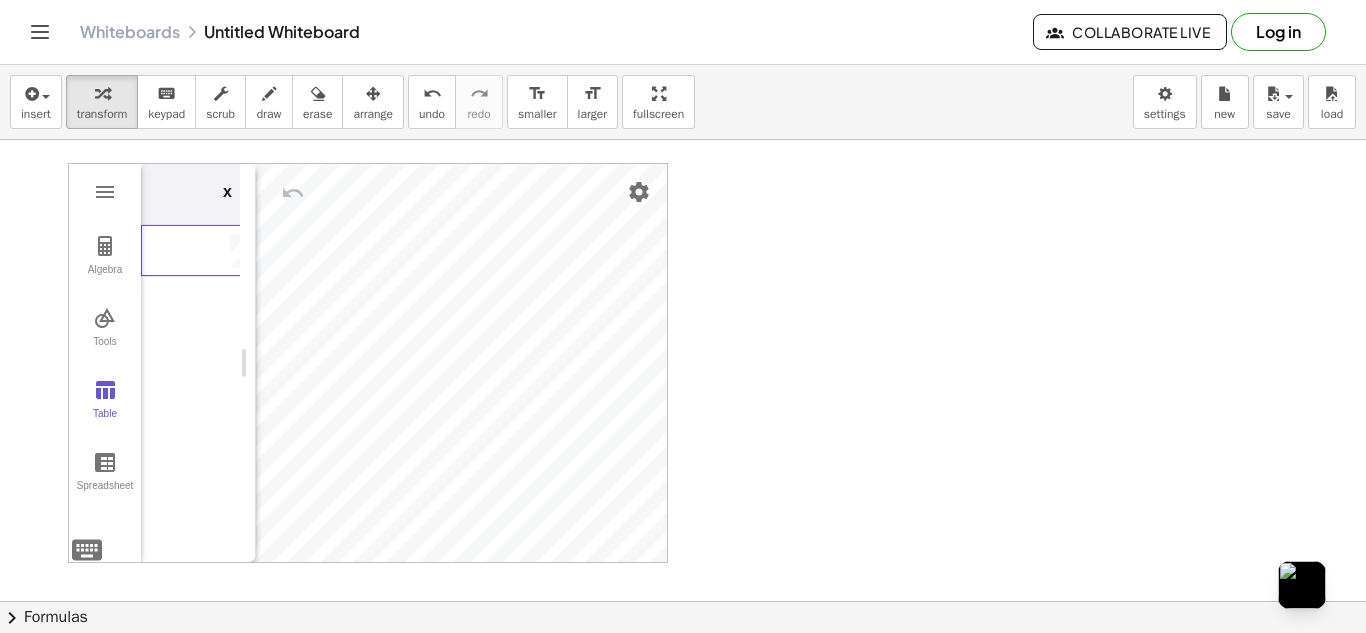 click at bounding box center [201, 251] 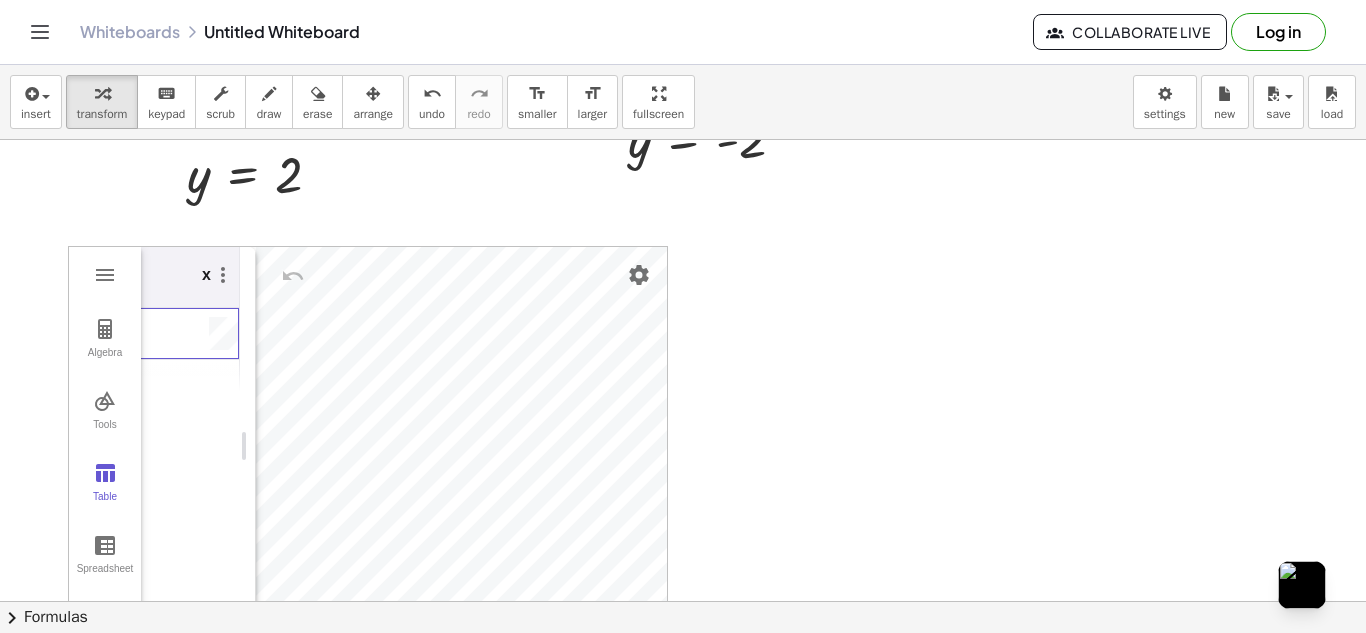 scroll, scrollTop: 328, scrollLeft: 0, axis: vertical 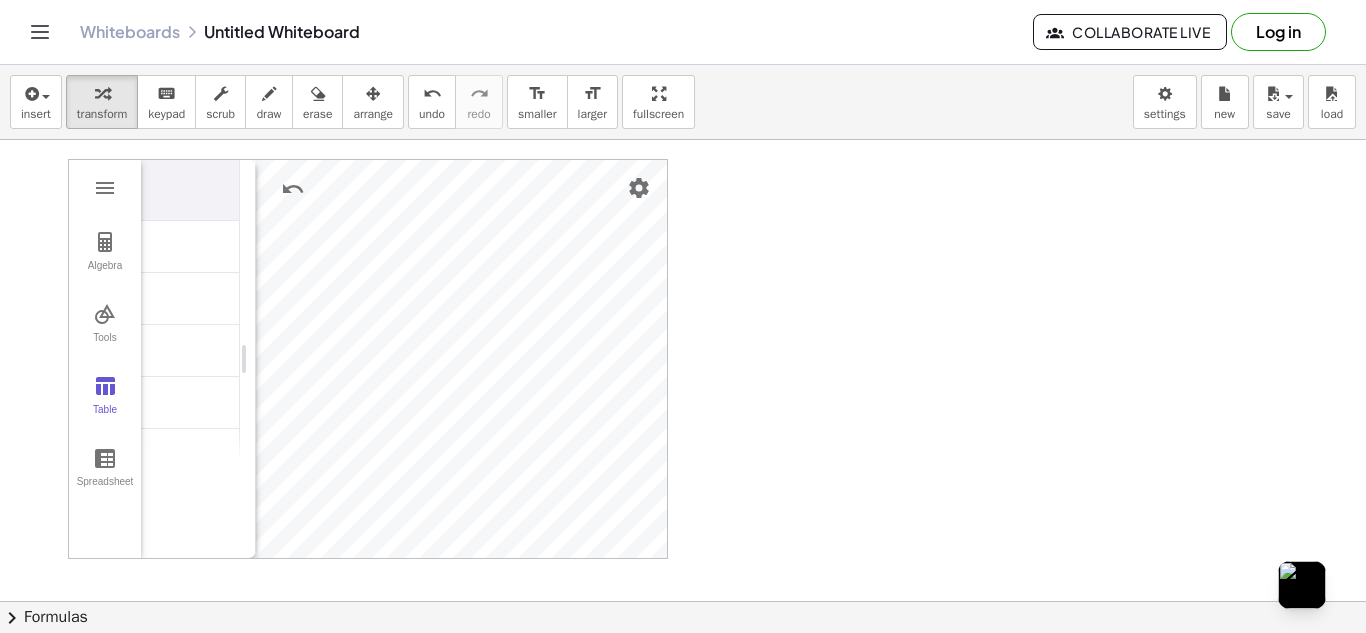 click at bounding box center (180, 247) 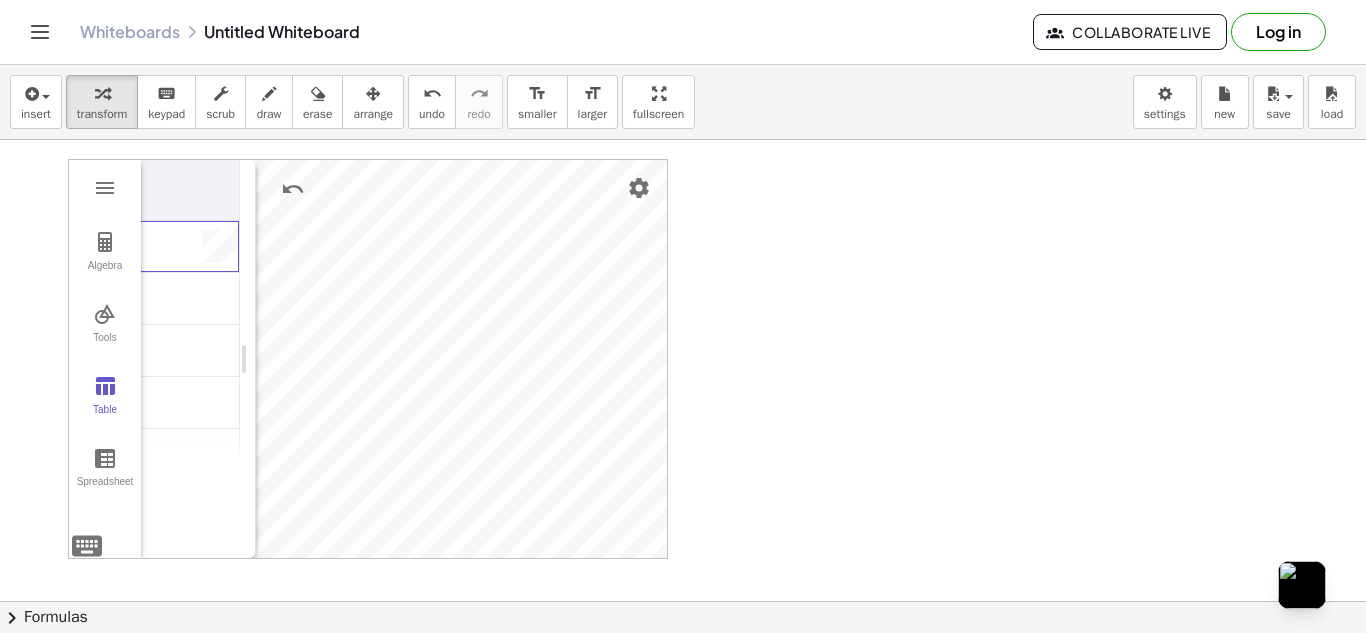 scroll, scrollTop: 0, scrollLeft: 120, axis: horizontal 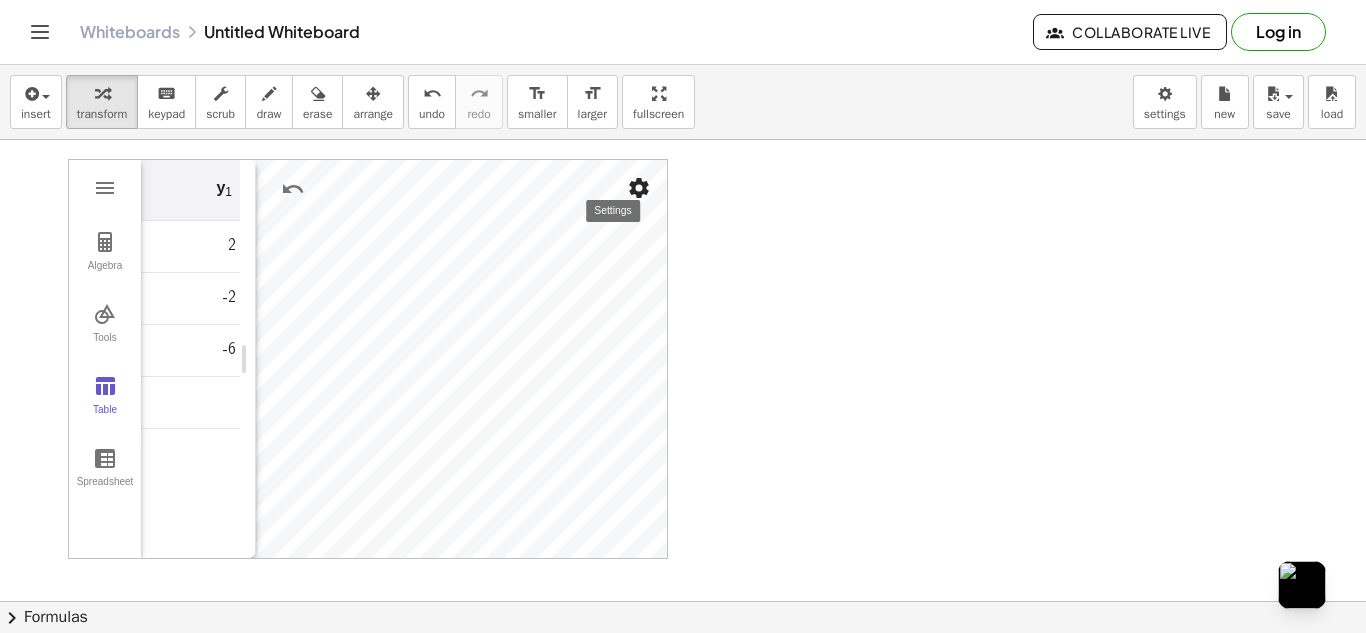 click at bounding box center (639, 188) 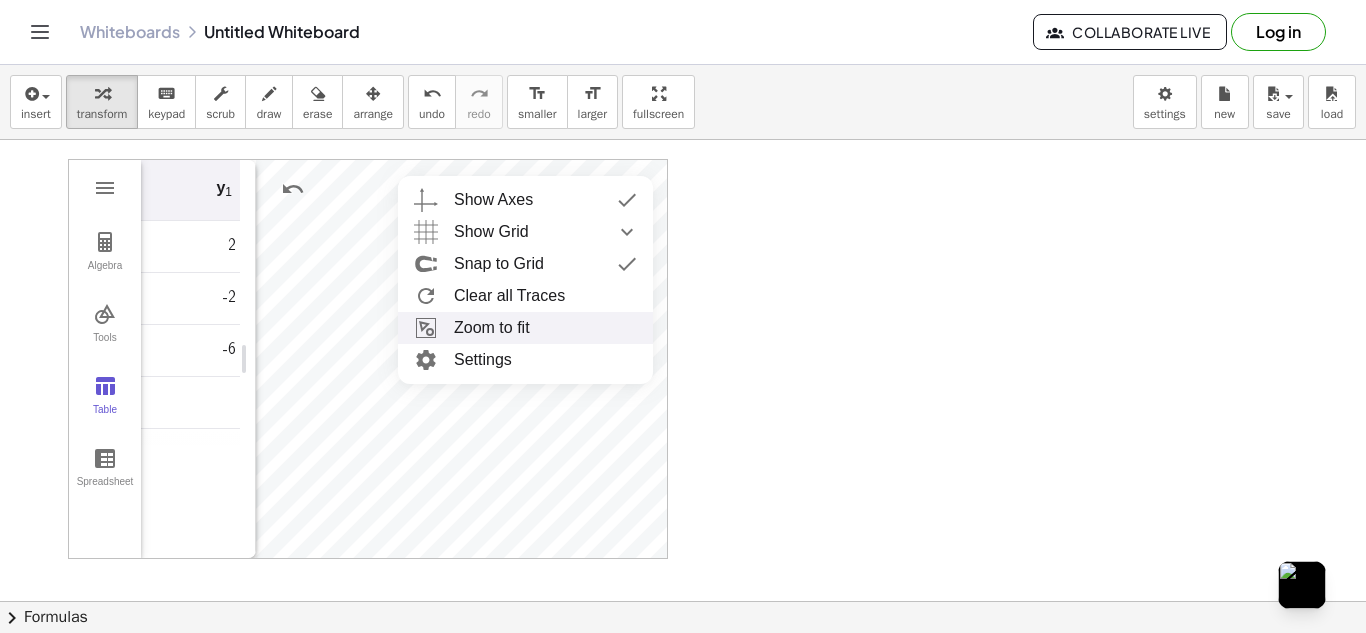 click on "Zoom to fit" at bounding box center [525, 328] 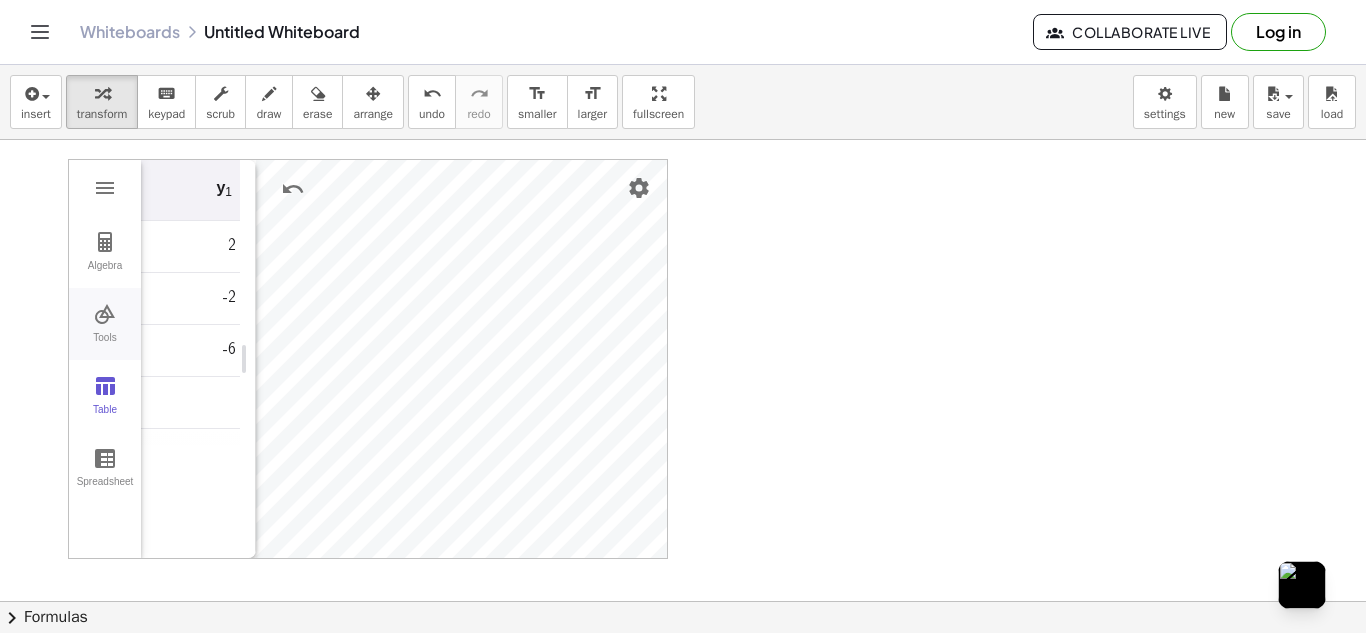 click on "Tools" at bounding box center [105, 324] 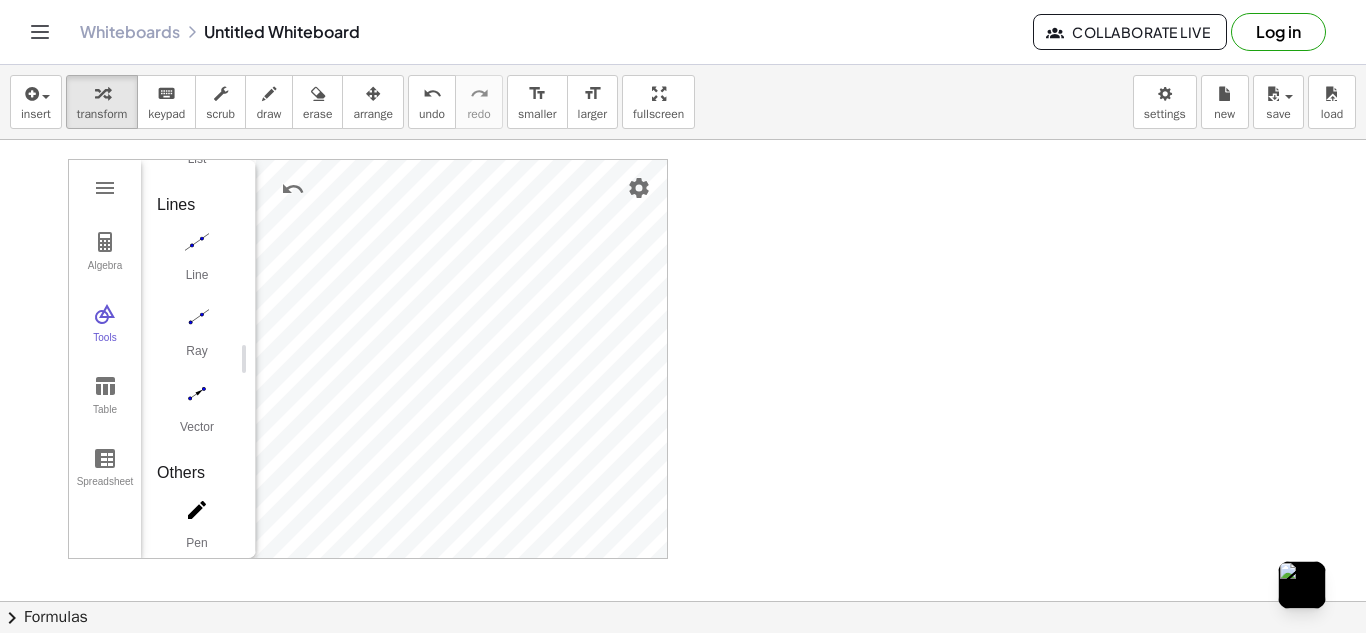 scroll, scrollTop: 1854, scrollLeft: 0, axis: vertical 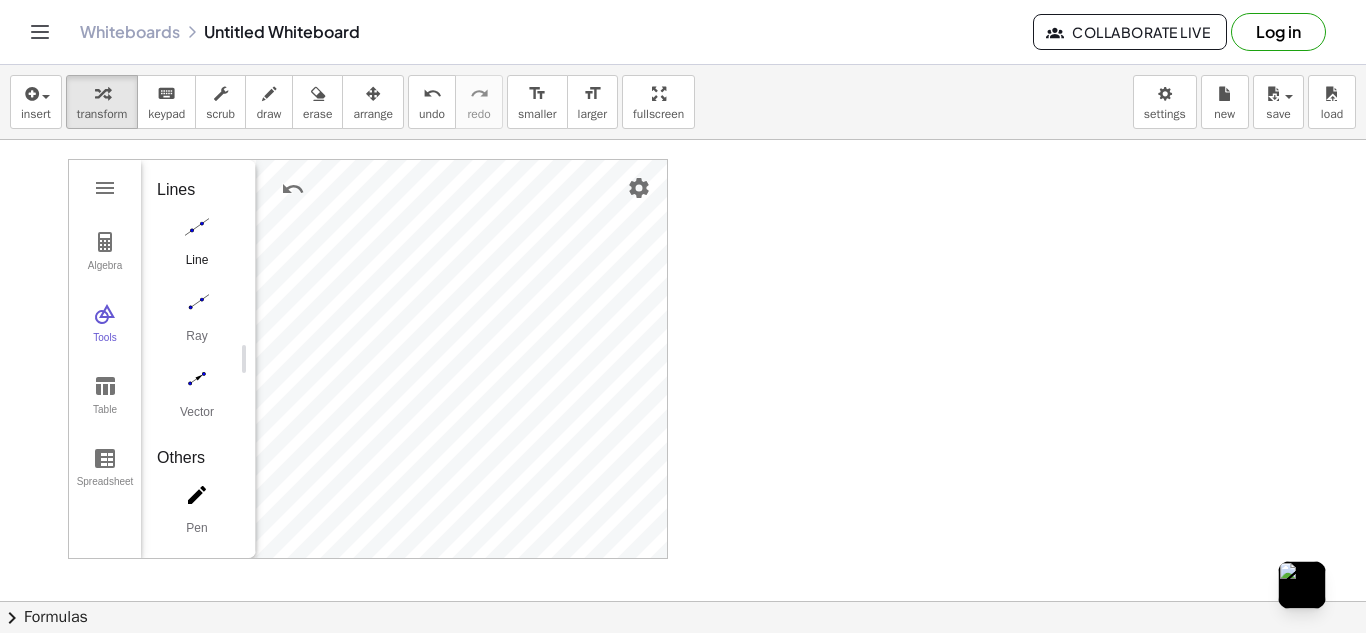 click at bounding box center (197, 227) 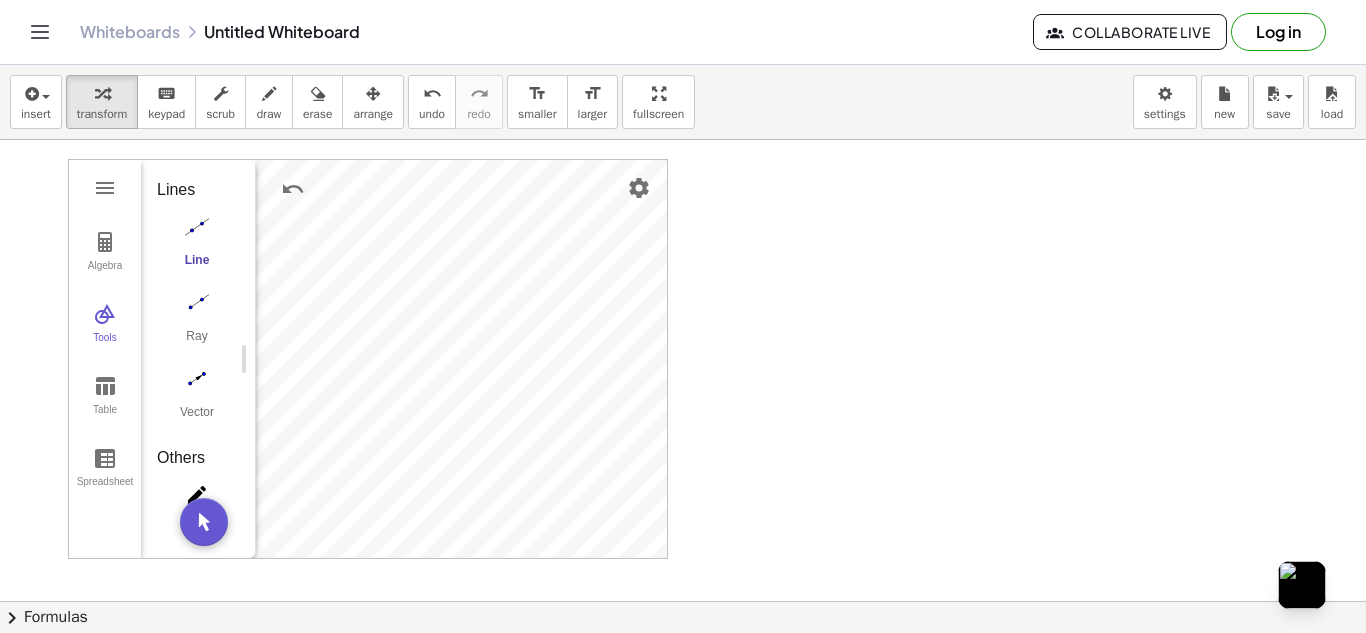 click on "f ( , x ) = + · [NUMBER] · x − [NUMBER] y = + · [NUMBER] · ( [NUMBER] ) − [NUMBER] y = + · [NUMBER] · [NUMBER] − [NUMBER] y = + [NUMBER] − [NUMBER] y = [NUMBER] f ( , x ) = + · [NUMBER] · x − [NUMBER] y = + · [NUMBER] · ( [NUMBER] ) − [NUMBER] y = + · [NUMBER] · [NUMBER] − [NUMBER] y = + [NUMBER] − [NUMBER] y = [NUMBER] f ( , x ) = + · [NUMBER] · x − [NUMBER] y = + · [NUMBER] · ( [NUMBER] ) − [NUMBER] y = + · [NUMBER] · [NUMBER] − [NUMBER] y = + [NUMBER] − [NUMBER] y = [NUMBER] Algebra Tools Table Spreadsheet GeoGebra Graphing Calculator Basic Tools Move Point Slider Intersect Extremum Roots Best Fit Line Edit Select Objects Move Graphics View Delete Show / Hide Label Show / Hide Object Copy Visual Style Media Text Points Point Intersect Point on Object Attach / Detach Point Extremum Roots Complex Number List Lines Line Ray Vector Others Pen Freehand Function Button Check Box Input Box x y 1 2 2 1 -2 0 -6" at bounding box center [683, 188] 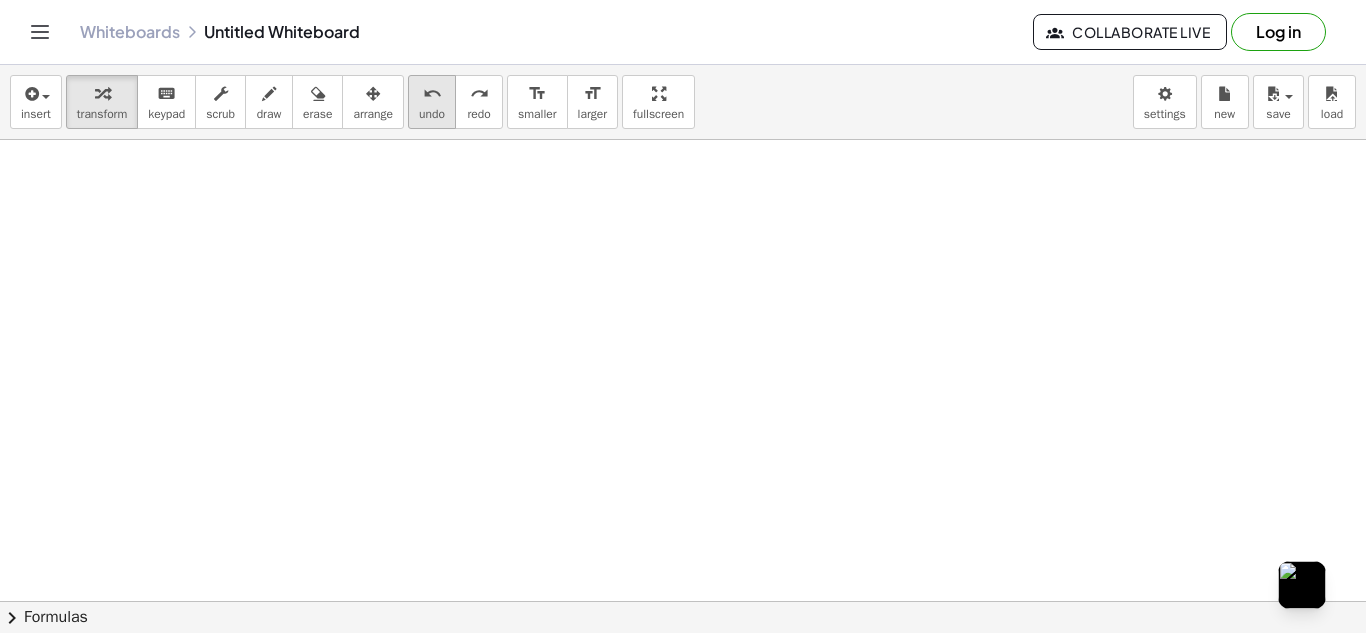 click on "undo" at bounding box center [432, 114] 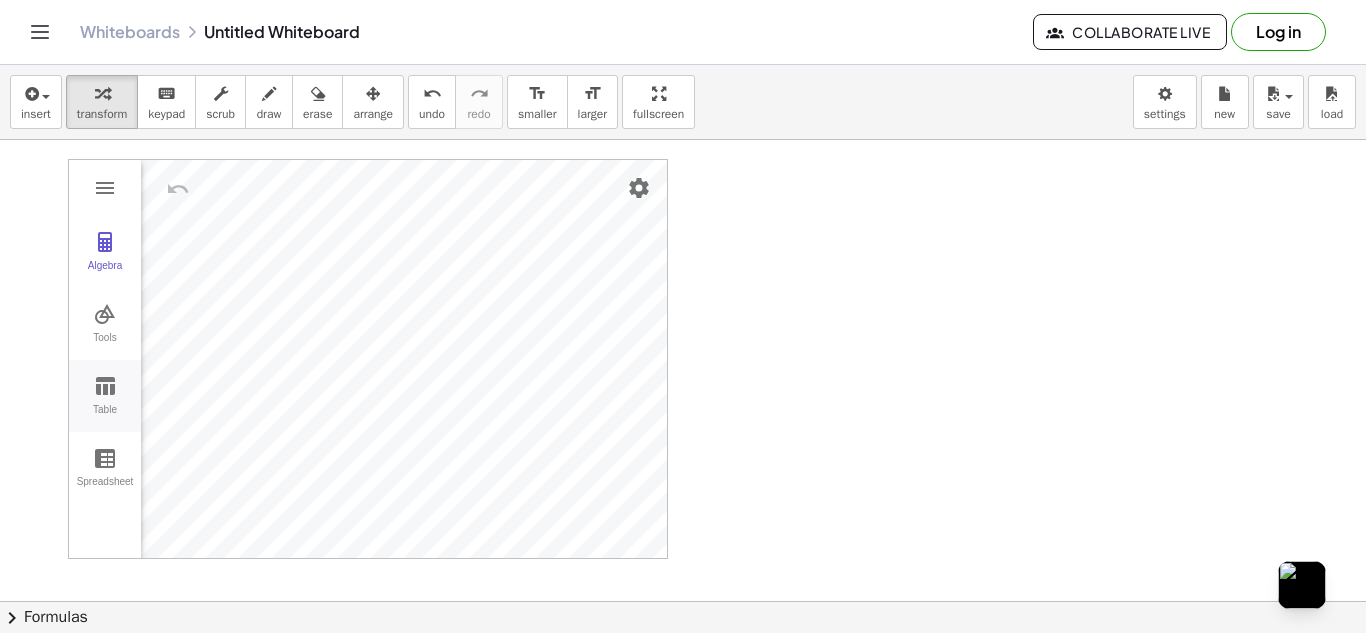 click on "Table" at bounding box center (105, 396) 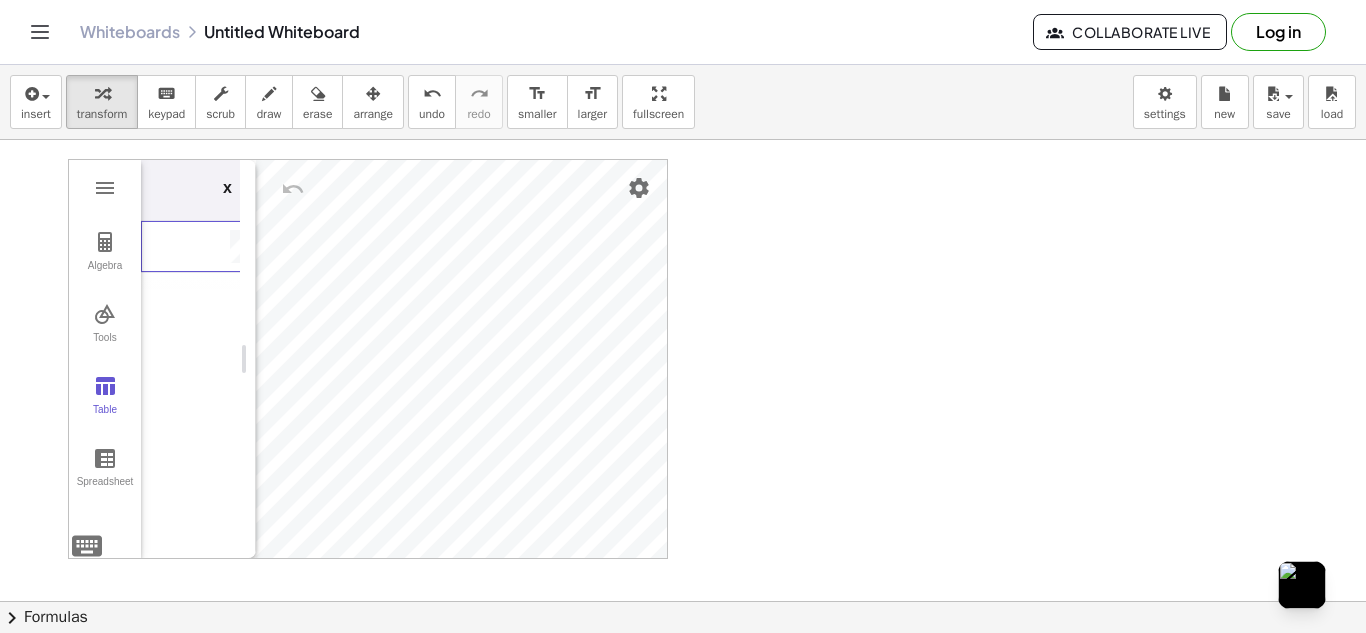 scroll, scrollTop: 0, scrollLeft: 21, axis: horizontal 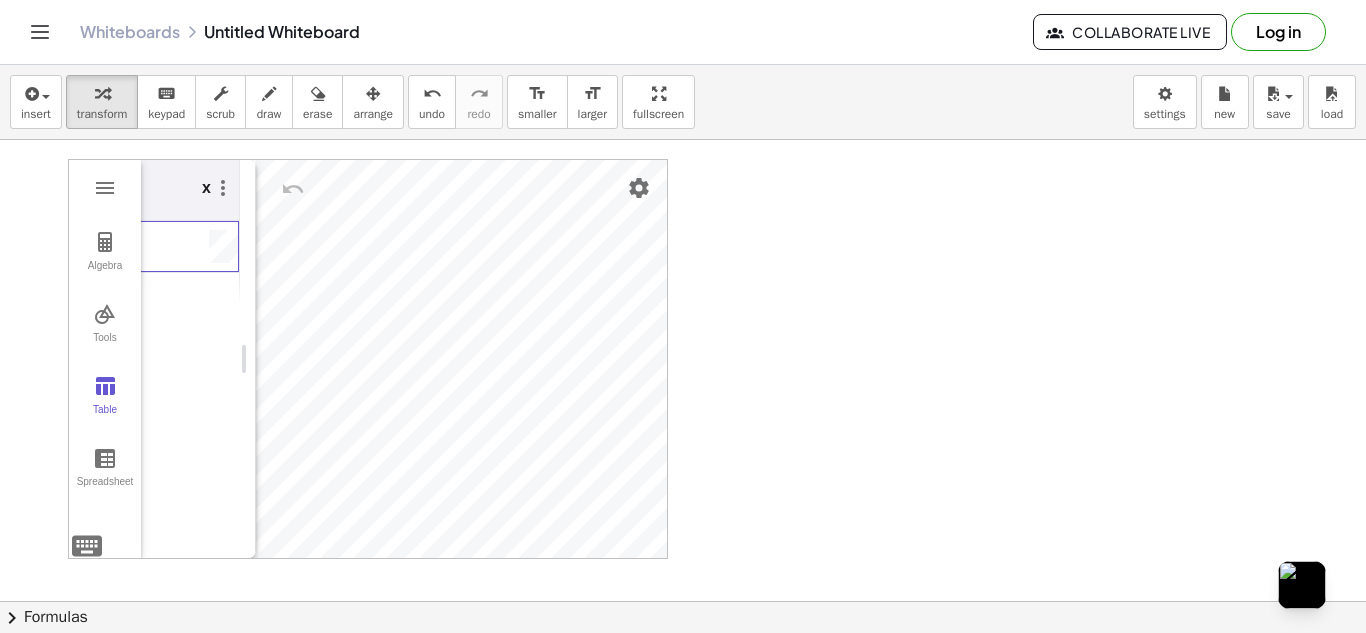 click at bounding box center (180, 247) 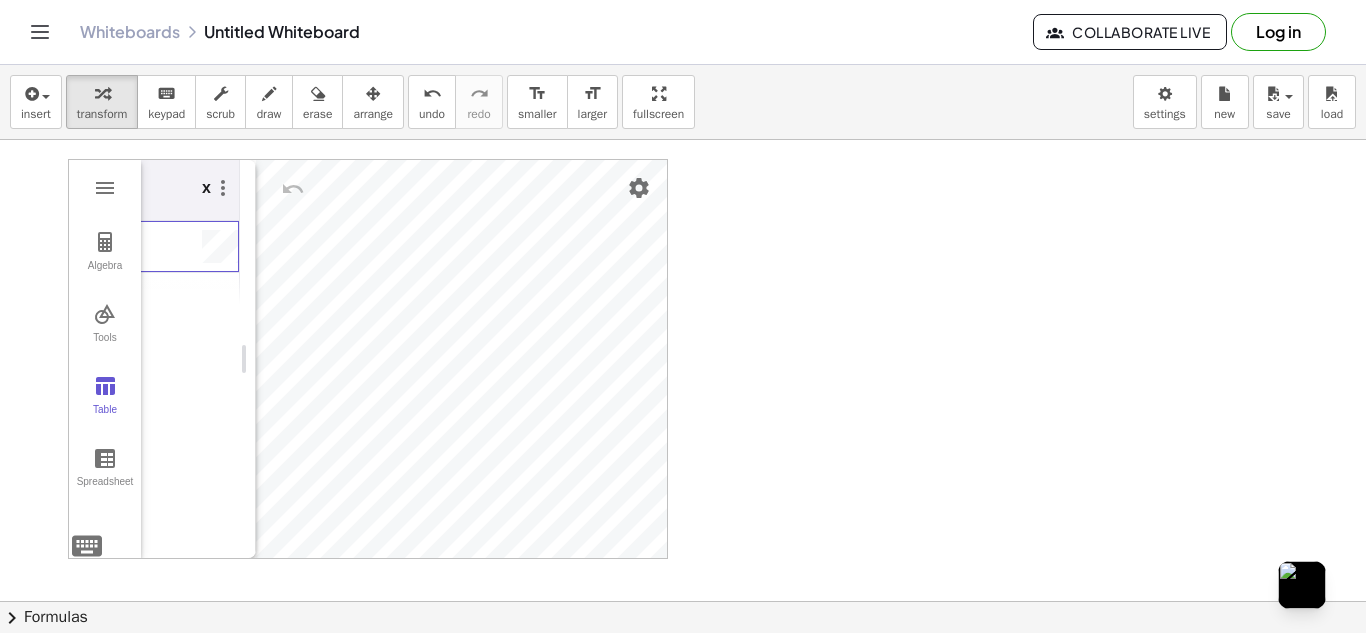 scroll, scrollTop: 0, scrollLeft: 0, axis: both 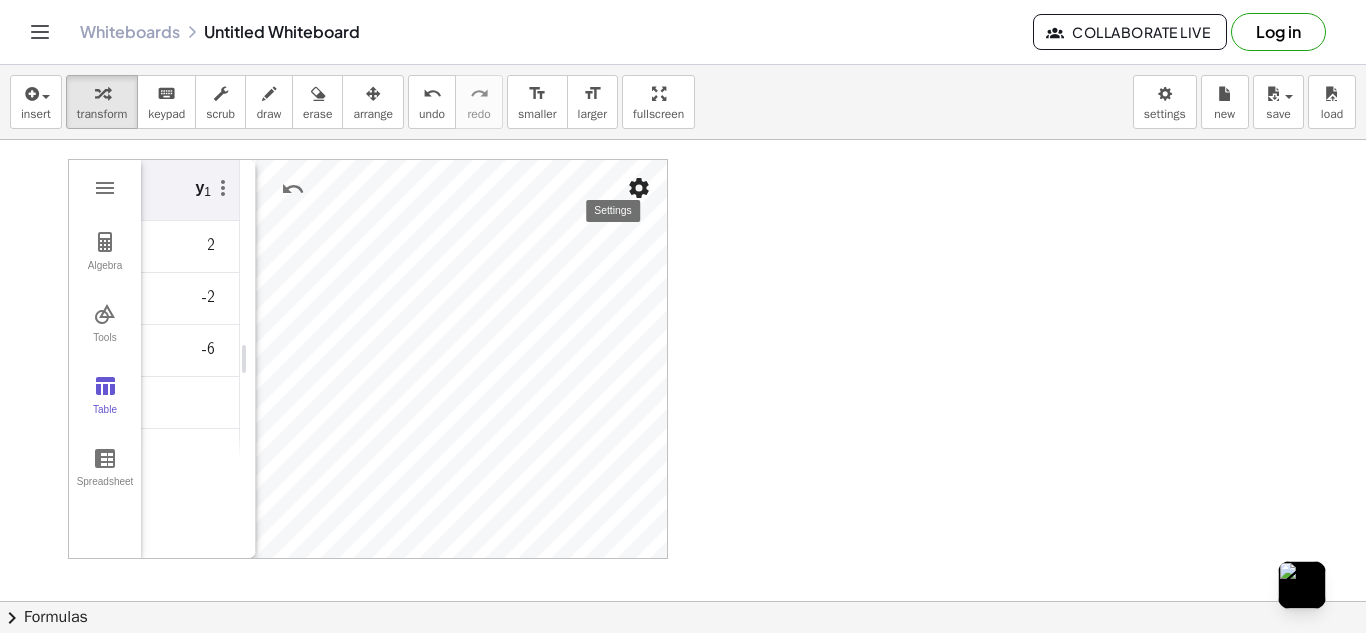 click at bounding box center (639, 188) 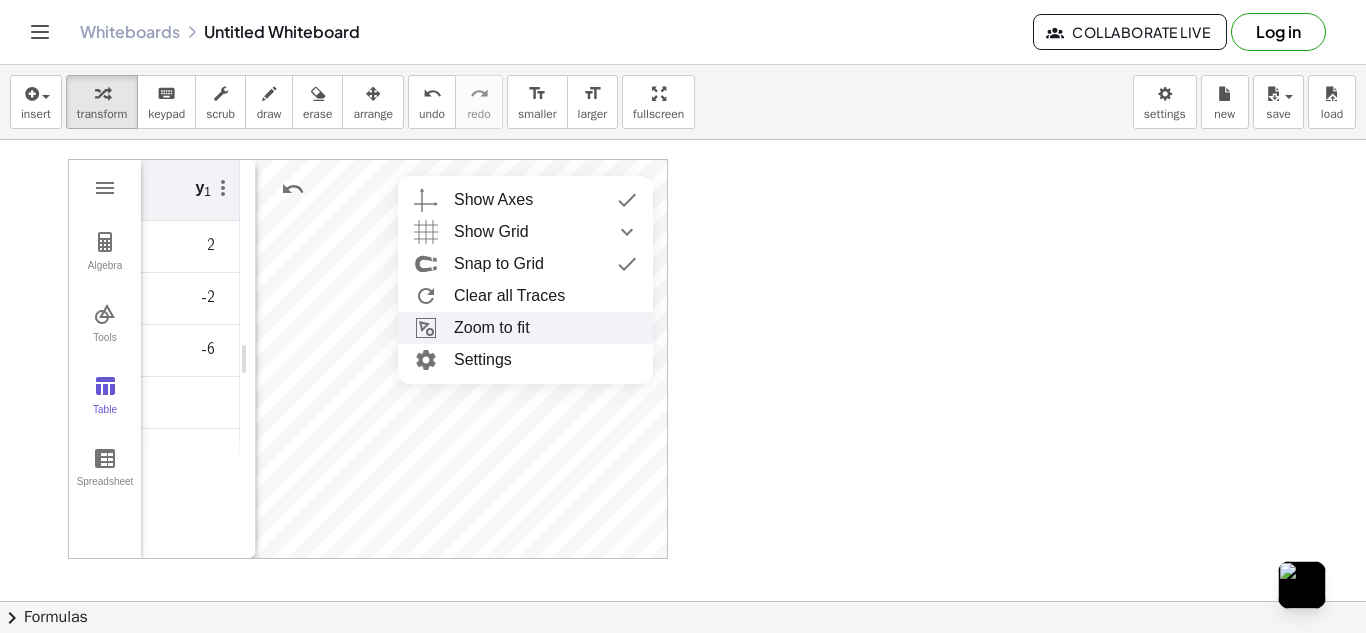 click on "Zoom to fit" at bounding box center [525, 328] 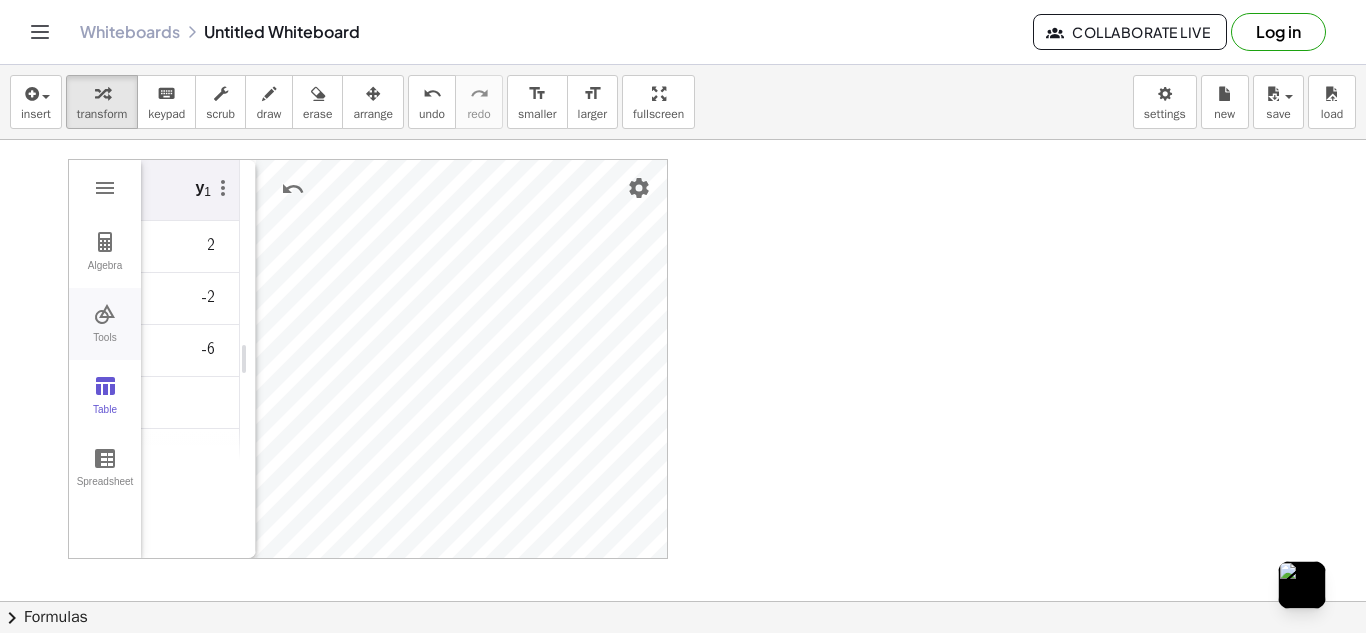 click at bounding box center (105, 314) 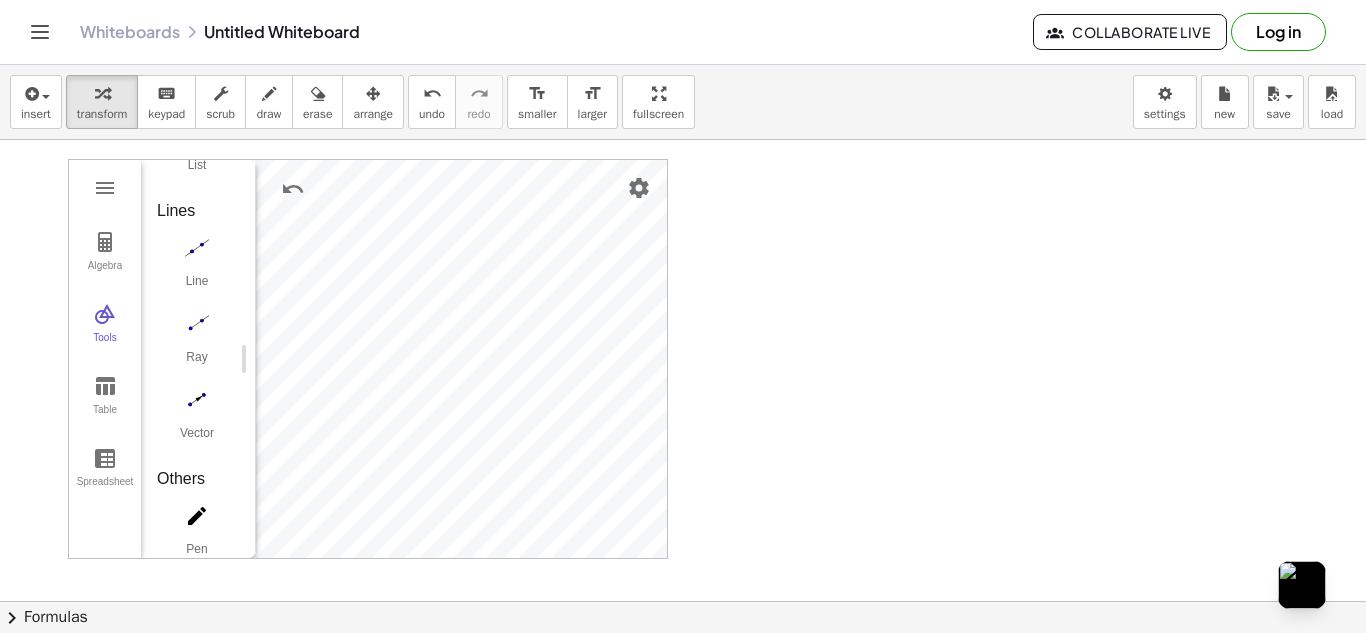 scroll, scrollTop: 1825, scrollLeft: 0, axis: vertical 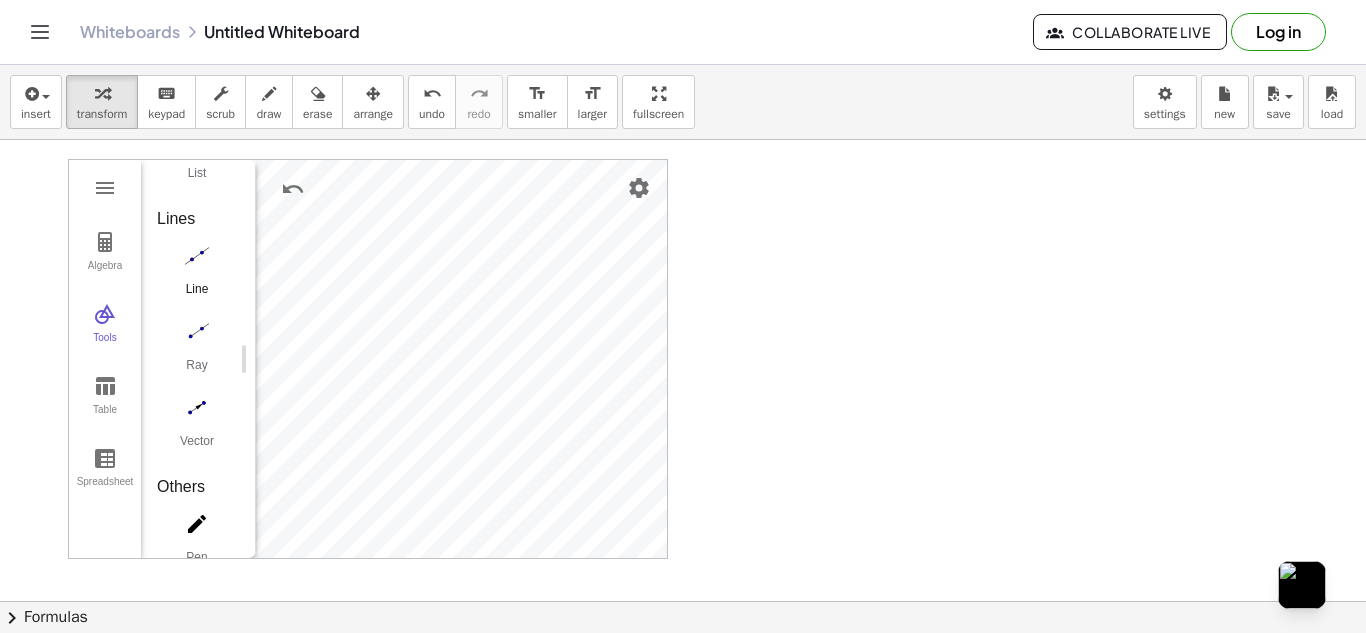 click at bounding box center [197, 256] 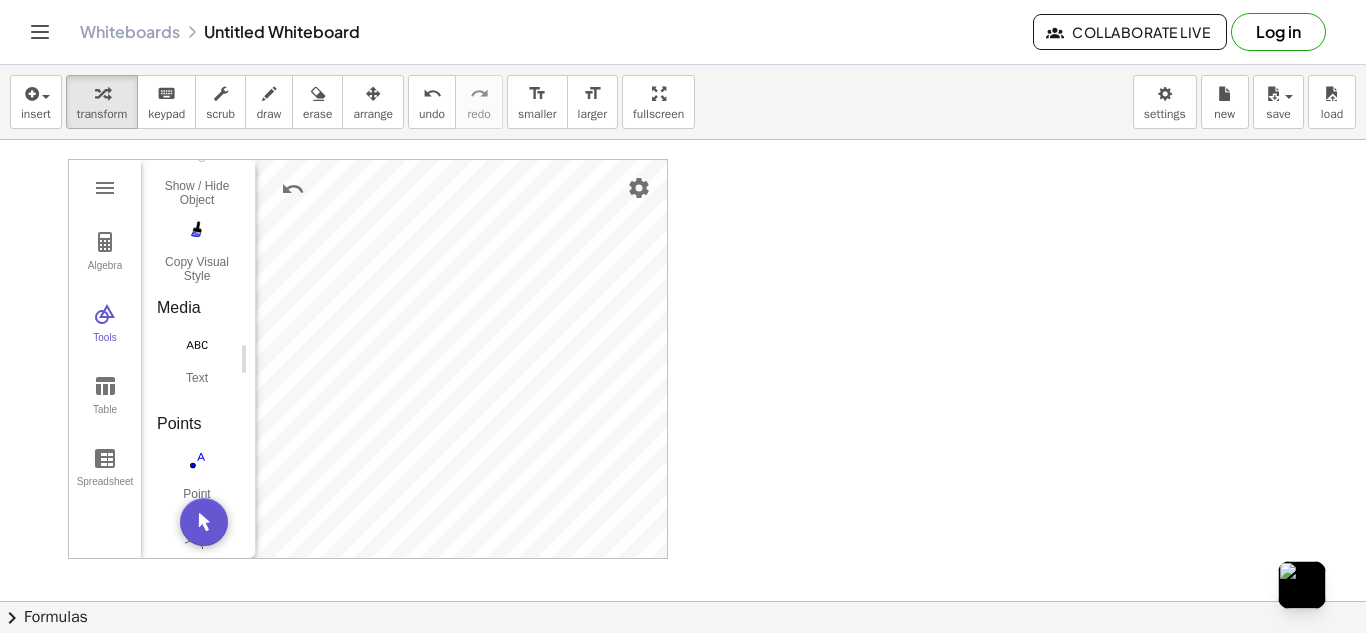 scroll, scrollTop: 987, scrollLeft: 0, axis: vertical 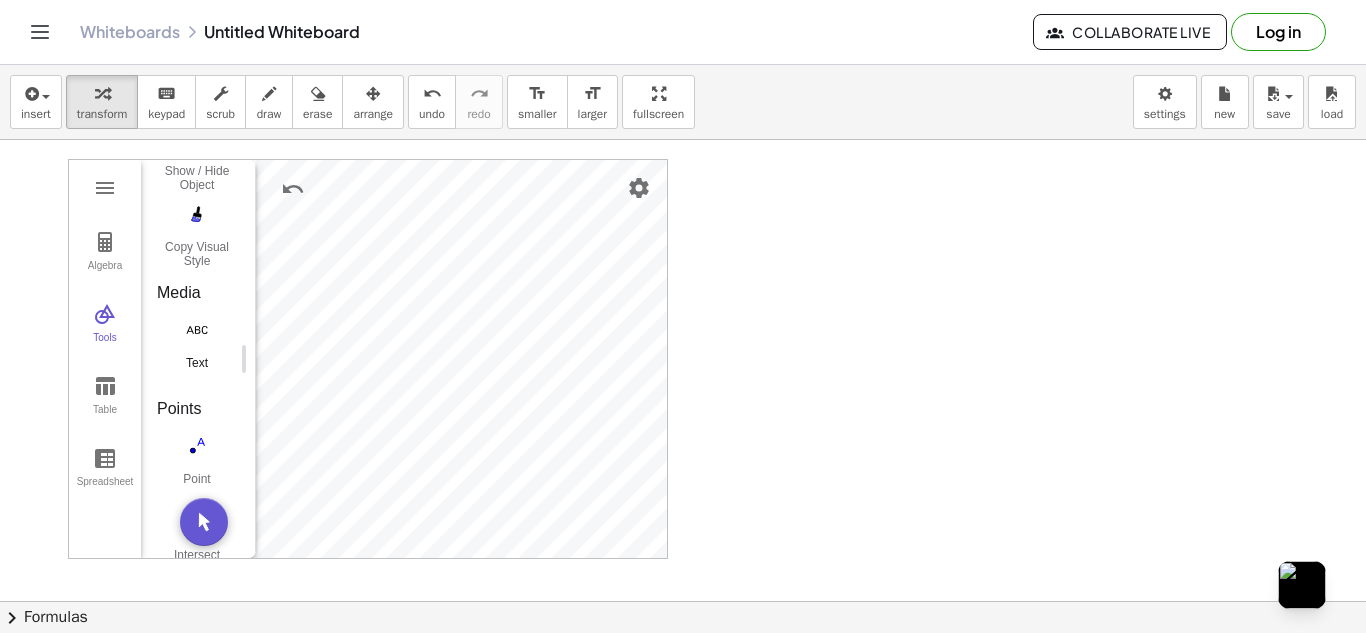 click at bounding box center (197, 330) 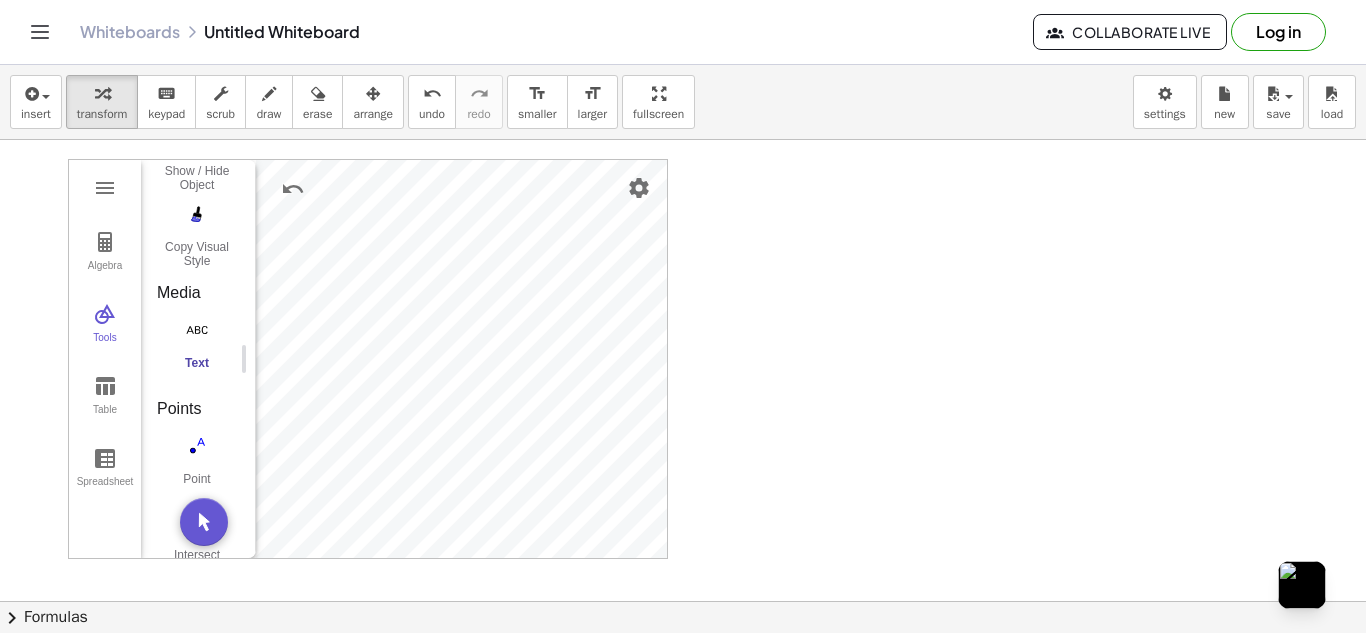 click on "Text" at bounding box center (197, 370) 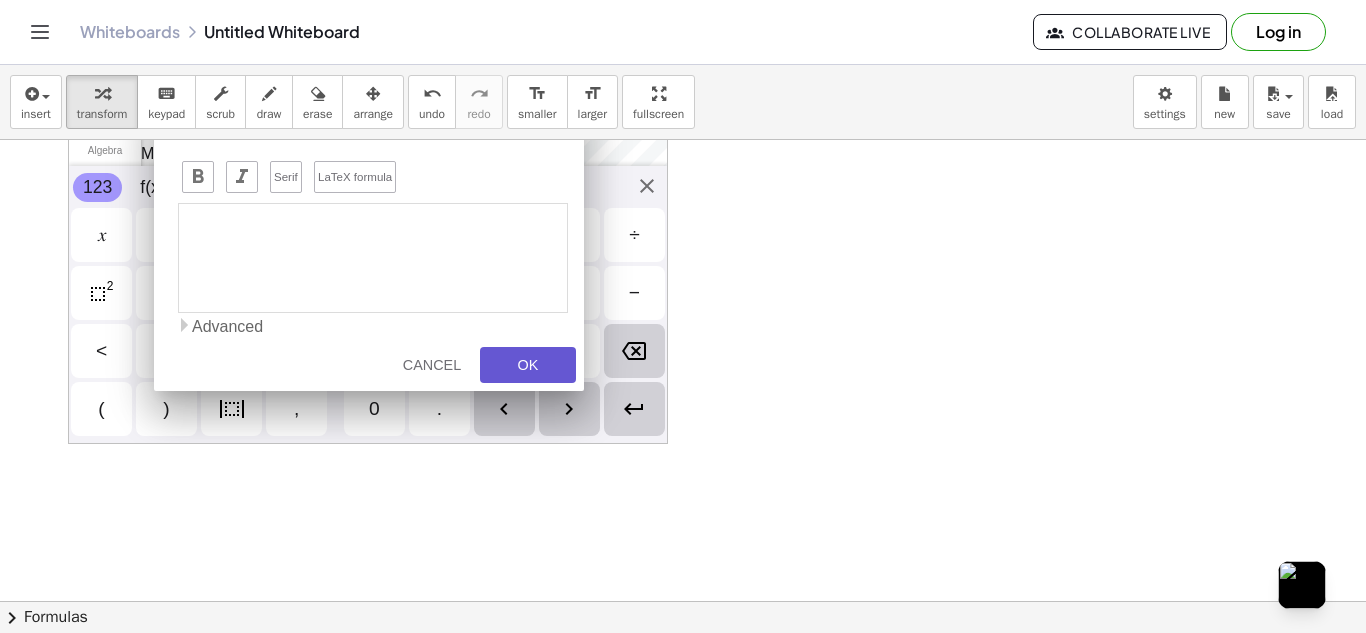 scroll, scrollTop: 531, scrollLeft: 0, axis: vertical 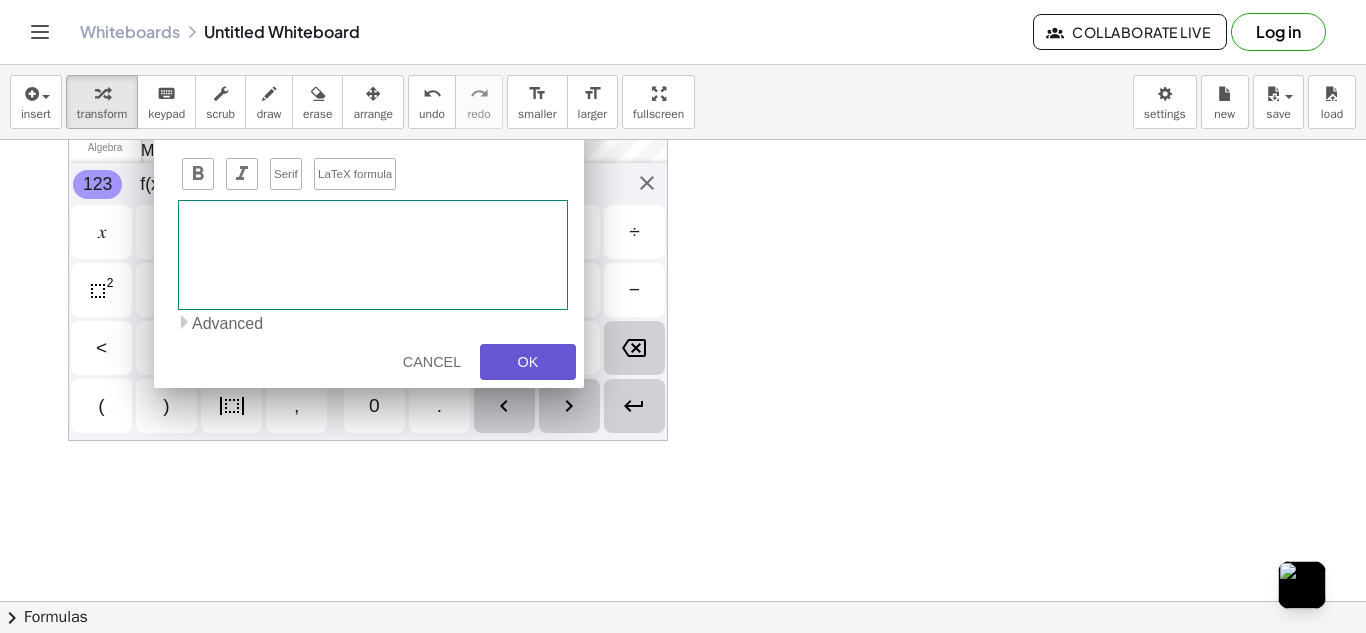 click at bounding box center (373, 255) 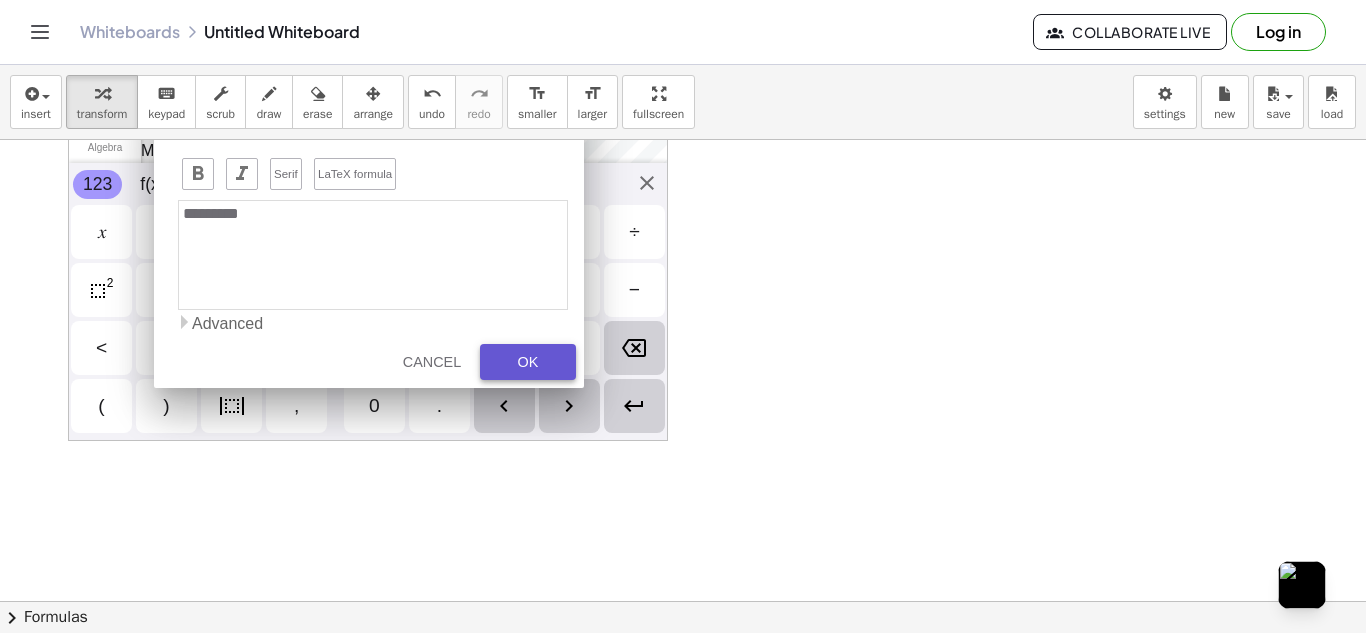 click on "OK" at bounding box center (528, 362) 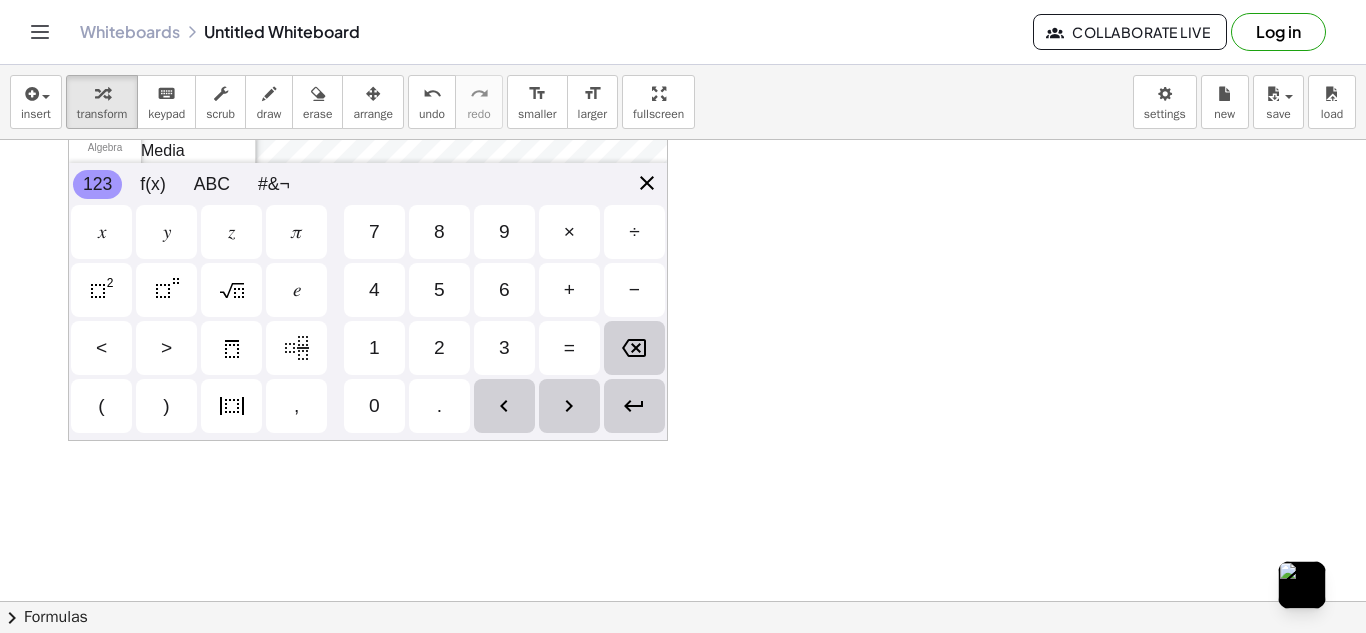 click on "Algebra Tools Table Spreadsheet GeoGebra Graphing Calculator Basic Tools Move Point Slider Intersect Extremum Roots Best Fit Line Edit Select Objects Move Graphics View Delete Show / Hide Label Show / Hide Object Copy Visual Style Media Text Points Point Intersect Point on Object Attach / Detach Point Extremum Roots Complex Number List Lines Line Ray Vector Others Pen Freehand Function Button Check Box Input Box x y 1 2 2 1 -2 0 -6 123 123 f(x) ABC #&¬ 𝑥 𝑦 𝑧 𝜋 7 8 9 × ÷ 𝑒 4 5 6 + − < > 1 2 3 = ( ) , 0 . Export Image Copy to Clipboard Download Preview αβγ LaTeX formula α β γ δ ε ζ η θ κ λ μ ξ ρ σ τ φ ϕ χ ψ ω Γ Δ Θ Π Σ Φ Ω ∞ ⊗ ≟ ≠ ≤ ≥ ¬ ∧ ∨ → ∥ ⟂ ∈ ⊆ ⊂ ∡ ² ³ ° ί π ℯ × ÷ − · ∘ ∙ ± ∓ √ ≠ ≤ ≥ ≈ ∼ ≁ ≅ ⇇ ∝ ∠ ∡ ∢ ⟂ ∥ ∦ ⊕ ⊖ ⊗ ⊘ ⊙ Α Β Γ Δ Ε Ζ Η Θ Ι Κ Λ Μ Ν Ξ Ο Π Ρ Σ Τ Υ Φ Χ Ψ Ω α β γ δ ε ζ η θ ι κ λ μ ν ξ ο ρ σ τ υ ϕ χ ψ ω φ ε ϑ ς ∑ ∂ ∇ Δ ∏ ∐ ∫ ∬ ∭ ∮ ∞" at bounding box center (368, 241) 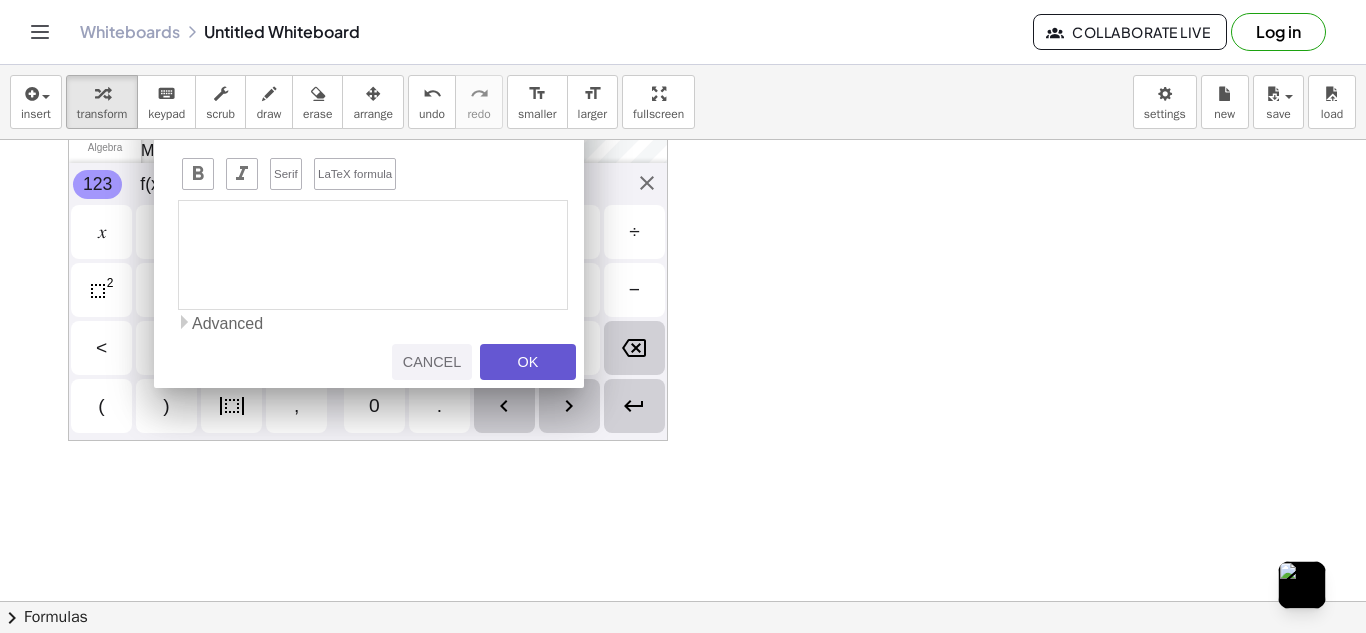 click on "Cancel" at bounding box center [432, 362] 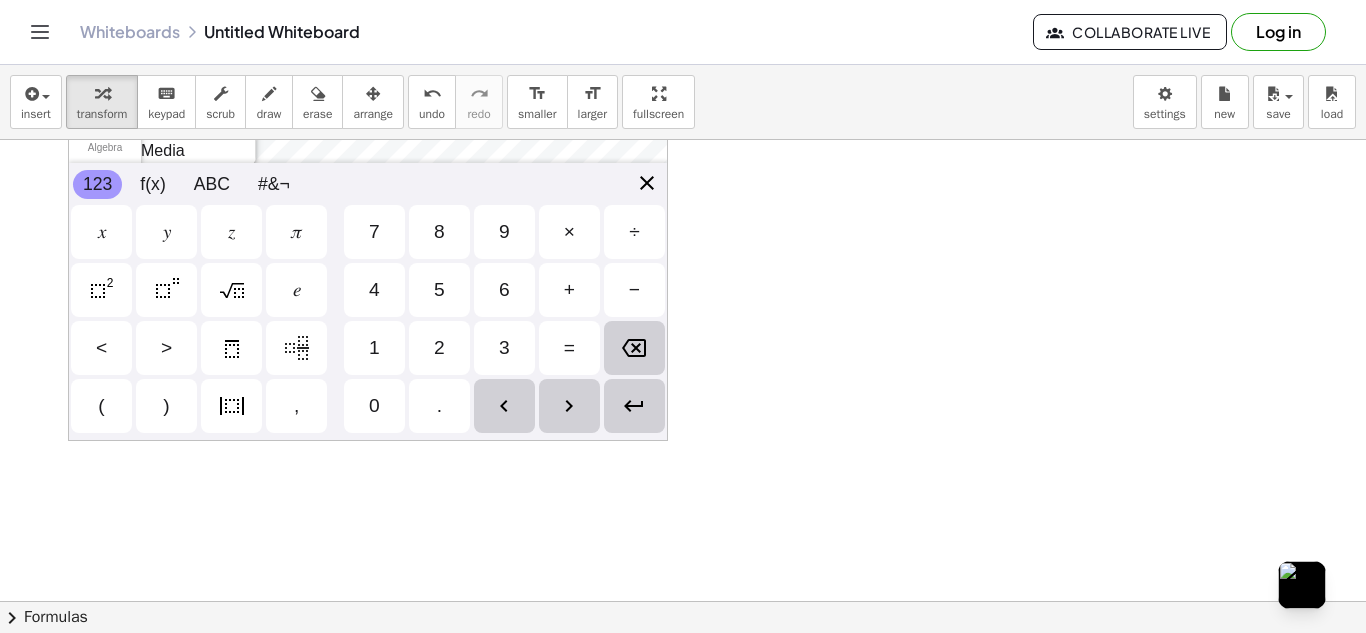 click on "Algebra Tools Table Spreadsheet y = [NUMBER]x - [NUMBER] f(x)=[NUMBER]x-[NUMBER] GeoGebra Graphing Calculator Basic Tools Move Point Slider Intersect Extremum Roots Best Fit Line Edit Select Objects Move Graphics View Delete Show / Hide Label Show / Hide Object Copy Visual Style Media Text Points Point Intersect Point on Object Attach / Detach Point Extremum Roots Complex Number List Lines Line Ray Vector Others Pen Freehand Function Button Check Box Input Box x y 1 2 2 1 -2 0 -6 123 123 f(x) ABC #&¬ 𝑥 𝑦 𝑧 𝜋 7 8 9 × ÷ 𝑒 4 5 6 + − < > 1 2 3 = ( ) , 0 ." at bounding box center [368, 241] 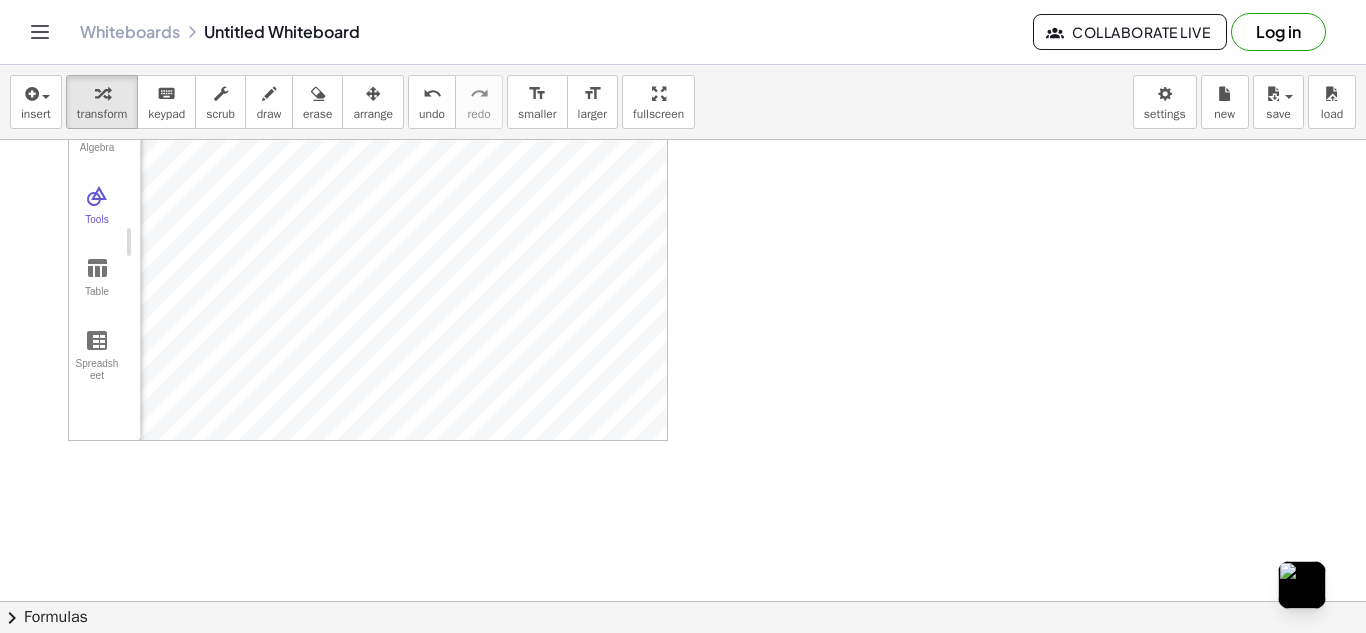 drag, startPoint x: 245, startPoint y: 248, endPoint x: 112, endPoint y: 268, distance: 134.49535 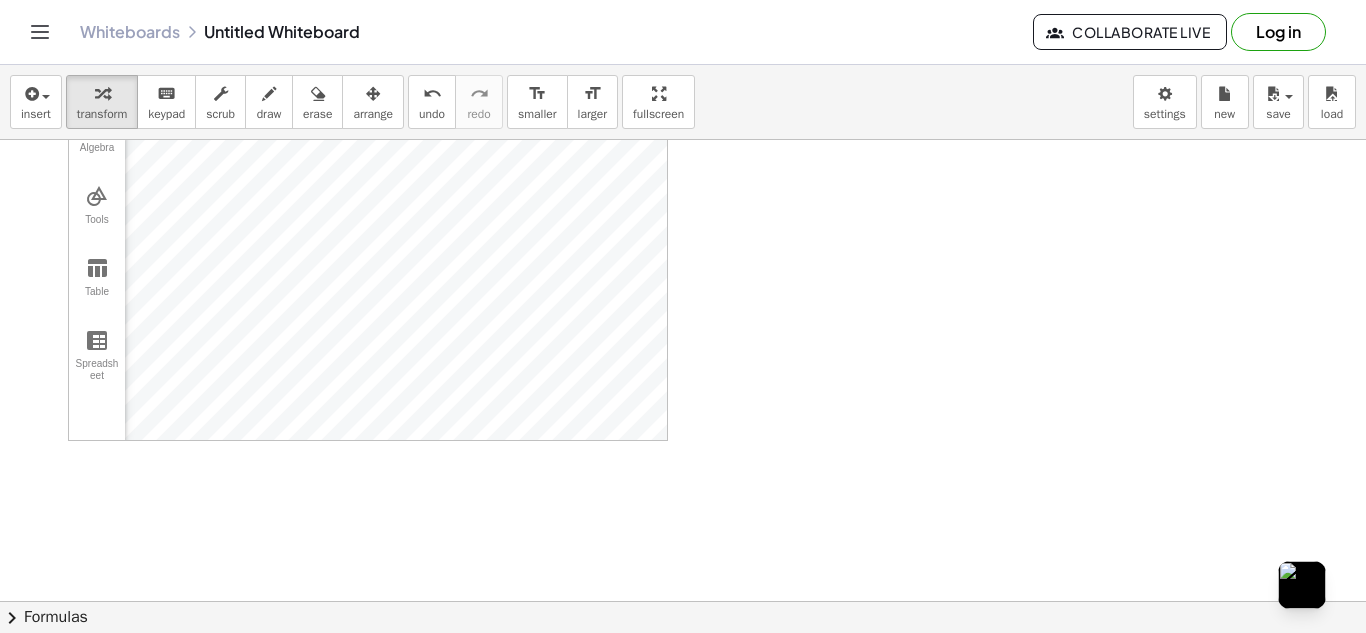 scroll, scrollTop: 231, scrollLeft: 0, axis: vertical 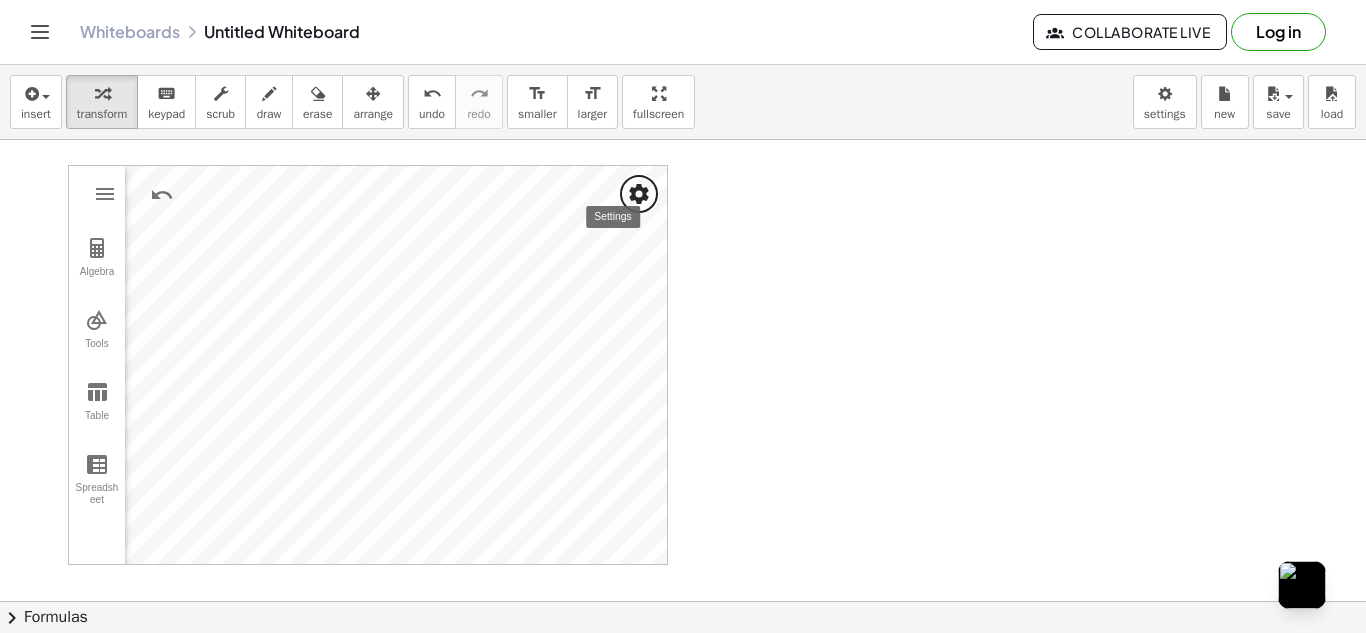 click at bounding box center (639, 194) 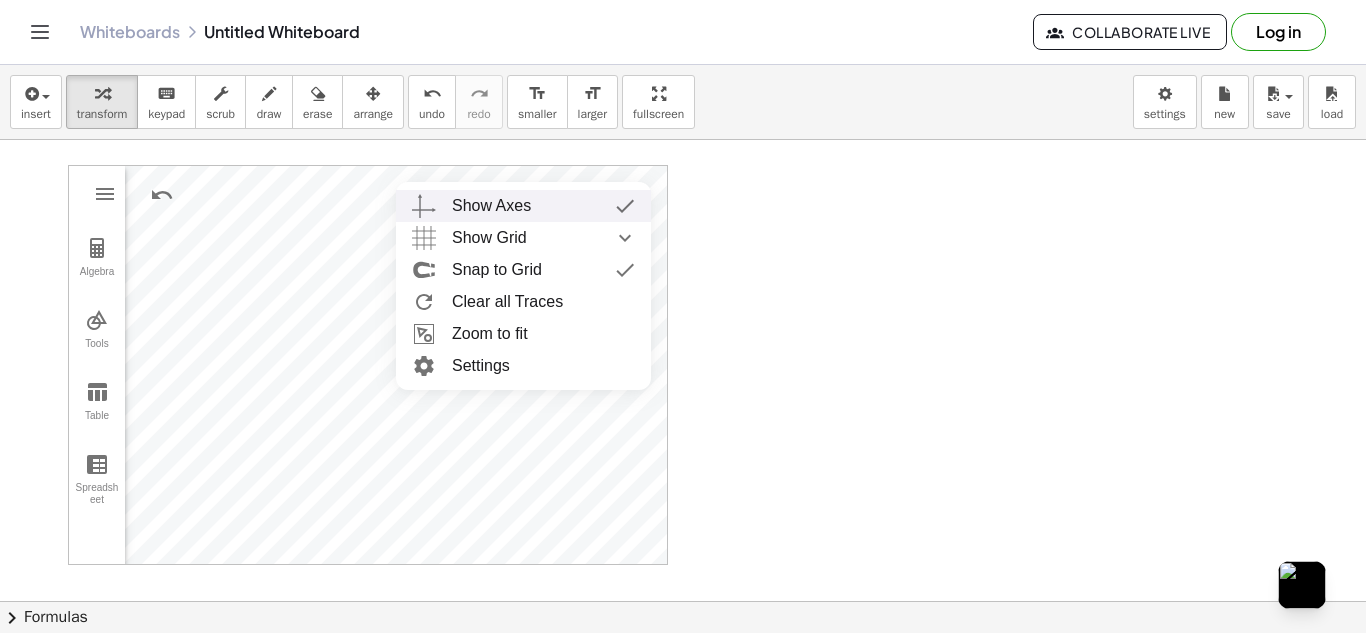 click on "Show Axes" at bounding box center (491, 206) 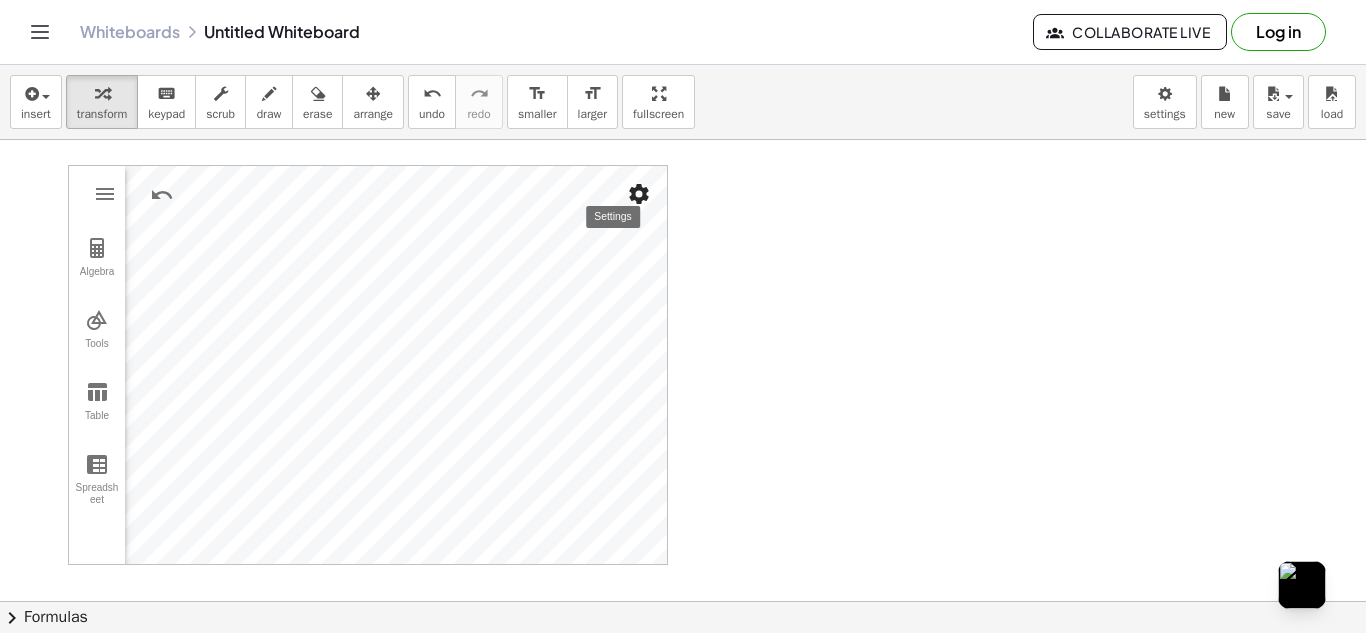 click at bounding box center [639, 194] 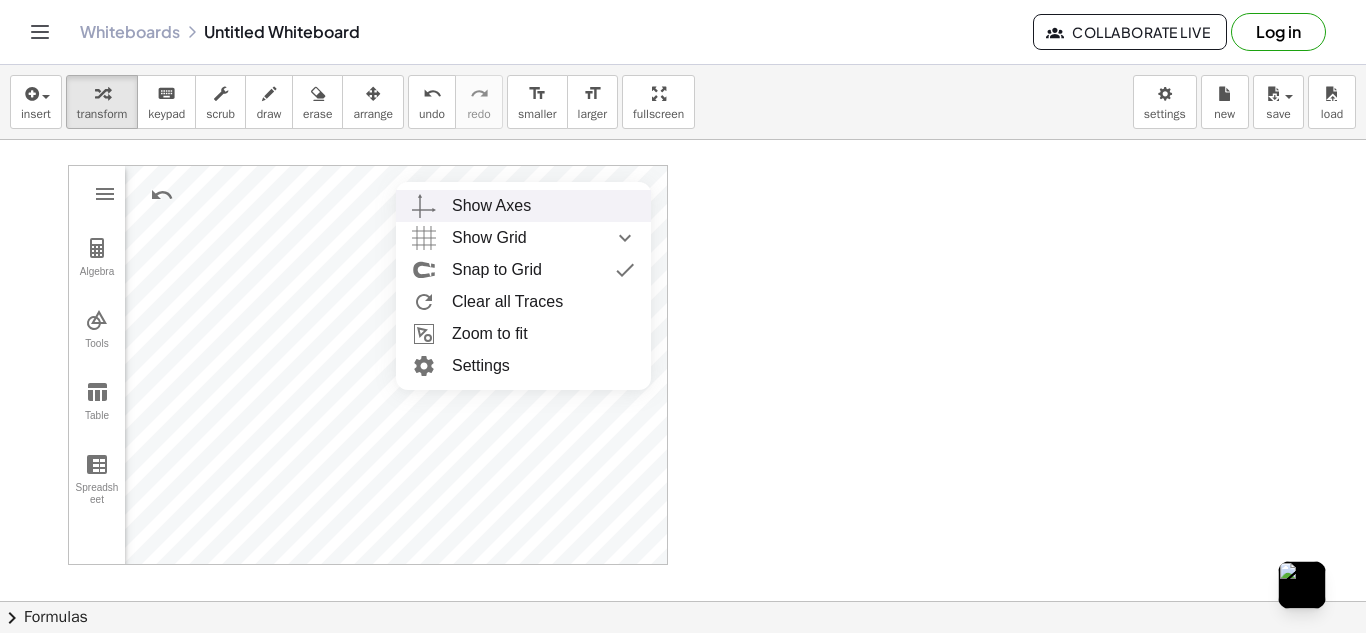 click on "Show Axes" at bounding box center (491, 206) 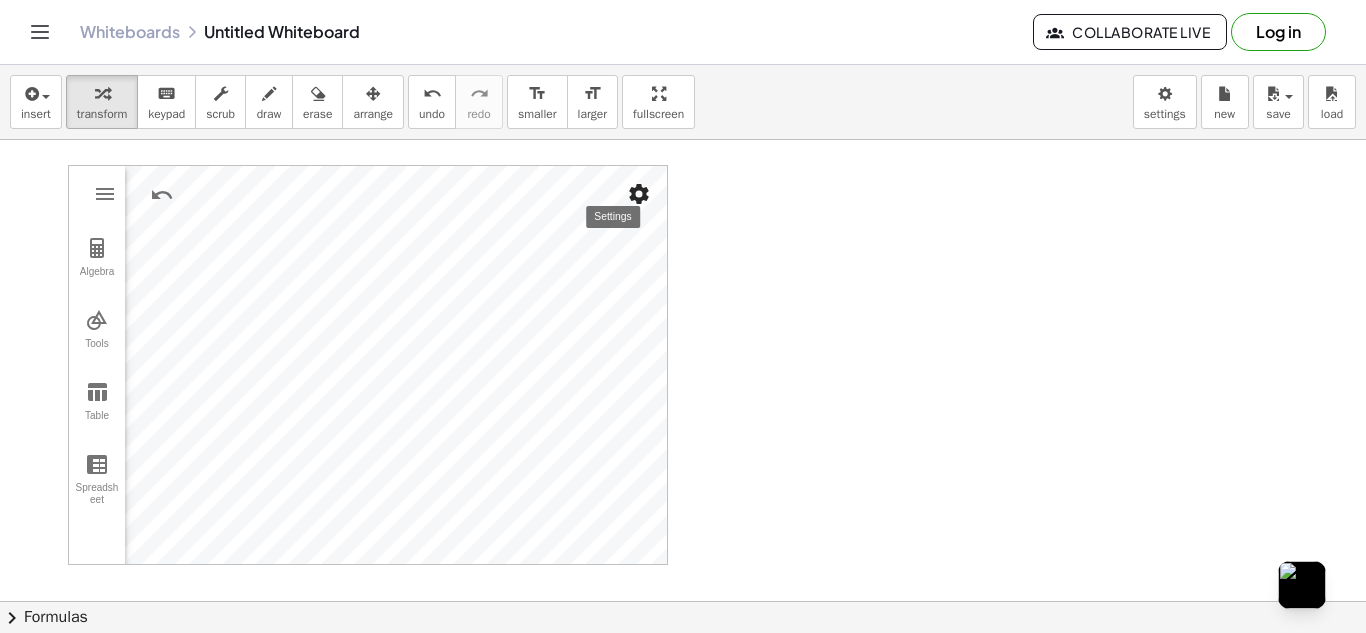 click at bounding box center (639, 194) 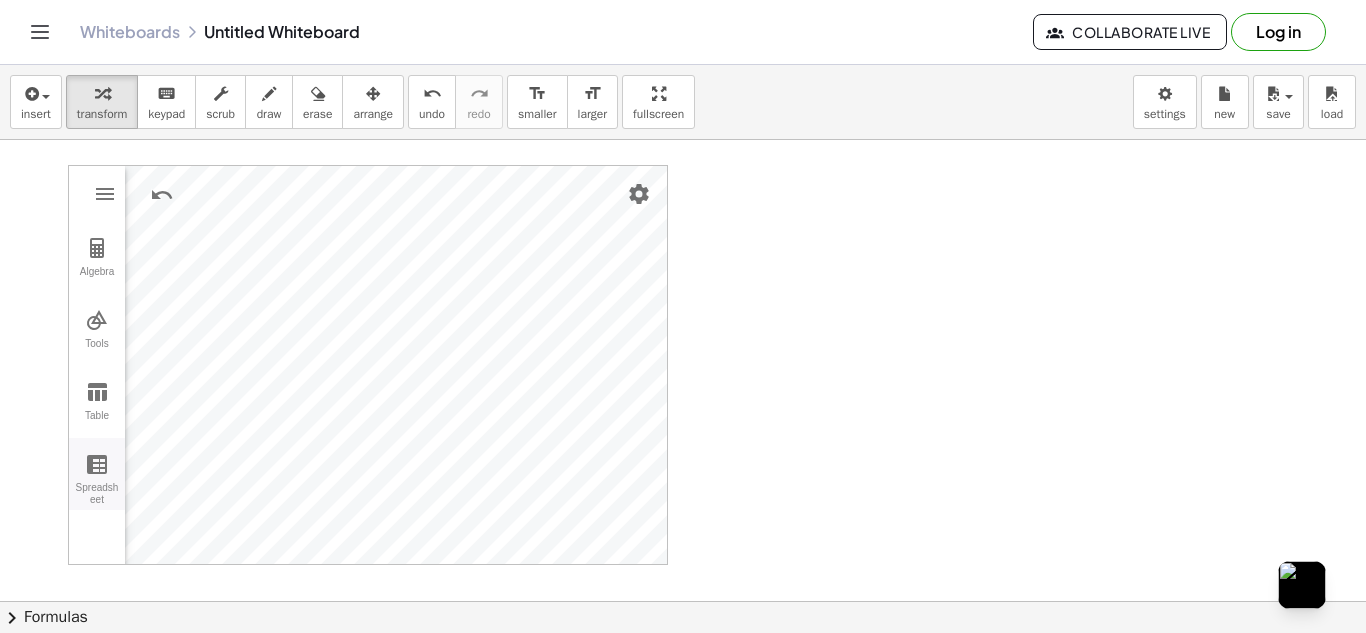 click on "Spreadsheet" at bounding box center (97, 496) 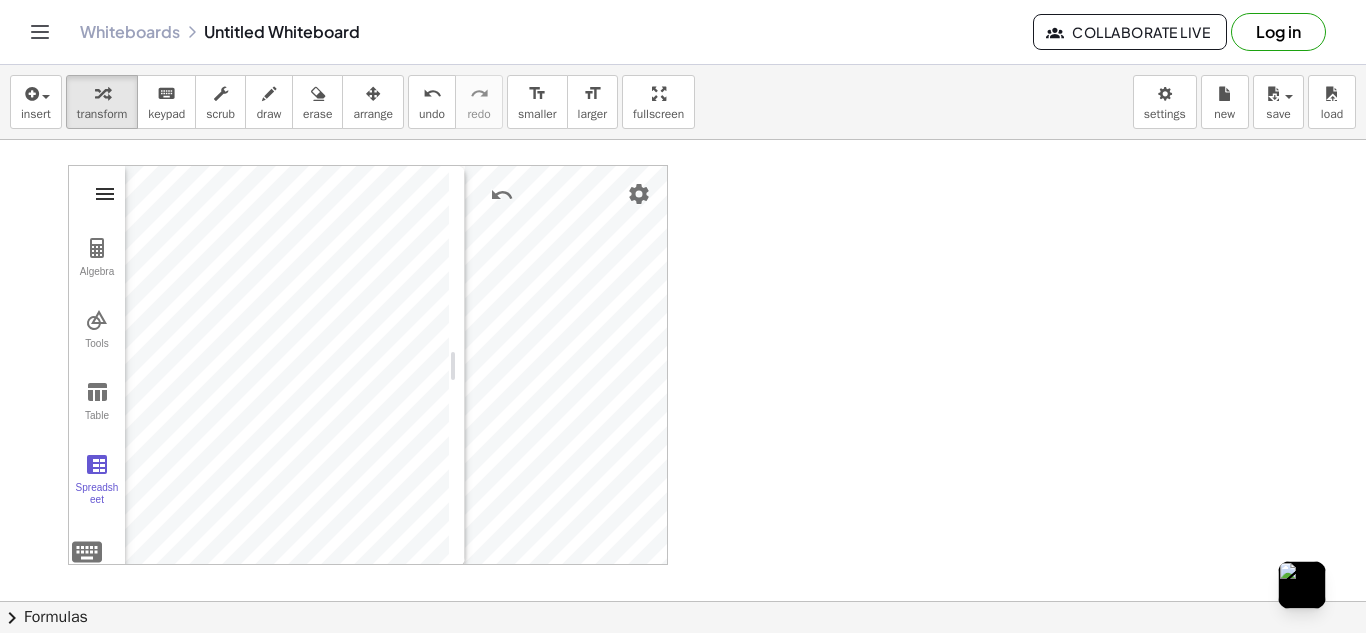 click at bounding box center (105, 194) 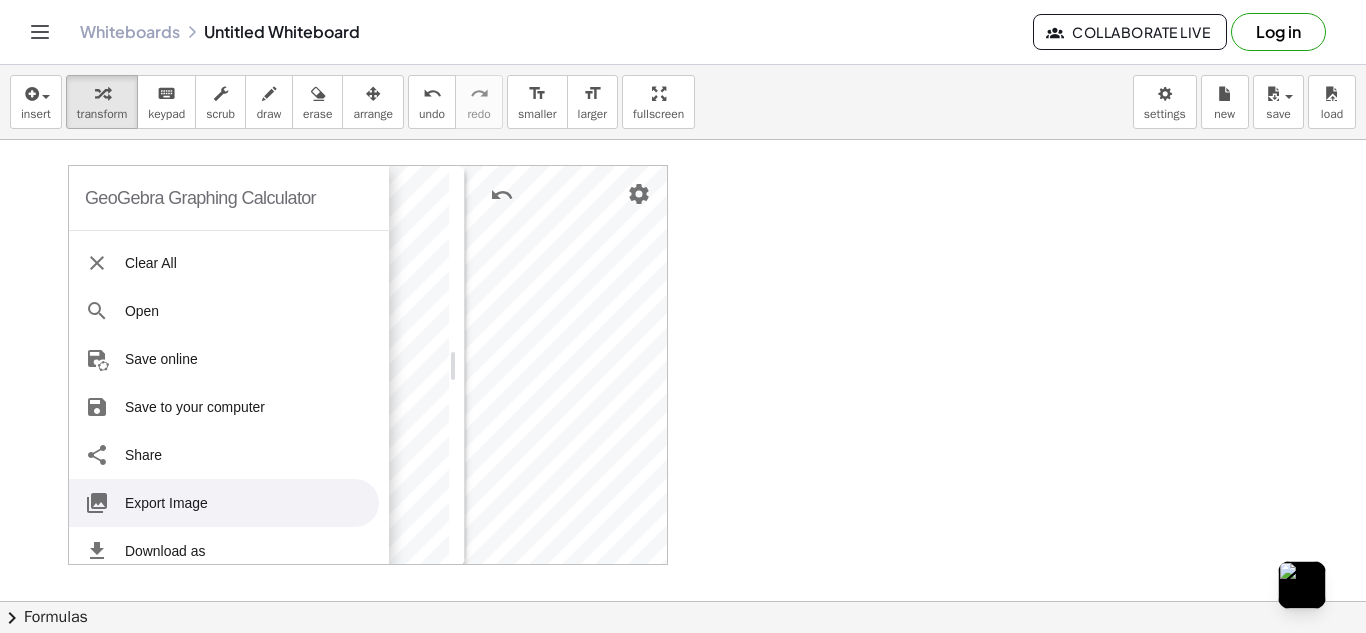 click on "Export Image" at bounding box center [224, 503] 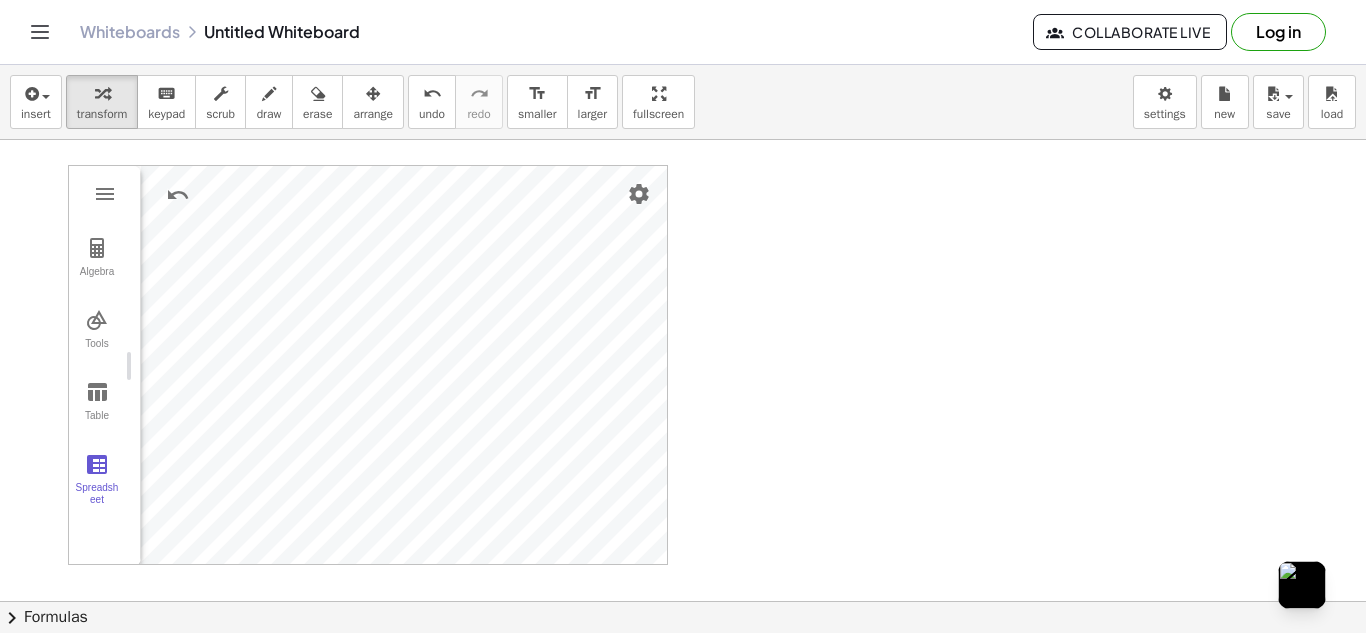 drag, startPoint x: 453, startPoint y: 367, endPoint x: 99, endPoint y: 382, distance: 354.31766 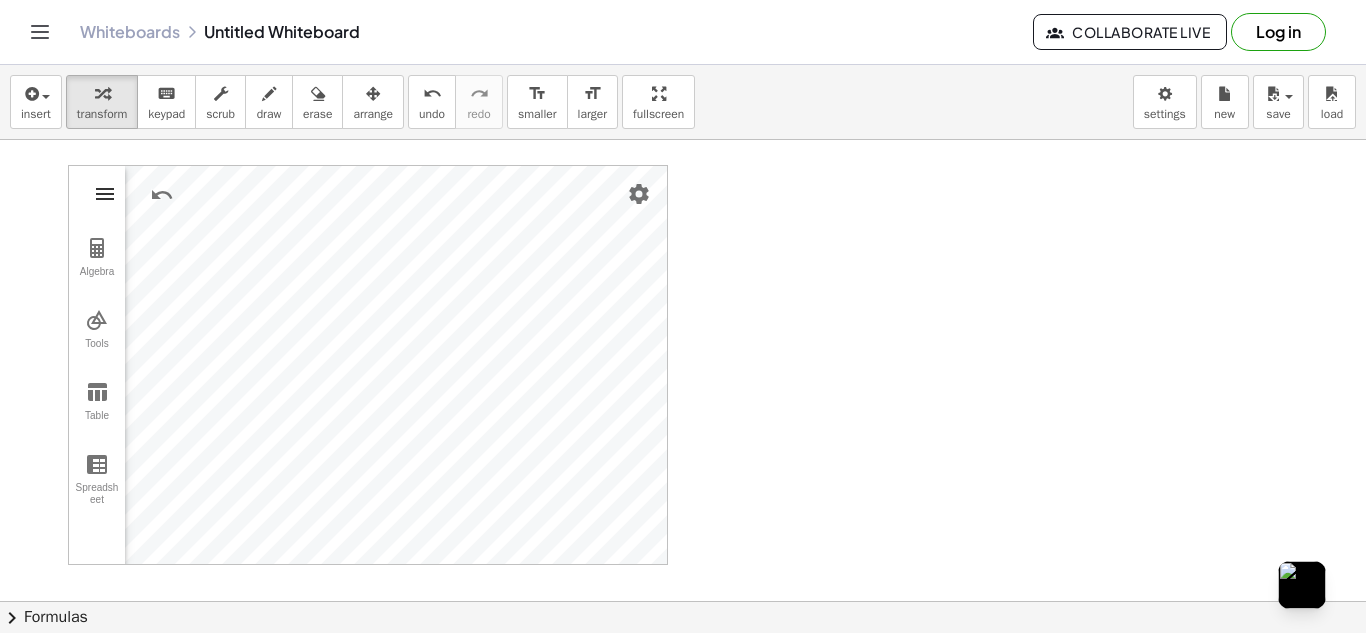 click at bounding box center (105, 194) 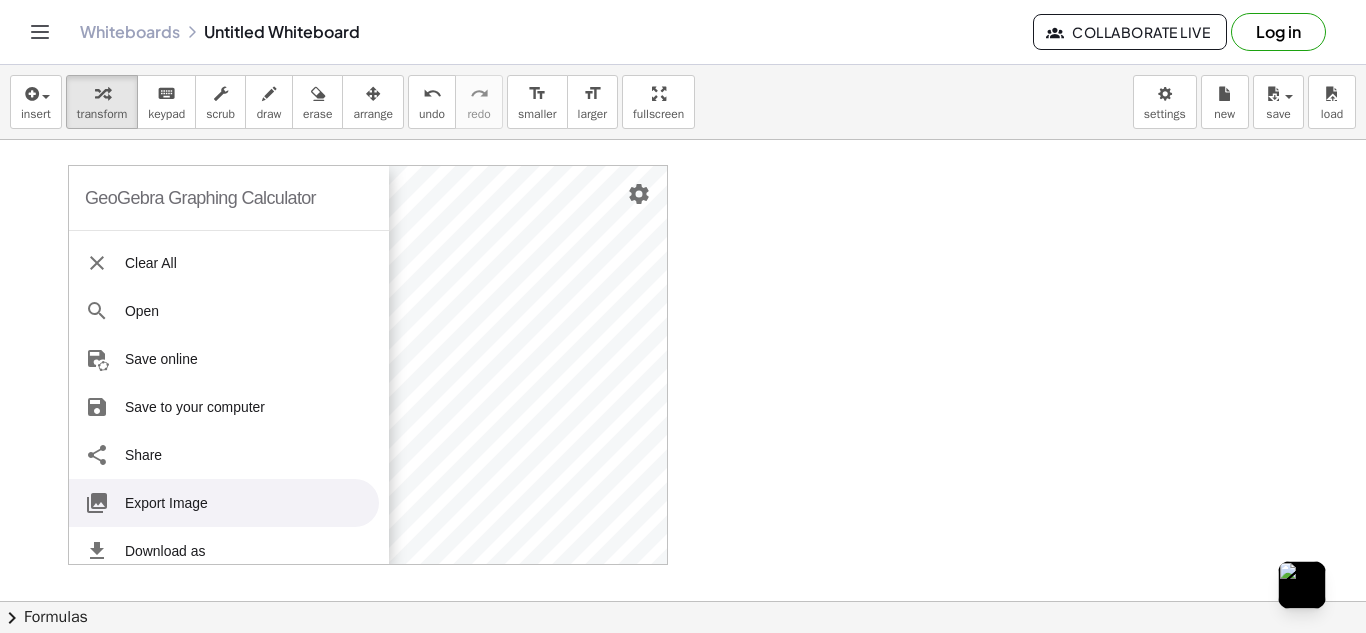 click on "Export Image" at bounding box center [224, 503] 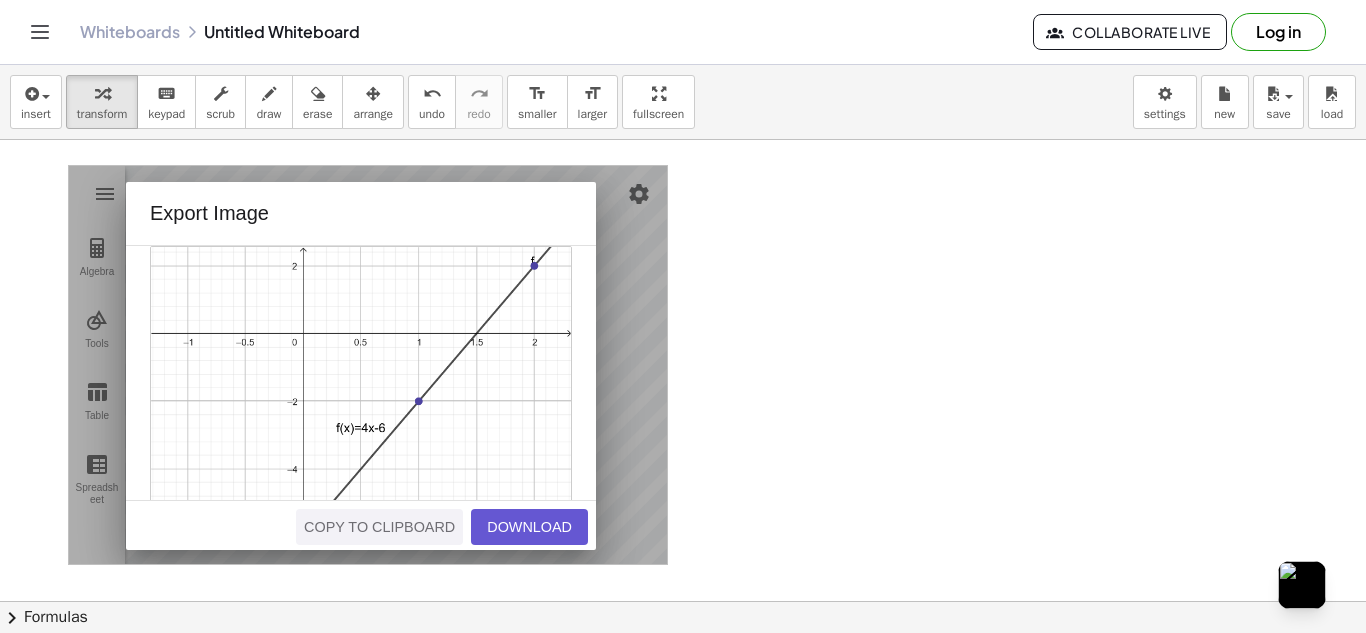 click on "Copy to Clipboard" at bounding box center [379, 527] 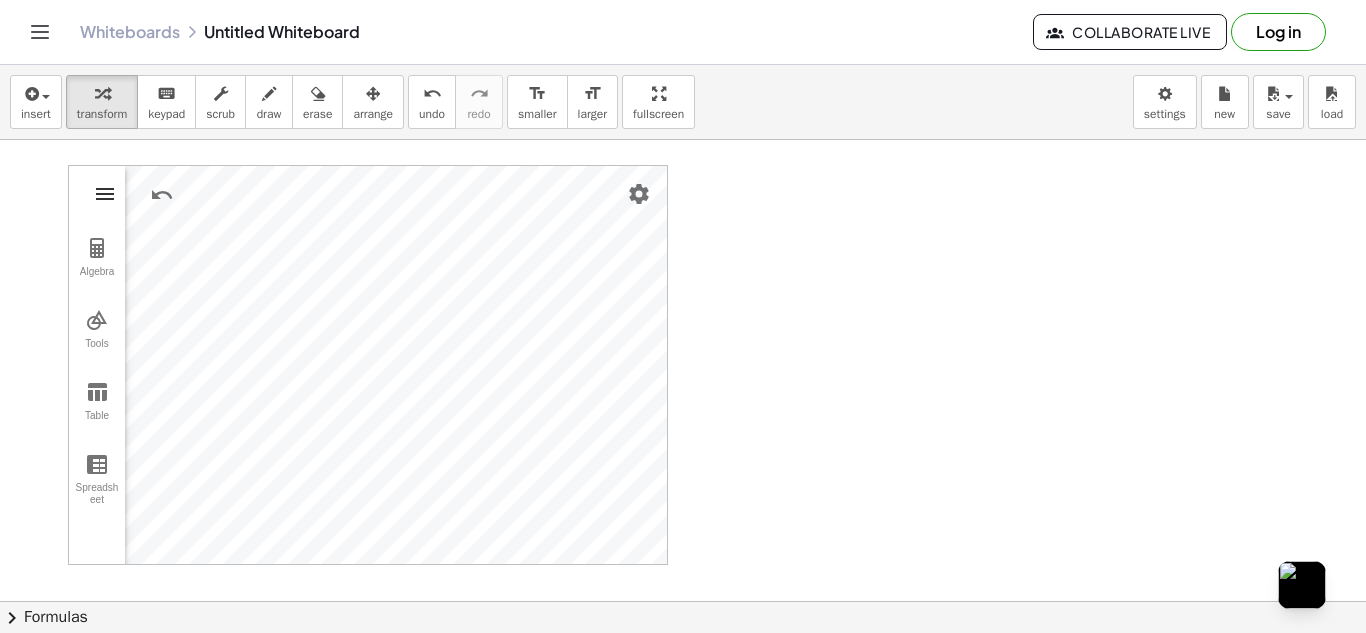 click at bounding box center [105, 194] 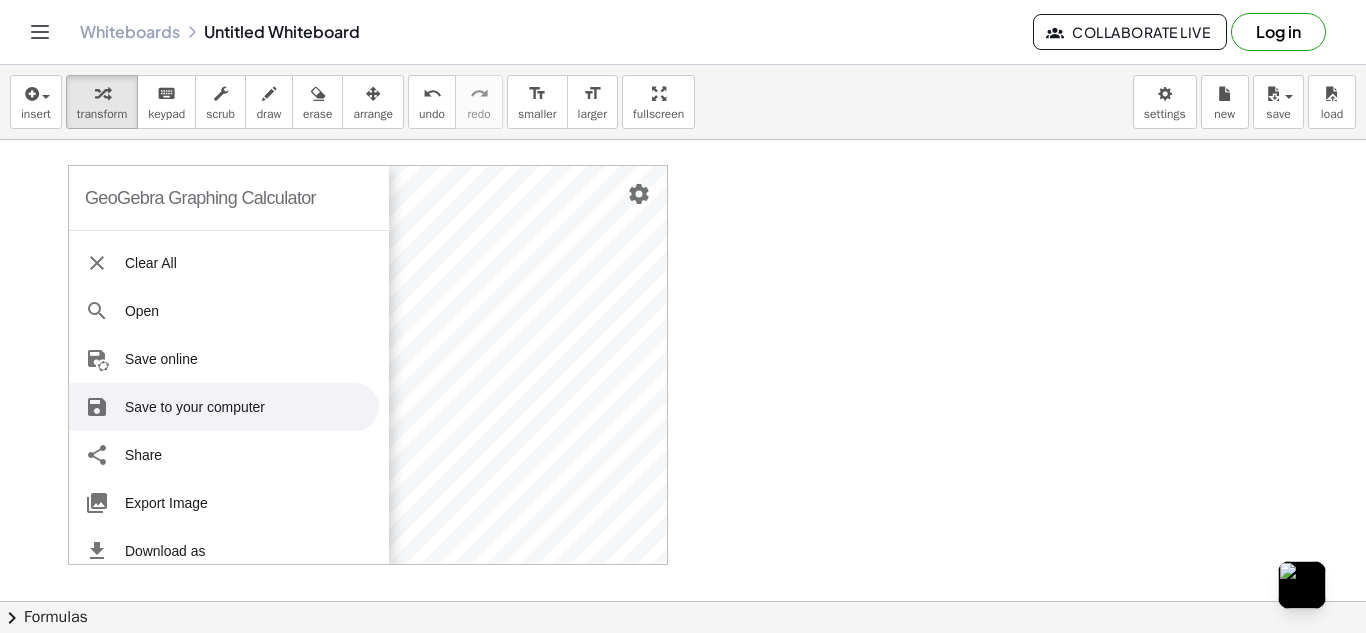 scroll, scrollTop: 0, scrollLeft: 0, axis: both 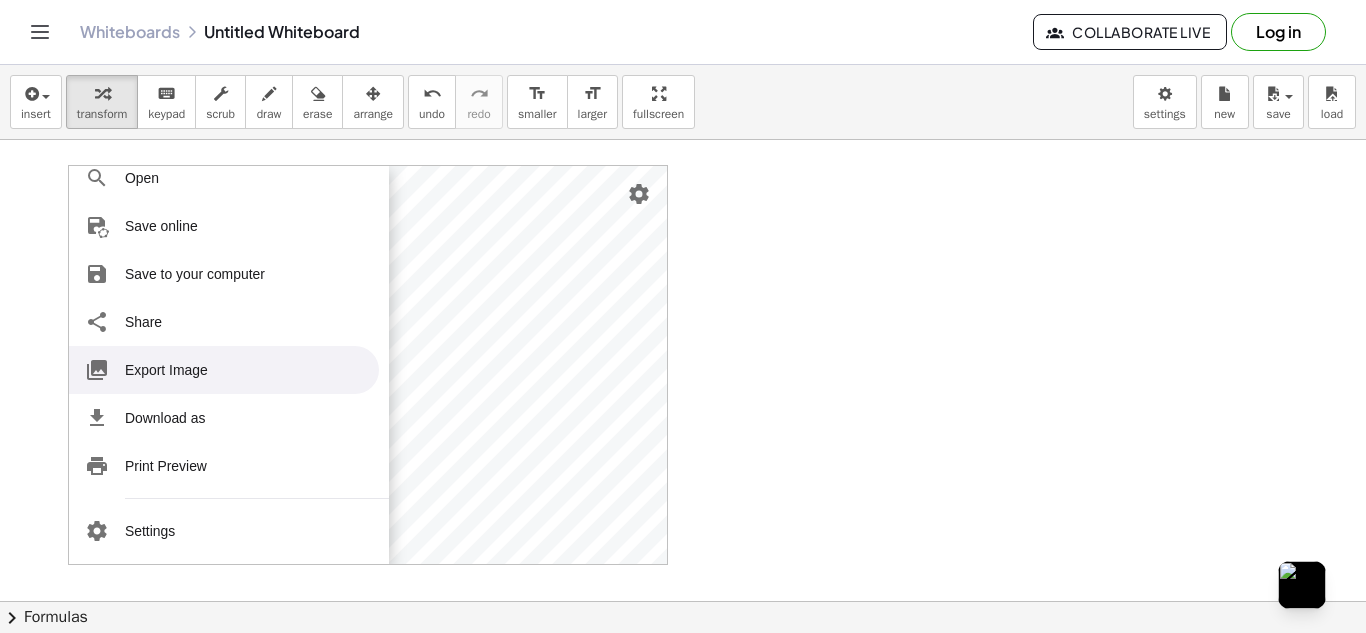 click on "Export Image" at bounding box center (224, 370) 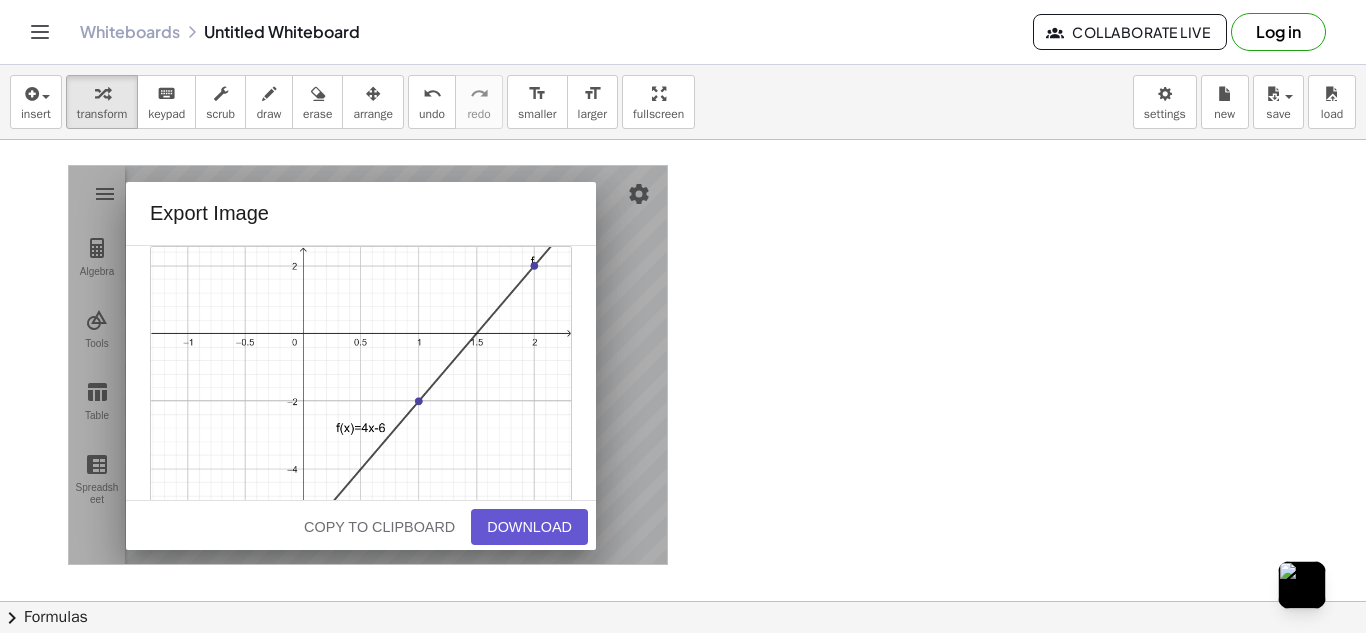 drag, startPoint x: 337, startPoint y: 483, endPoint x: 446, endPoint y: 397, distance: 138.84163 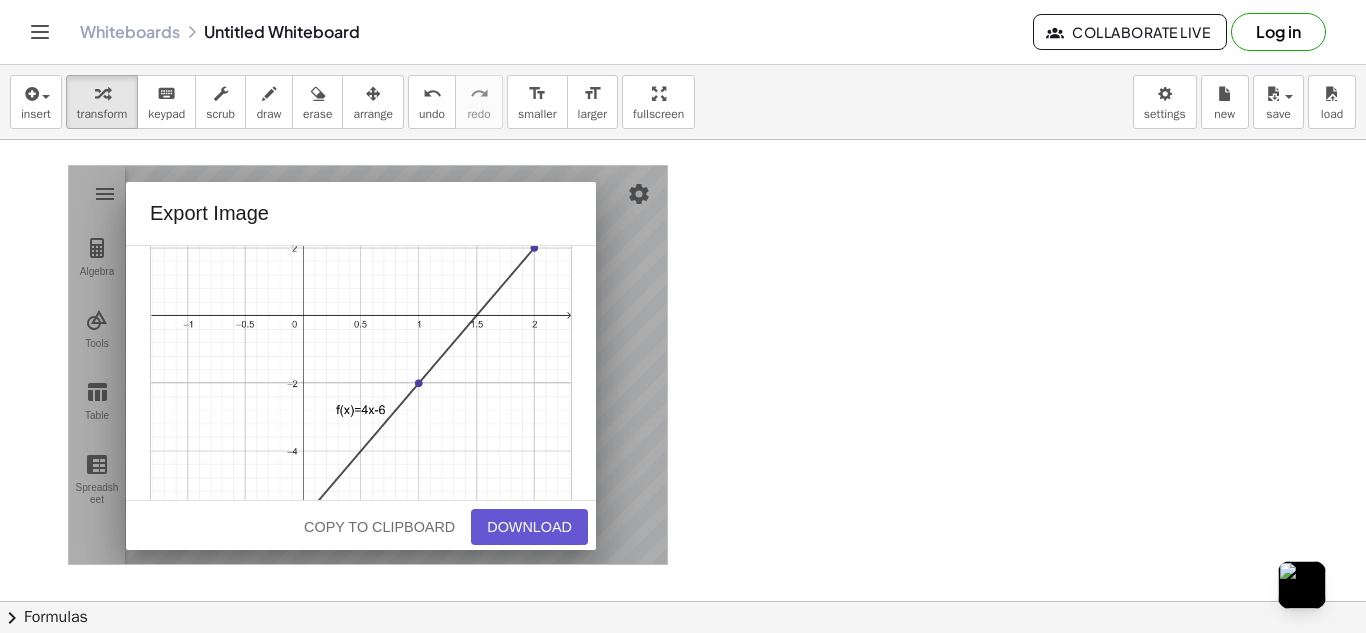 scroll, scrollTop: 0, scrollLeft: 0, axis: both 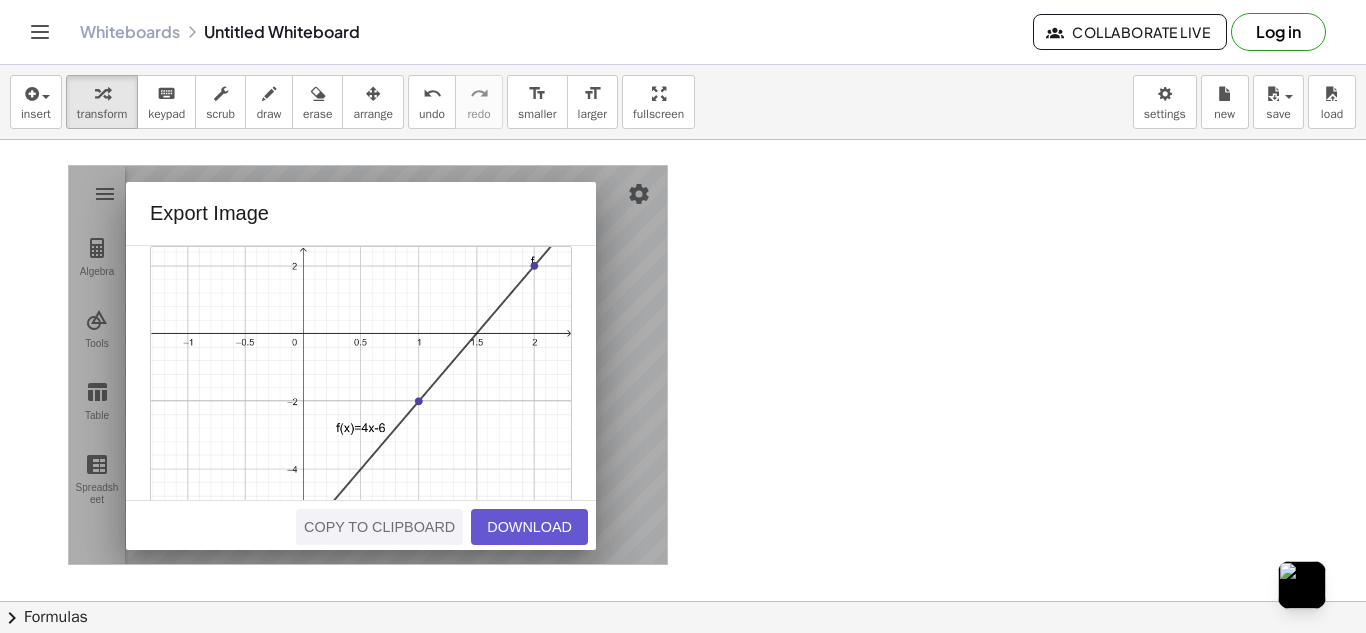 click on "Copy to Clipboard" at bounding box center (379, 527) 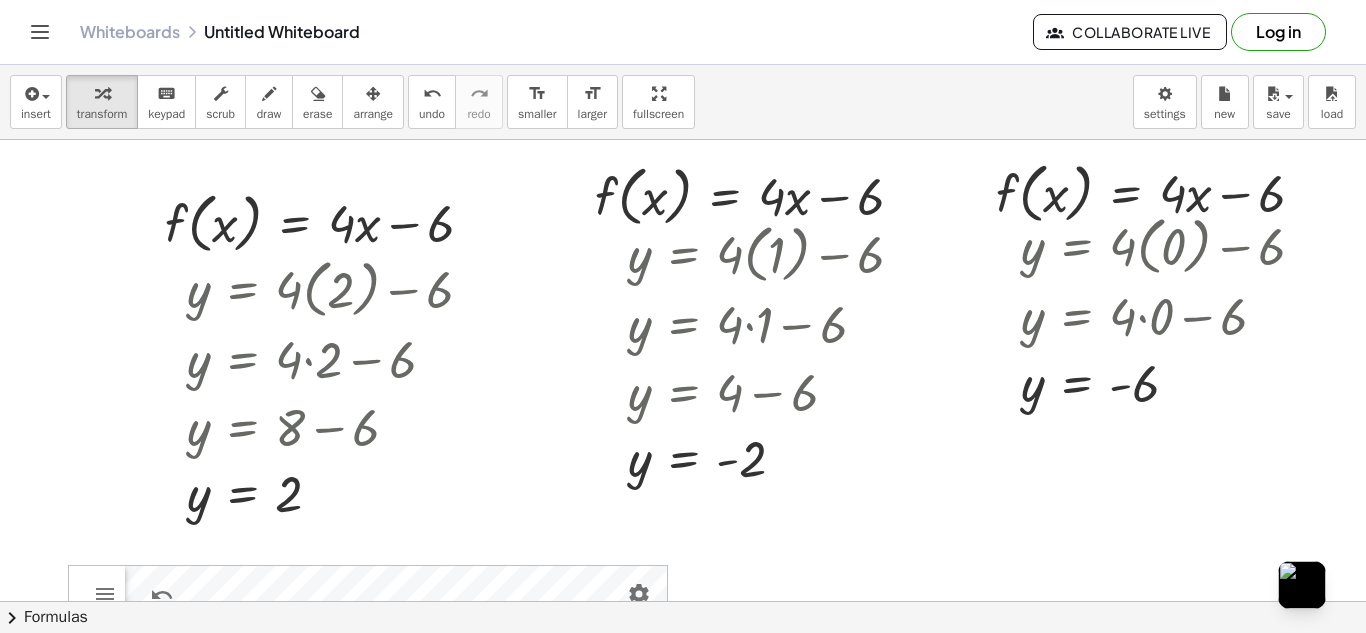 scroll, scrollTop: 0, scrollLeft: 0, axis: both 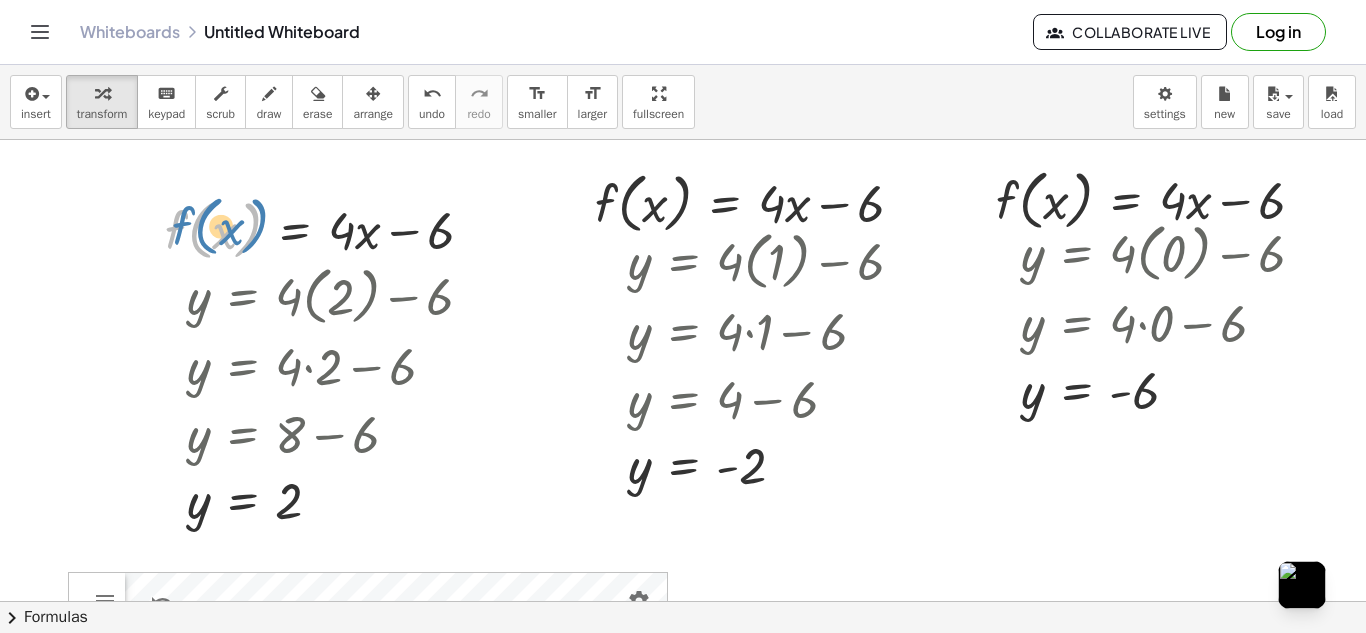 click on "f ( , x ) f ( , x ) = + · 4 · x − 6" at bounding box center [320, 229] 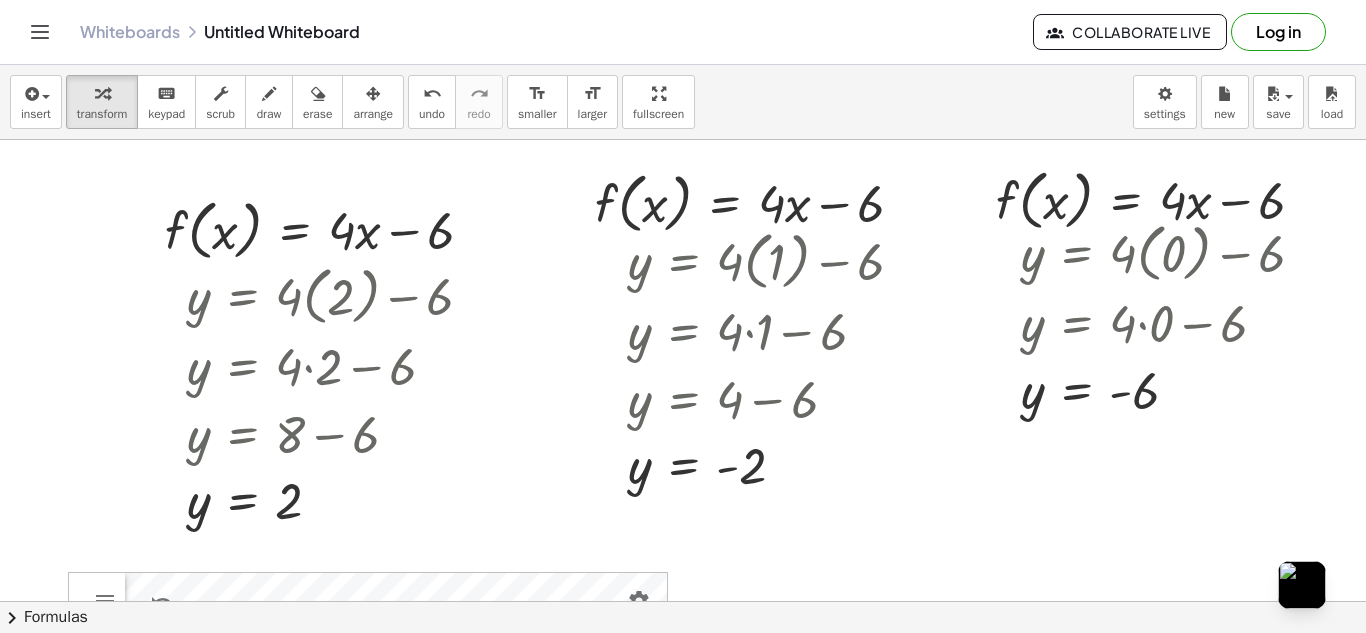 click at bounding box center (683, 831) 